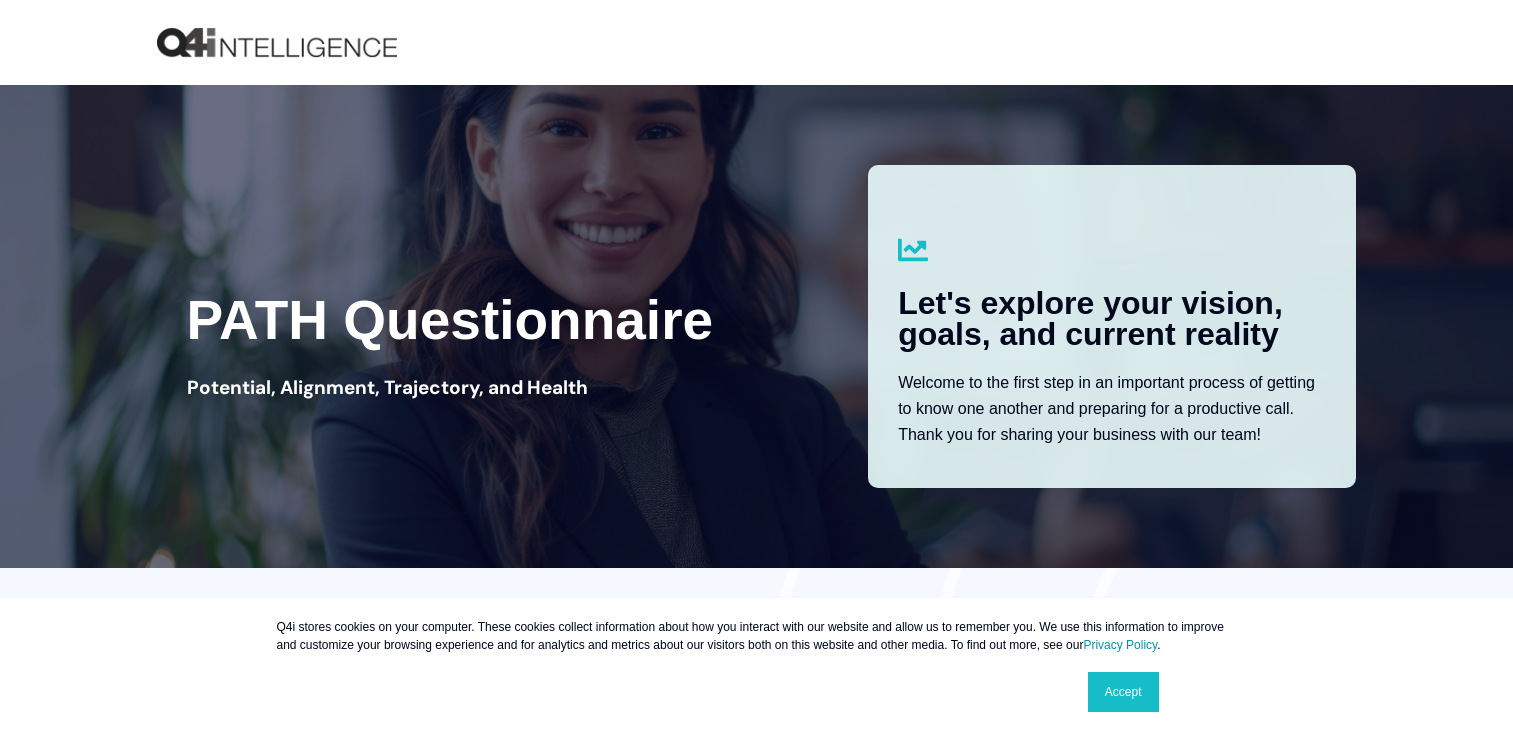 scroll, scrollTop: 0, scrollLeft: 0, axis: both 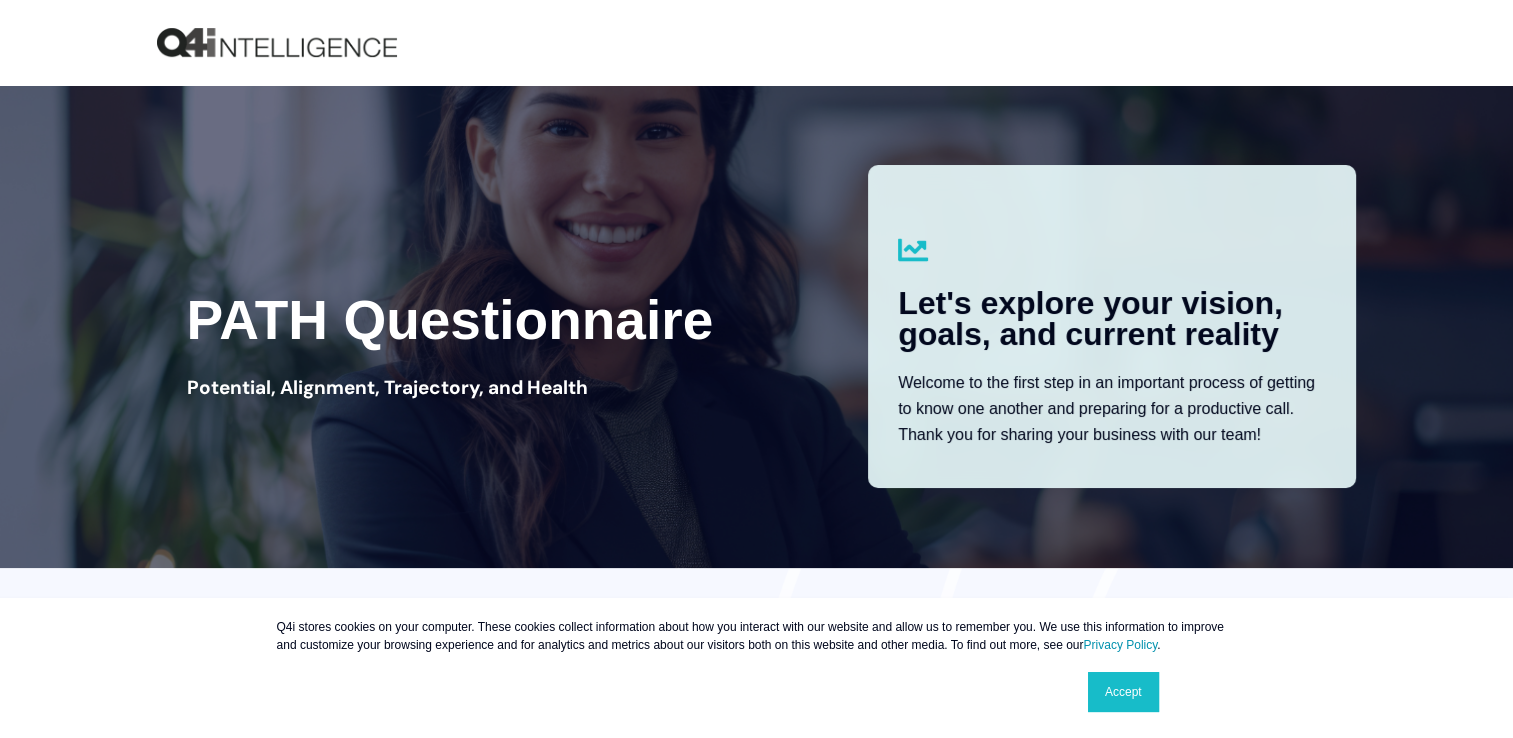 click on "Accept" at bounding box center (1123, 692) 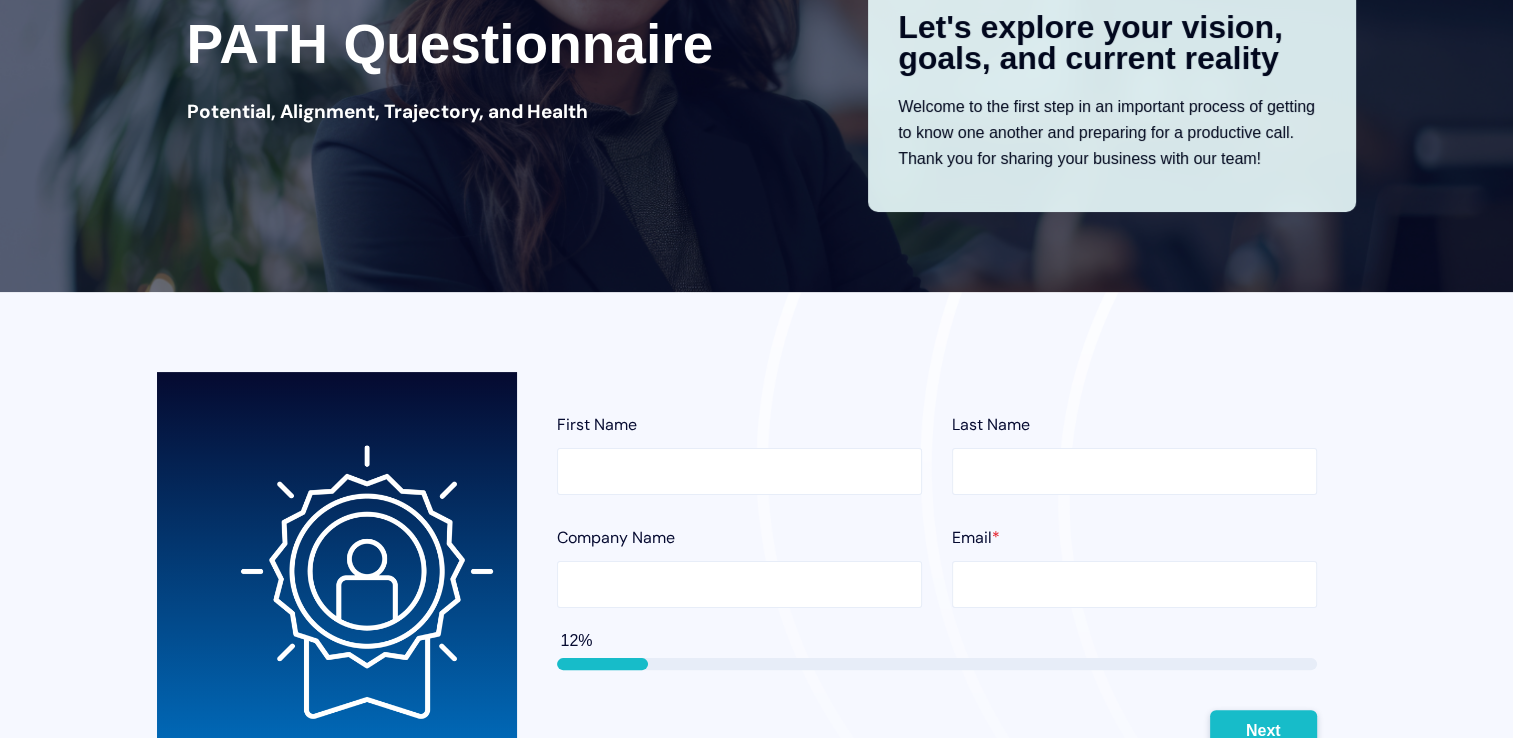 scroll, scrollTop: 276, scrollLeft: 0, axis: vertical 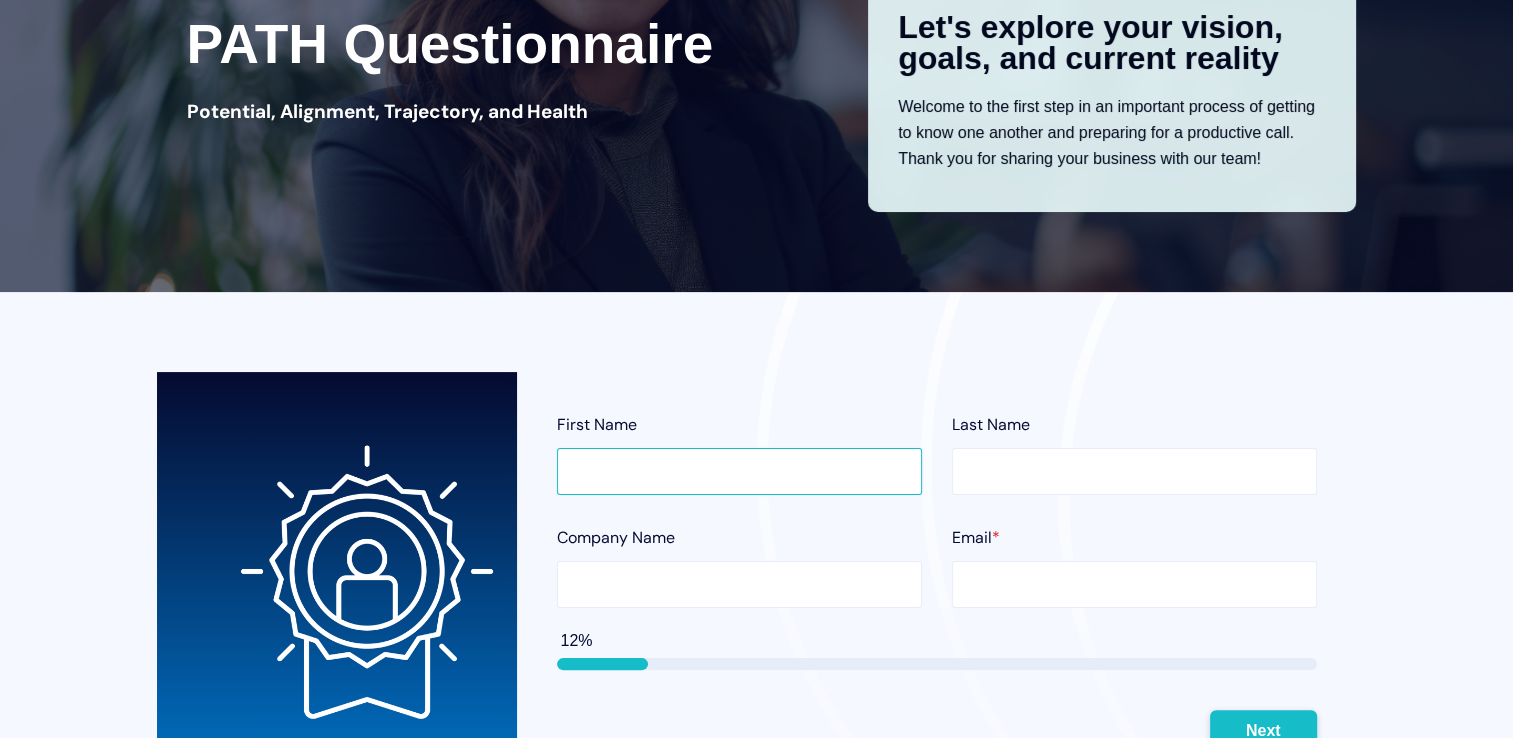 click on "First Name" at bounding box center [739, 471] 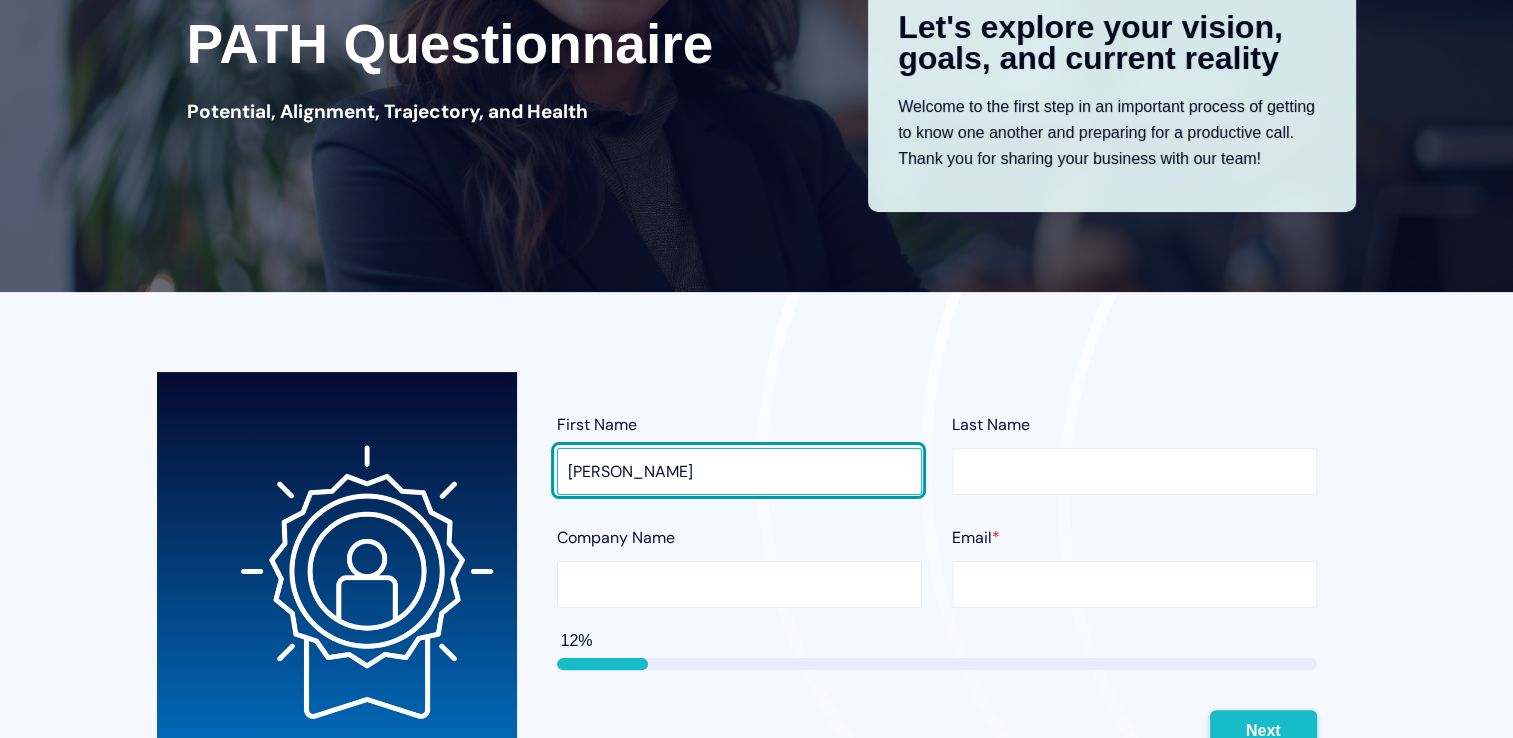 type on "[PERSON_NAME]" 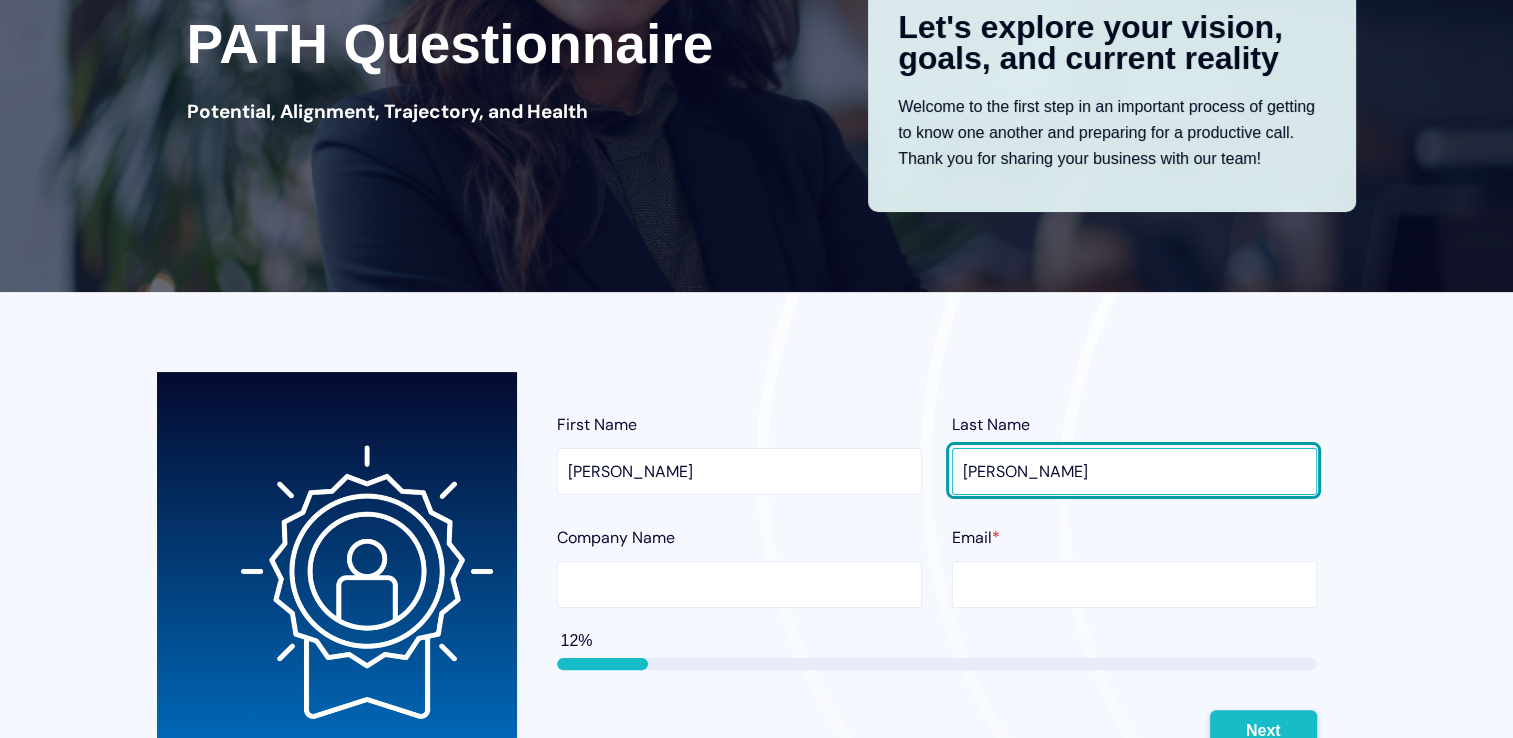 type on "[PERSON_NAME]" 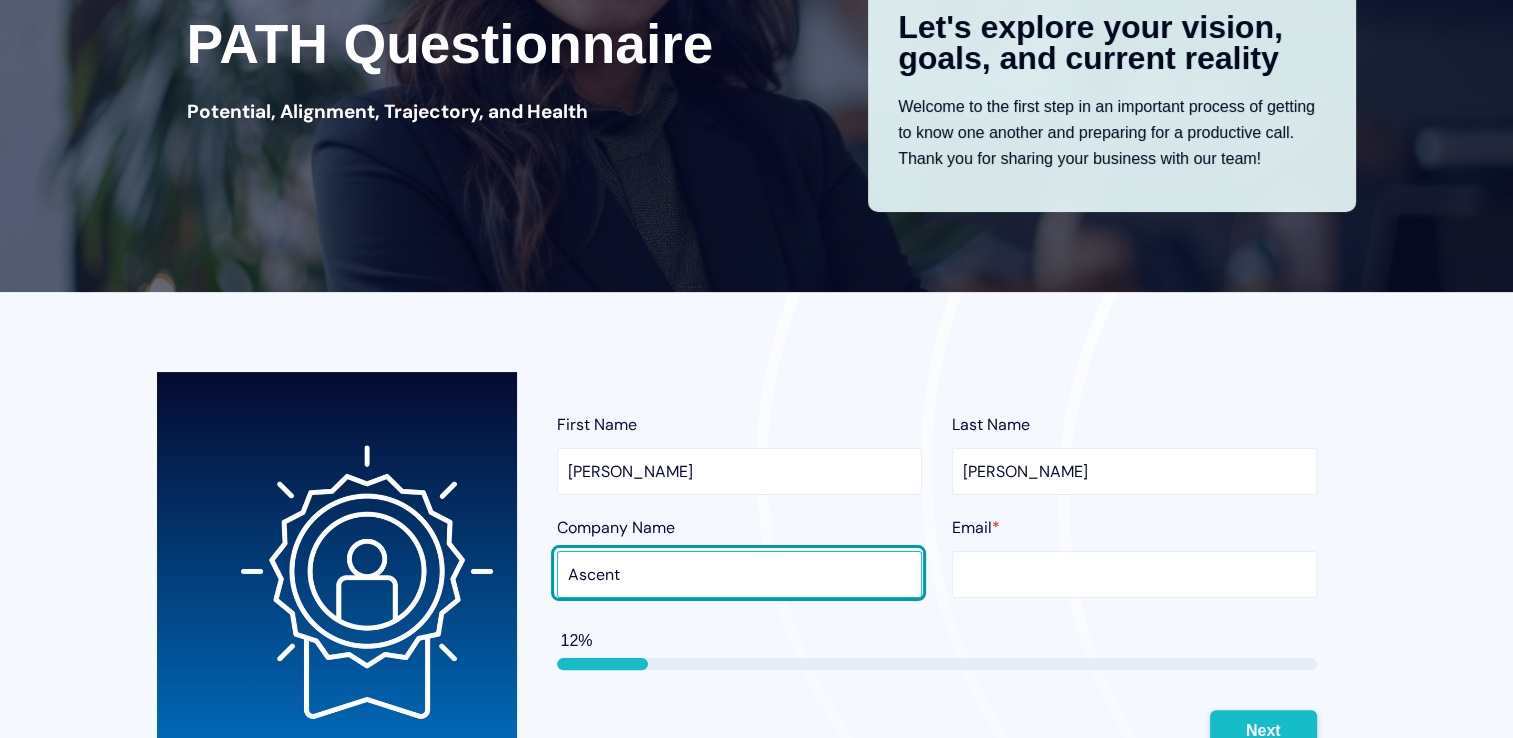 type on "Ascent Insurance Group" 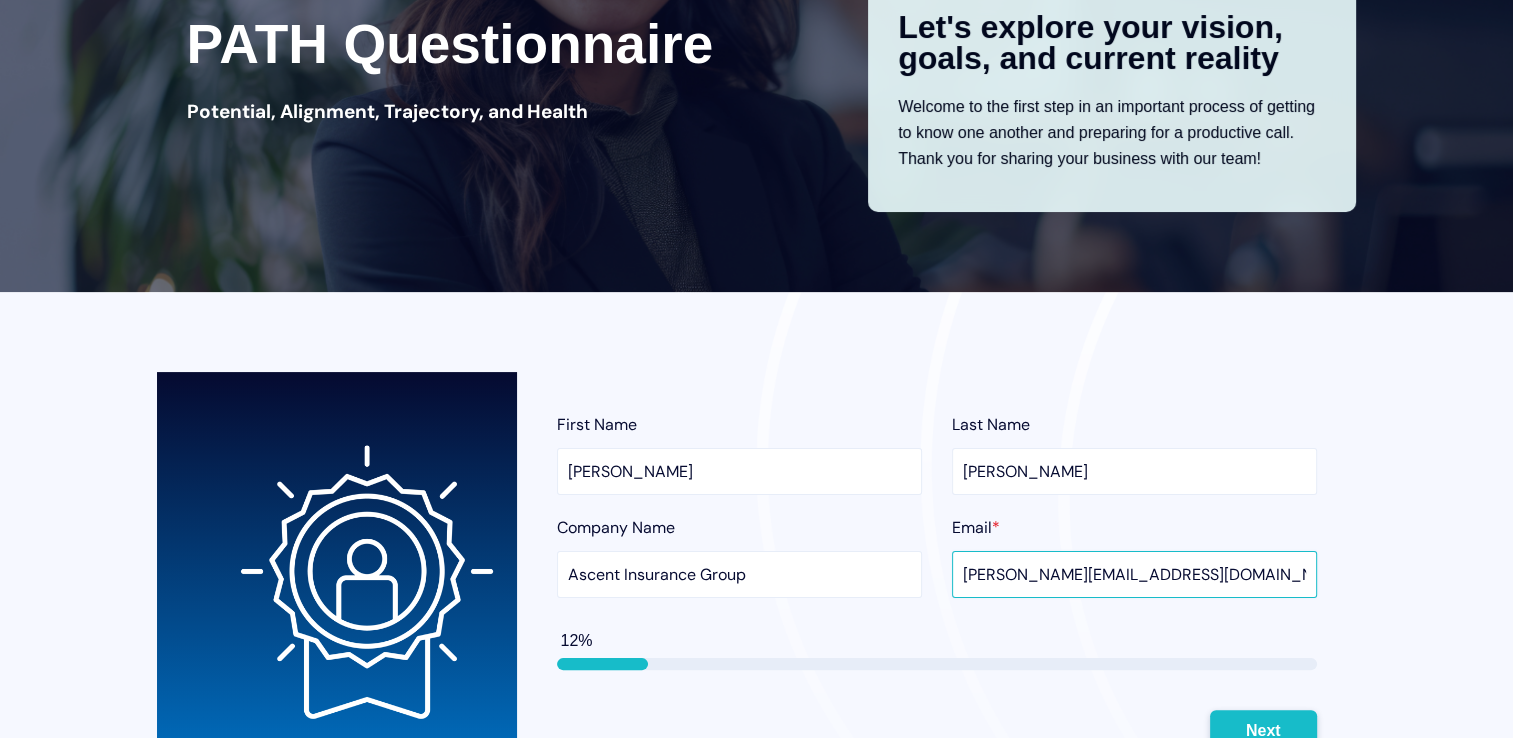 click on "[PERSON_NAME][EMAIL_ADDRESS][DOMAIN_NAME]" at bounding box center [1134, 574] 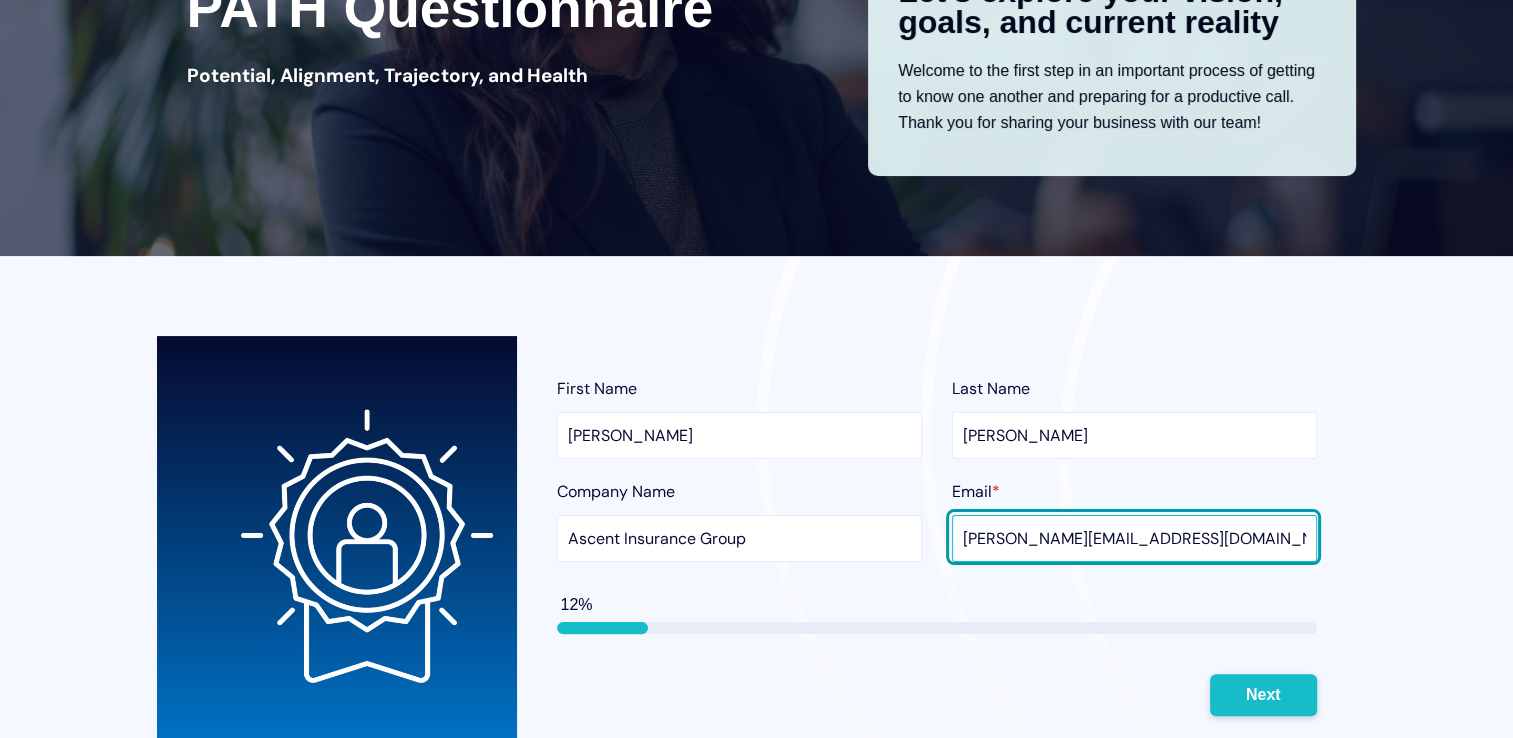 type on "[PERSON_NAME][EMAIL_ADDRESS][DOMAIN_NAME]" 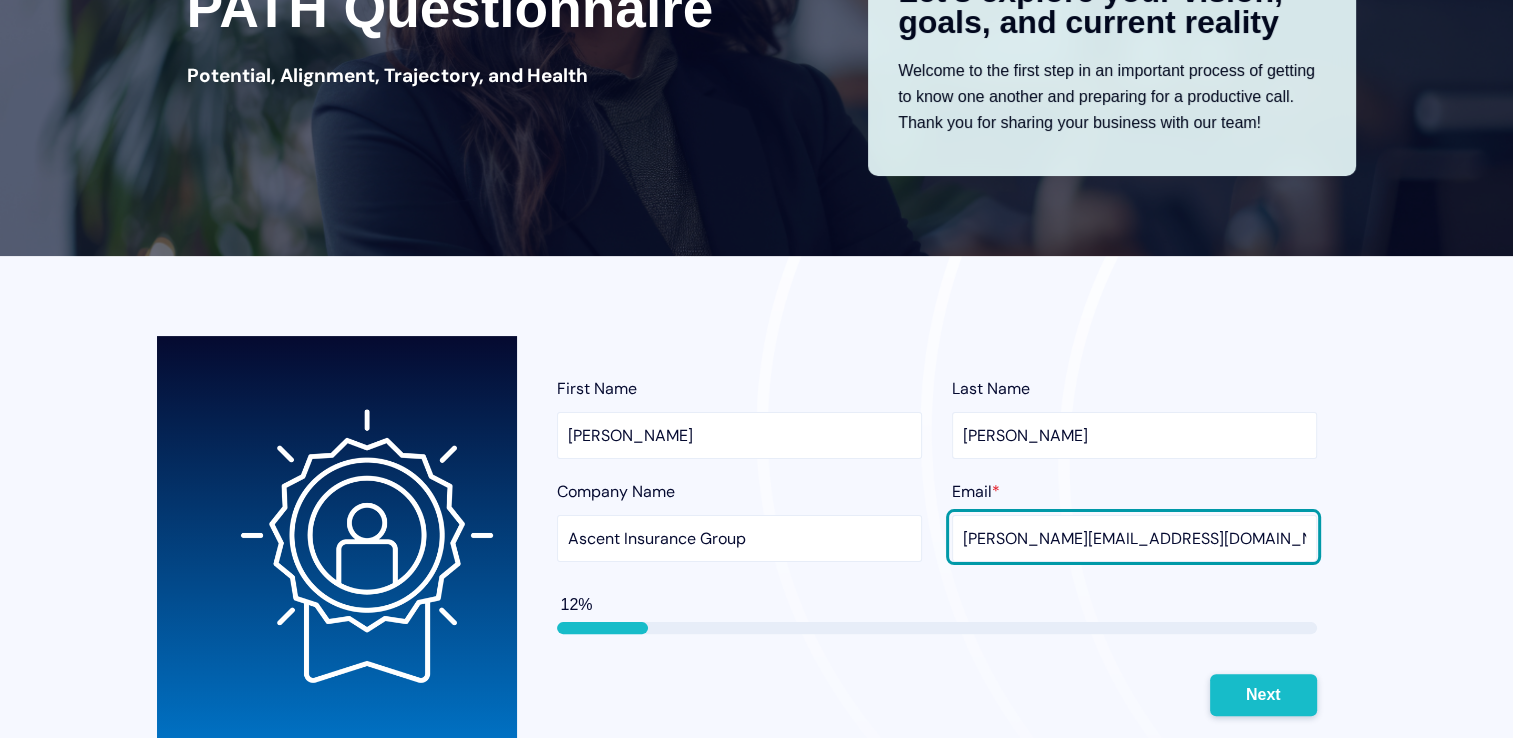 click on "First Name [PERSON_NAME] Last Name [PERSON_NAME] Company Name Ascent Insurance Group Email * [PERSON_NAME][EMAIL_ADDRESS][DOMAIN_NAME] 12% Next Who you are [DATE]
Please provide a brief description of your current organization.
Some things to consider as you paint this picture: location, number of total team members, number of producers, year-over-year growth rate for the last three years, and total annualized revenue. Who you are 12% Previous Next Where you want to be [DATE]
Imagine it’s [DATE], and you have just finished the most successful three-year run in your agency’s history. In fact, it was so successful that you will have a big all-team celebration. What are some of the specific successes you’ll be celebrating?
Some things to consider as you paint this picture: the amount of new revenue written, total annualized revenue, team members added, close ratios, the health of pipelines, referrals from existing clients and centers of influence, marketing presence, team culture. 12% Previous" at bounding box center (756, 546) 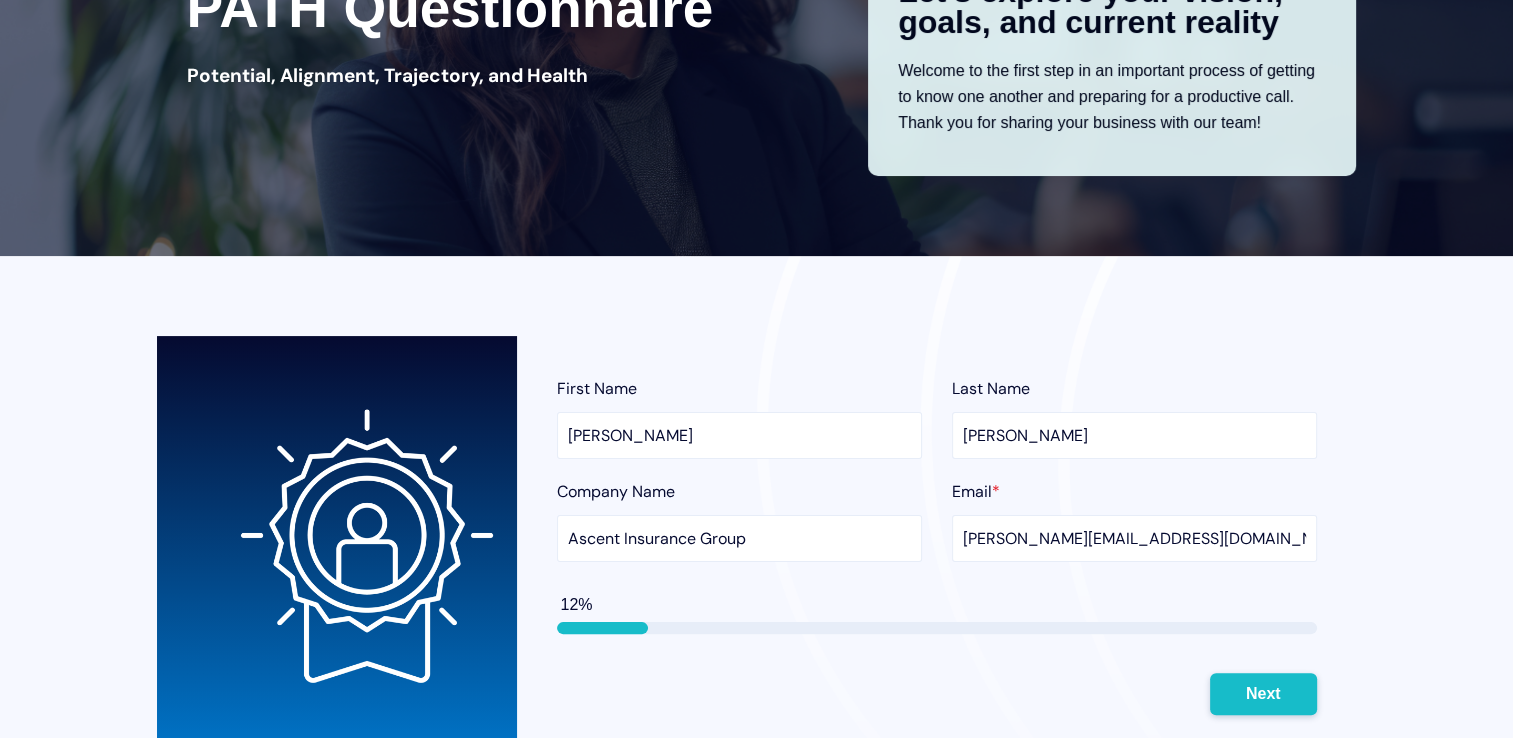 click on "Next" at bounding box center (1263, 694) 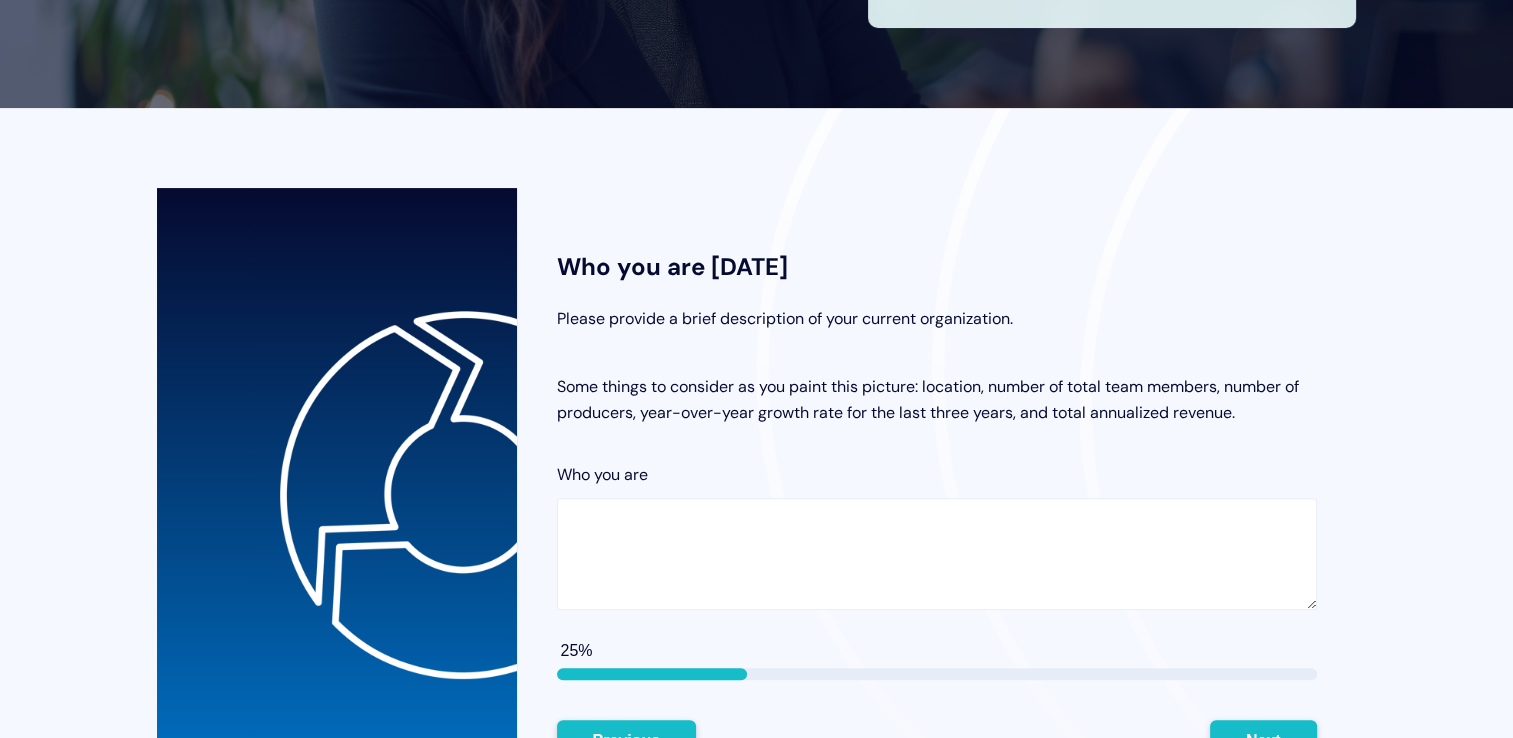 scroll, scrollTop: 459, scrollLeft: 0, axis: vertical 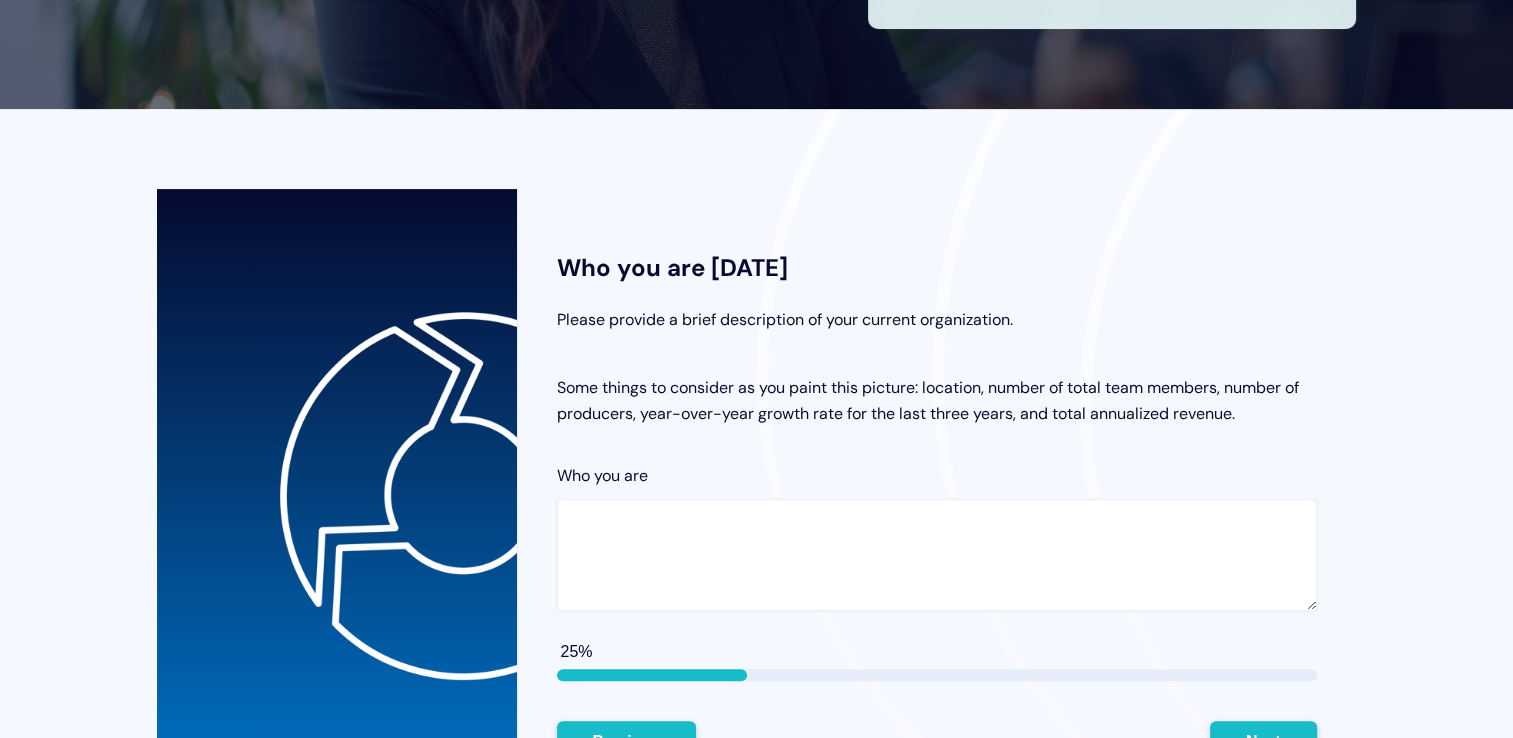 click on "Who you are" at bounding box center [937, 555] 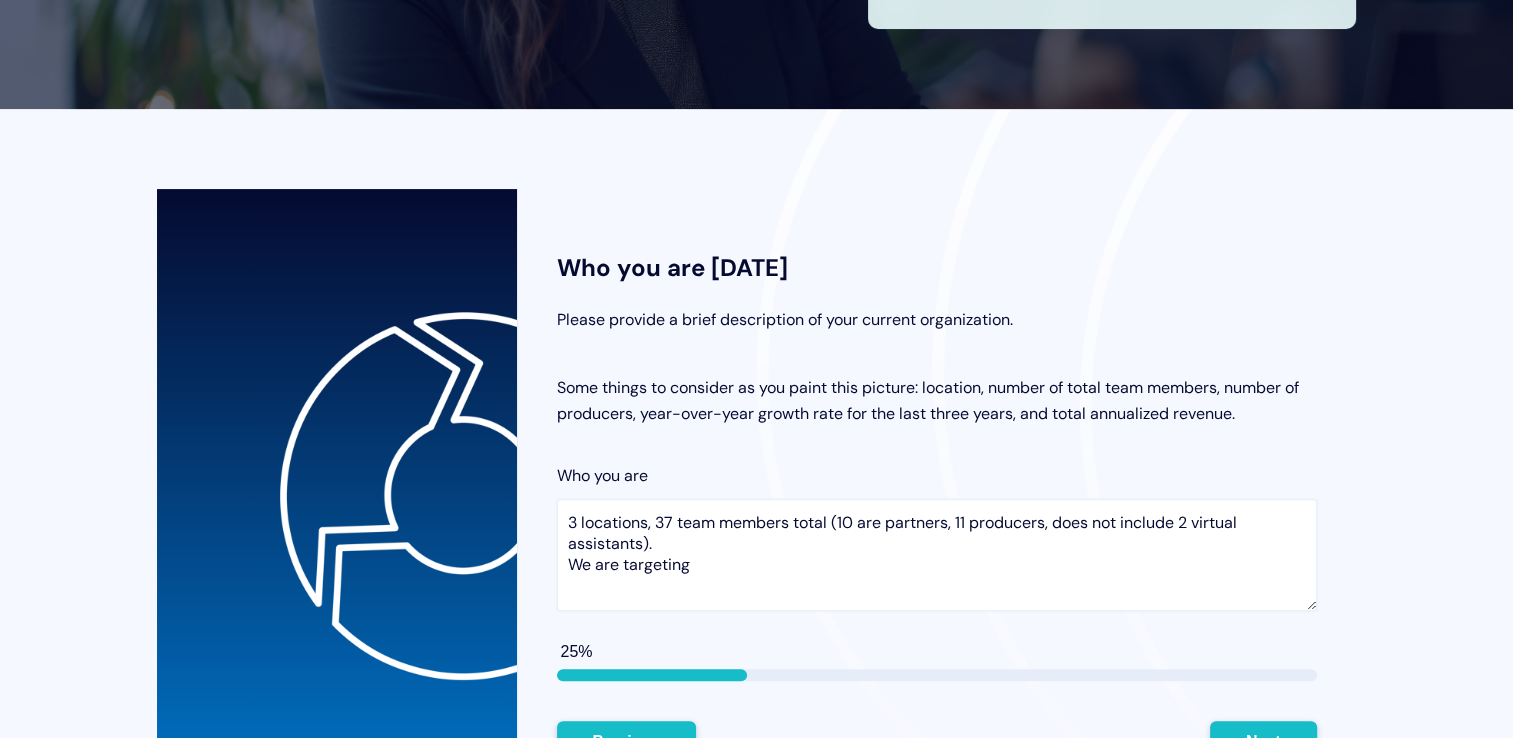 click on "3 locations, 37 team members total (10 are partners, 11 producers, does not include 2 virtual assistants).
We are targeting" at bounding box center (937, 555) 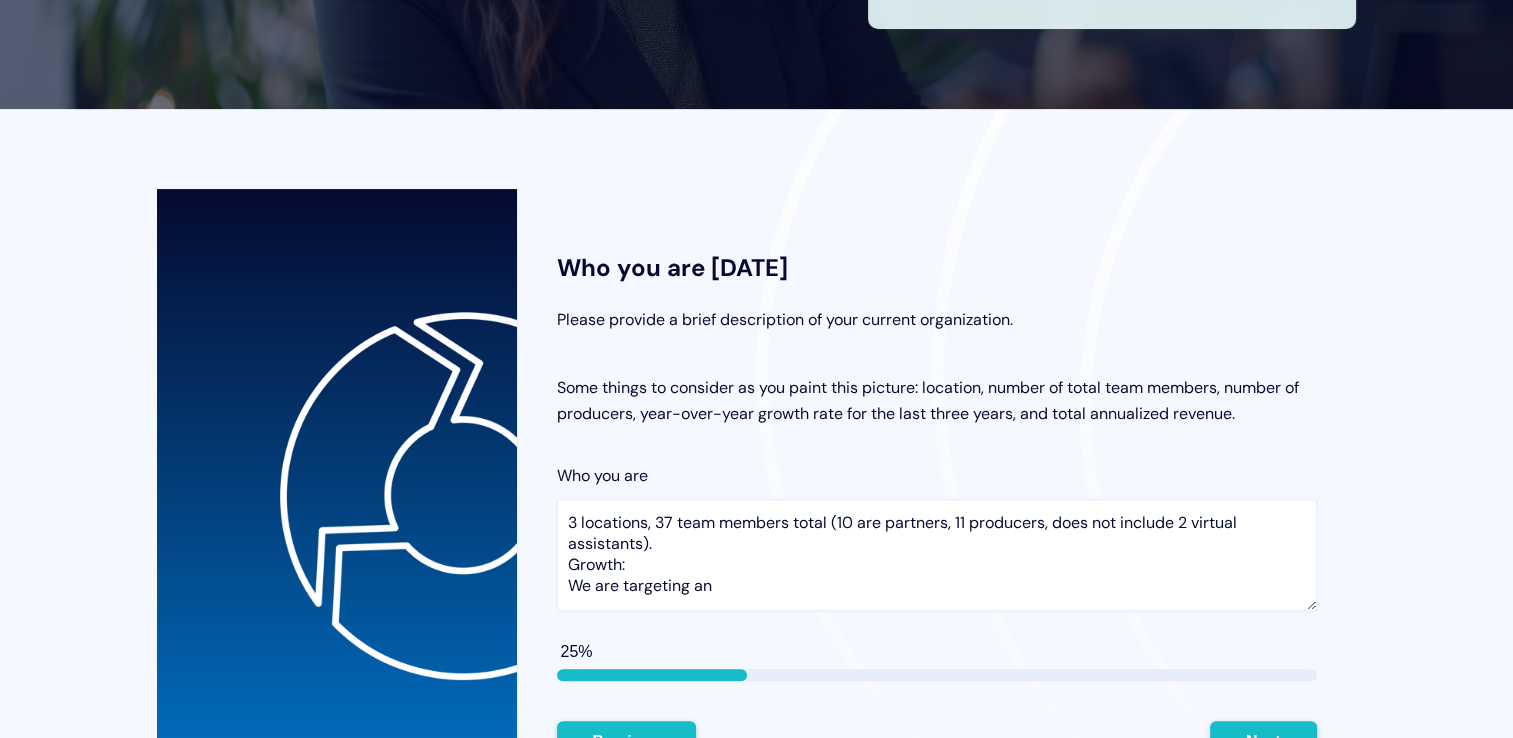 click on "3 locations, 37 team members total (10 are partners, 11 producers, does not include 2 virtual assistants).
Growth:
We are targeting an" at bounding box center (937, 555) 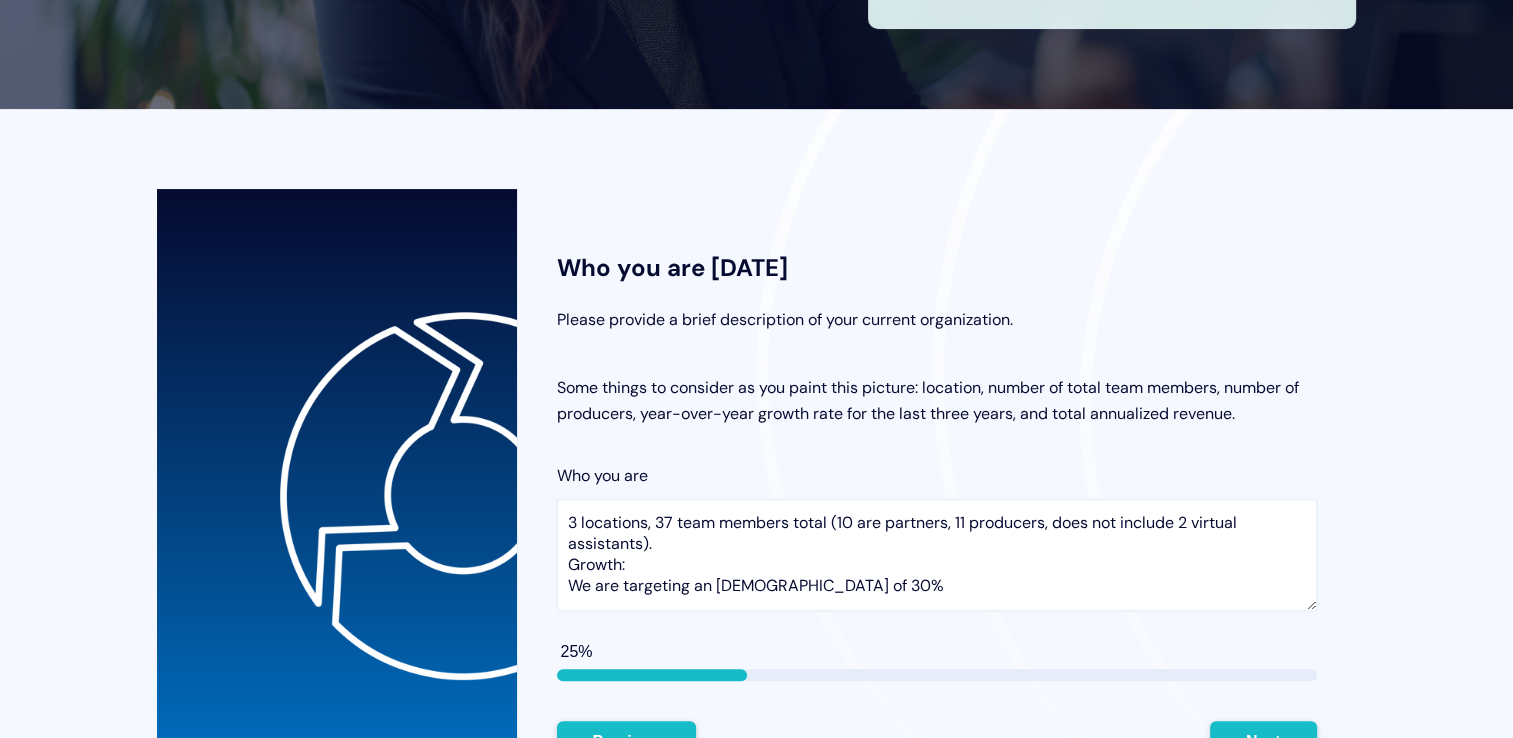 click on "3 locations, 37 team members total (10 are partners, 11 producers, does not include 2 virtual assistants).
Growth:
We are targeting an [DEMOGRAPHIC_DATA] of 30%" at bounding box center [937, 555] 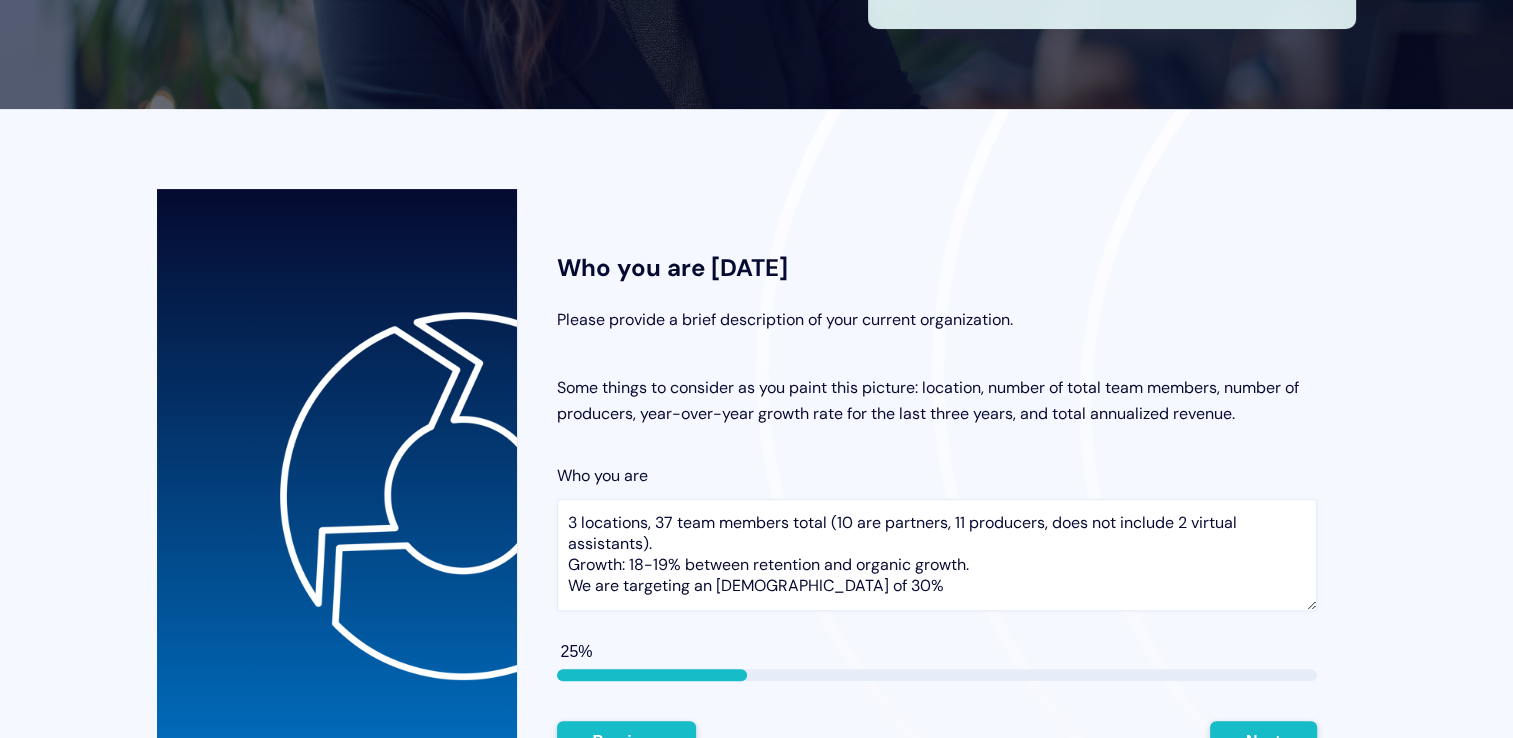 click on "3 locations, 37 team members total (10 are partners, 11 producers, does not include 2 virtual assistants).
Growth: 18-19% between retention and organic growth.
We are targeting an [DEMOGRAPHIC_DATA] of 30%" at bounding box center (937, 555) 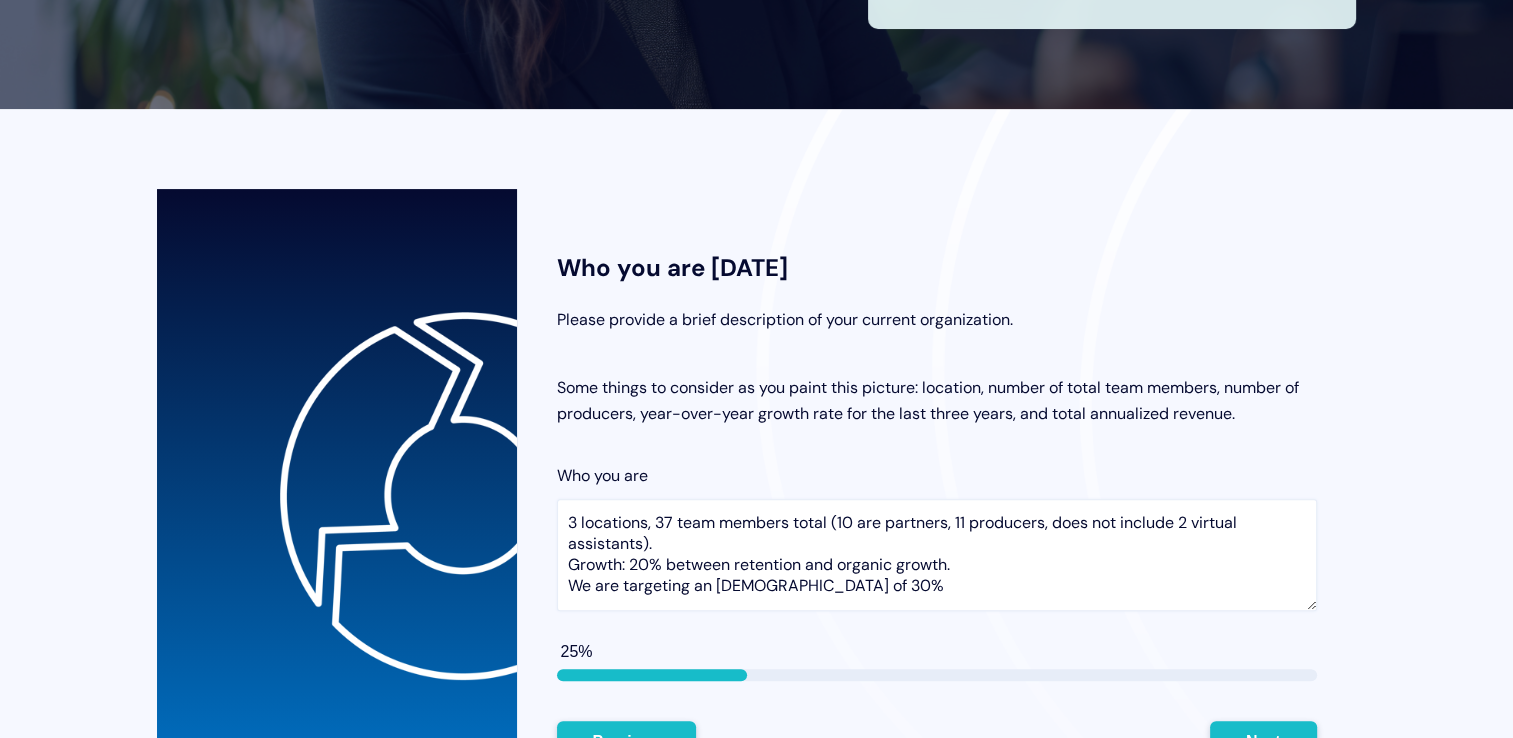 click on "3 locations, 37 team members total (10 are partners, 11 producers, does not include 2 virtual assistants).
Growth: 20% between retention and organic growth.
We are targeting an [DEMOGRAPHIC_DATA] of 30%" at bounding box center [937, 555] 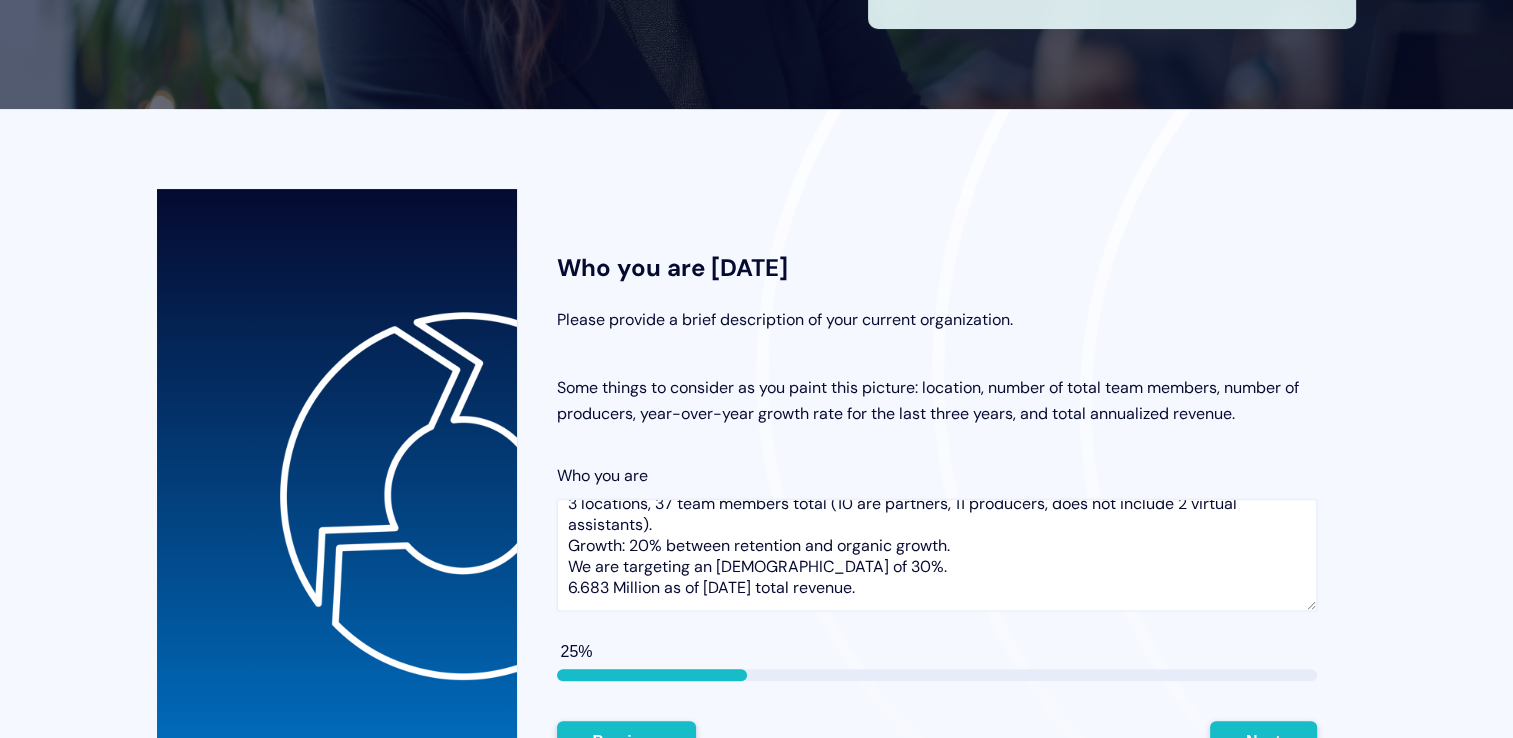 scroll, scrollTop: 17, scrollLeft: 0, axis: vertical 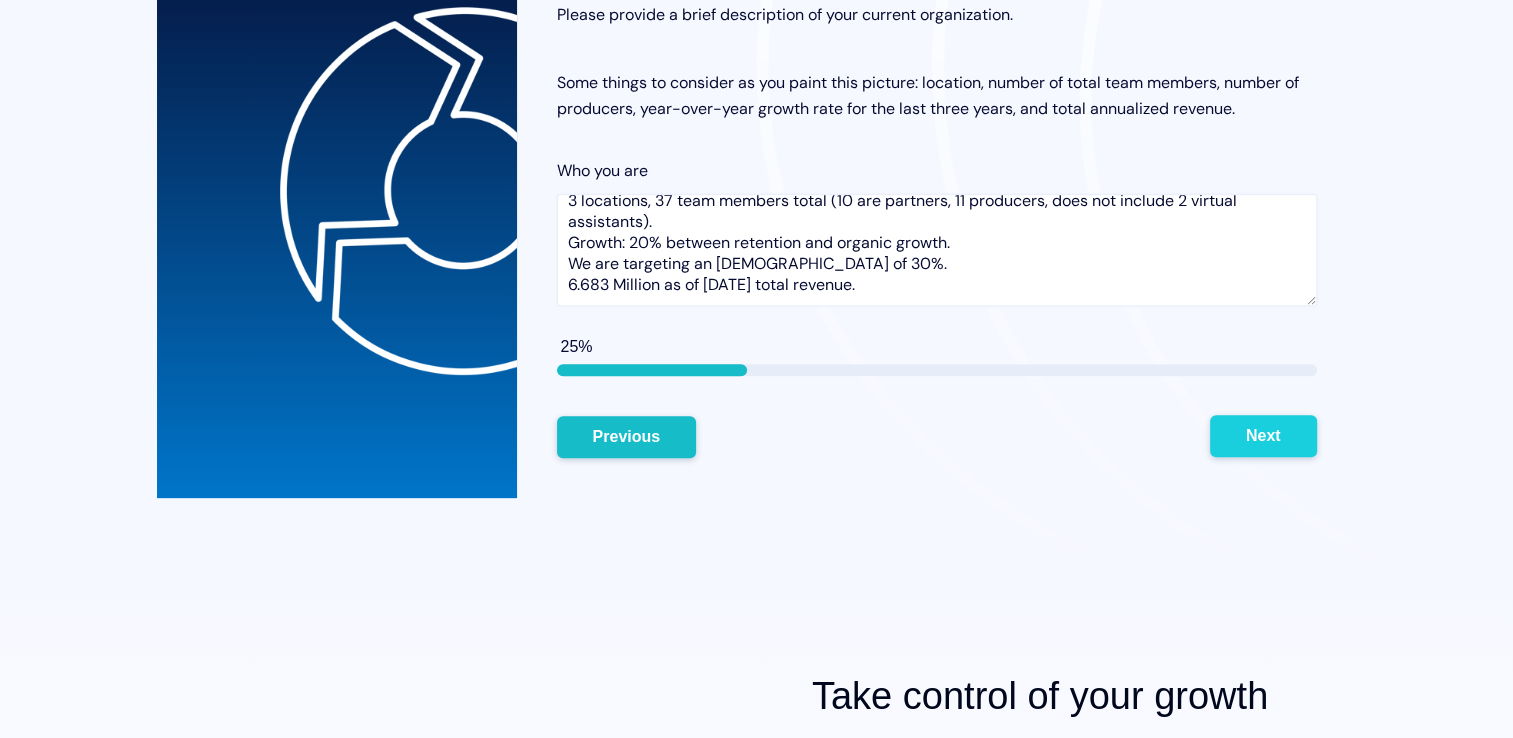type on "3 locations, 37 team members total (10 are partners, 11 producers, does not include 2 virtual assistants).
Growth: 20% between retention and organic growth.
We are targeting an [DEMOGRAPHIC_DATA] of 30%.
6.683 Million as of [DATE] total revenue." 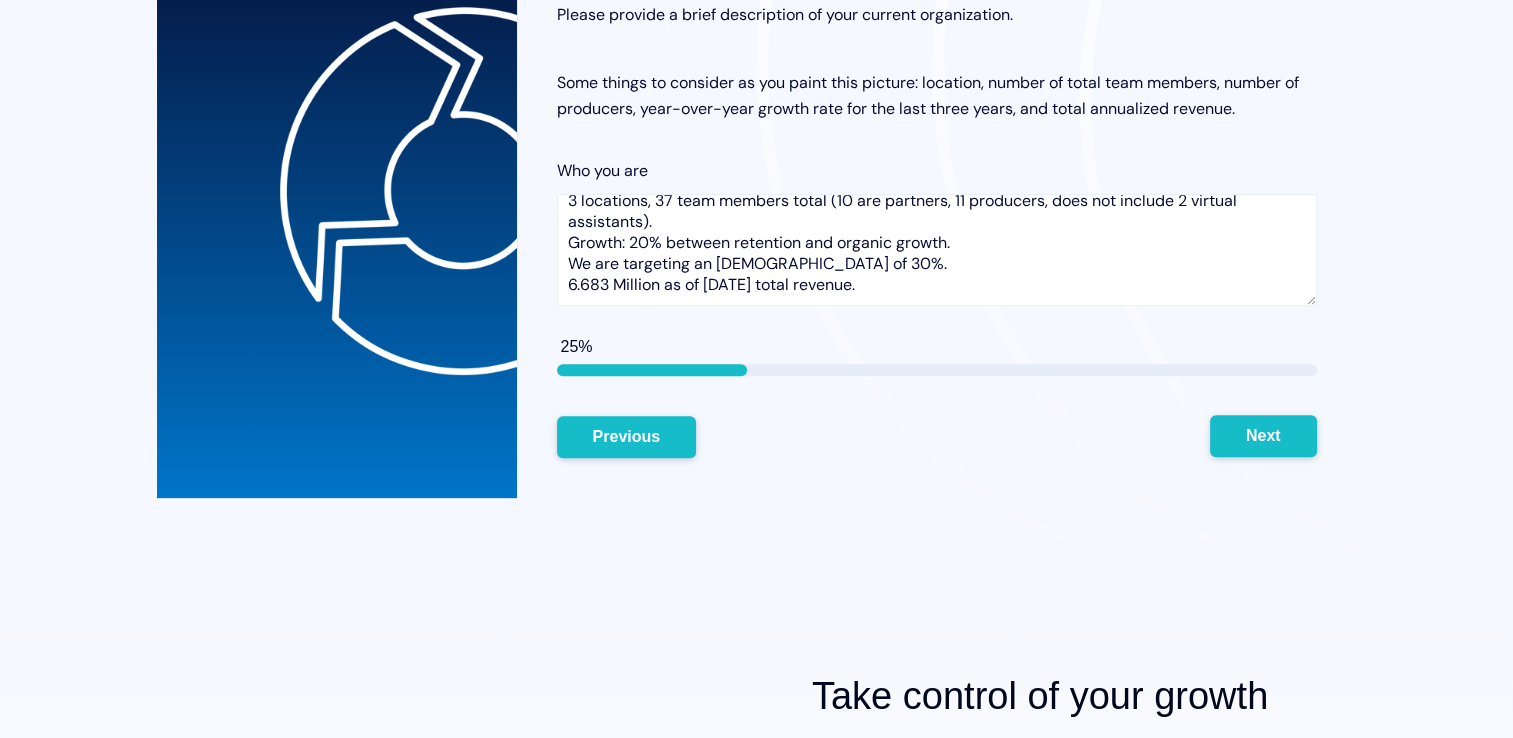 click on "Next" at bounding box center [1263, 436] 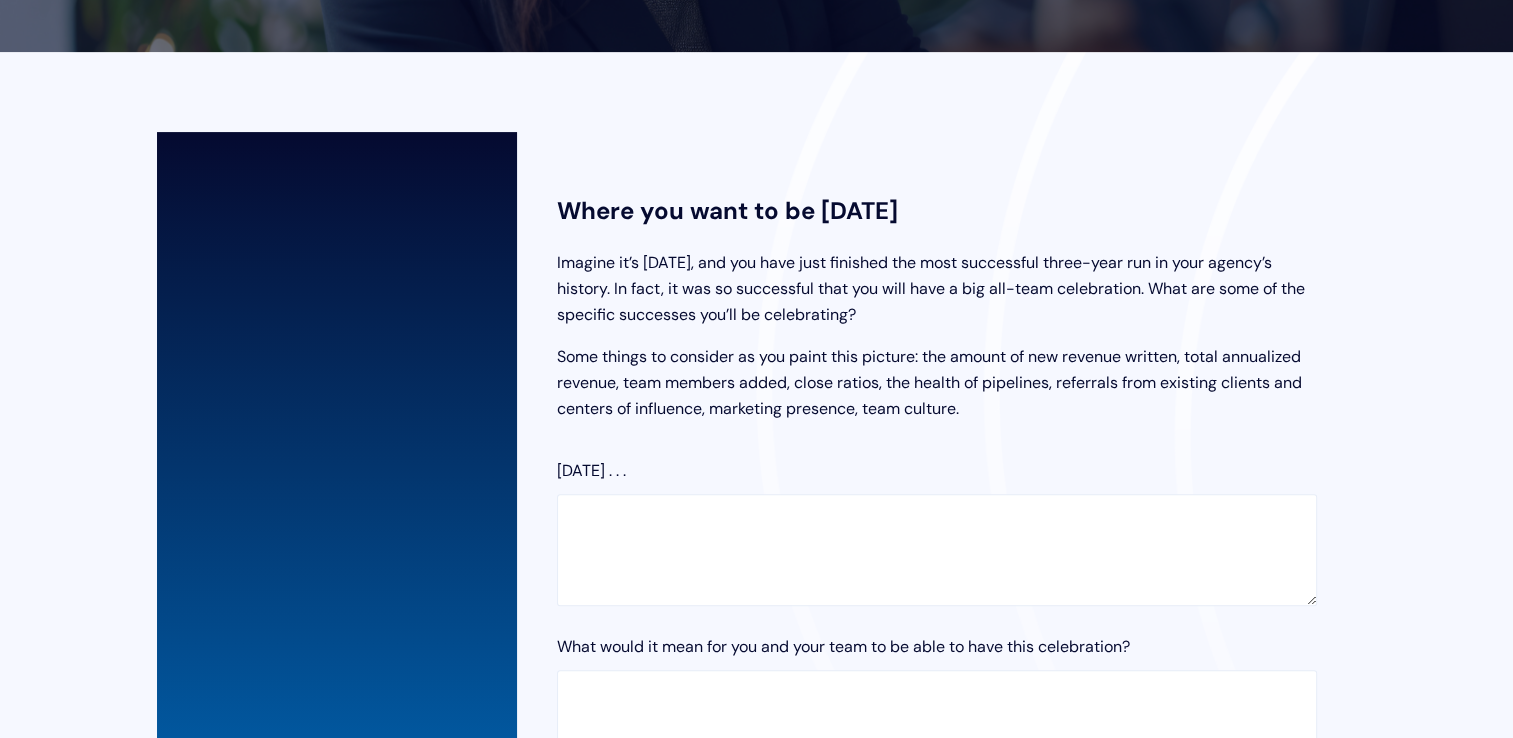 scroll, scrollTop: 515, scrollLeft: 0, axis: vertical 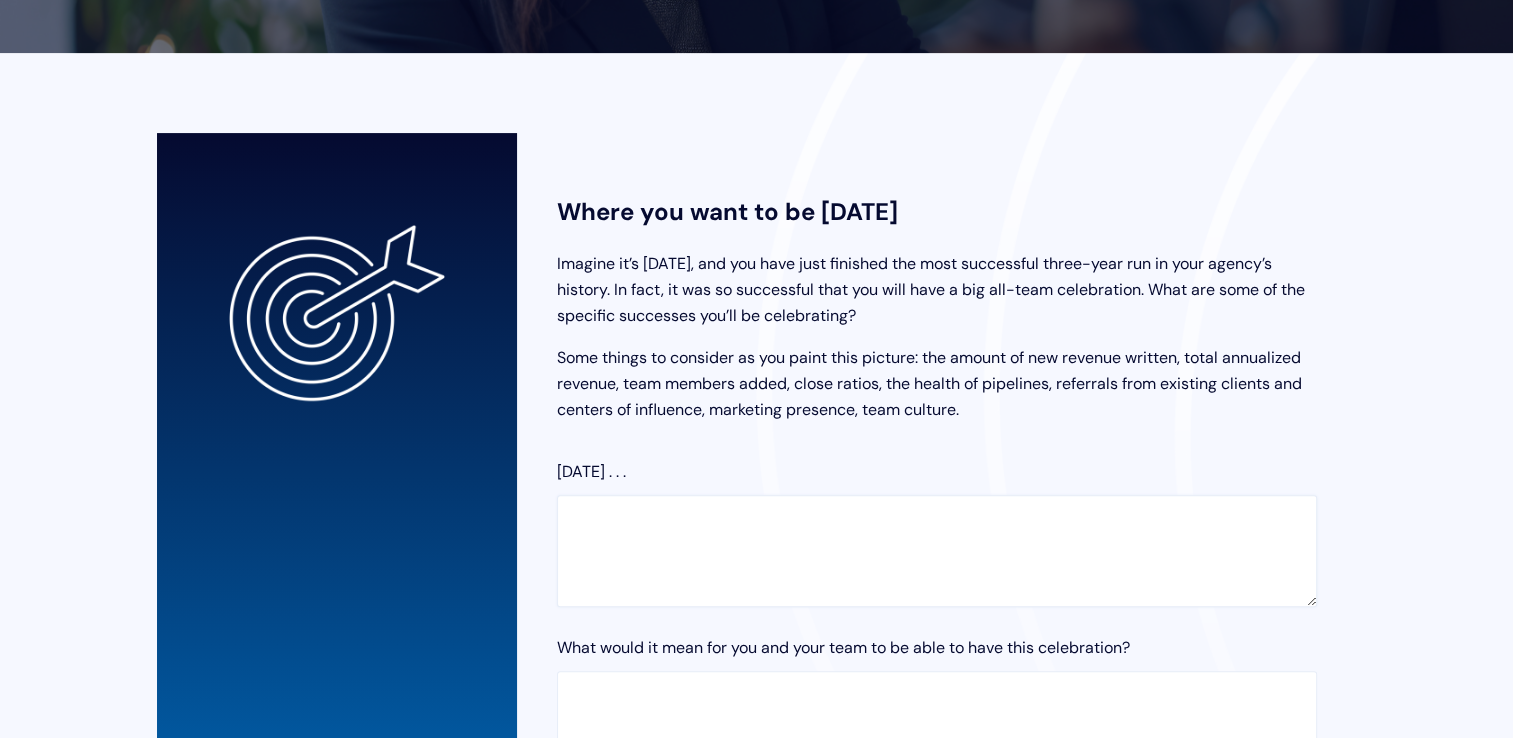 click on "[DATE] . . ." at bounding box center [937, 551] 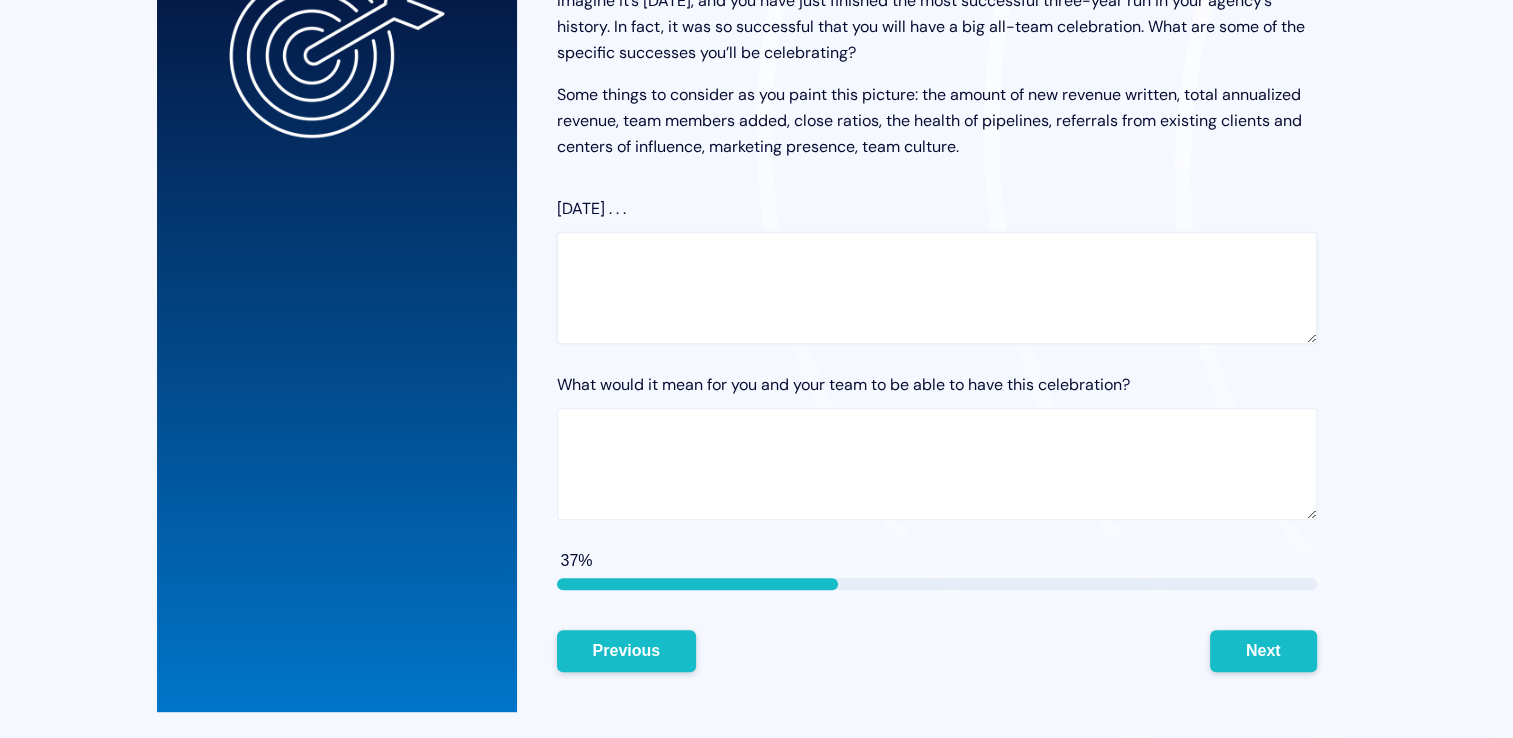 scroll, scrollTop: 779, scrollLeft: 0, axis: vertical 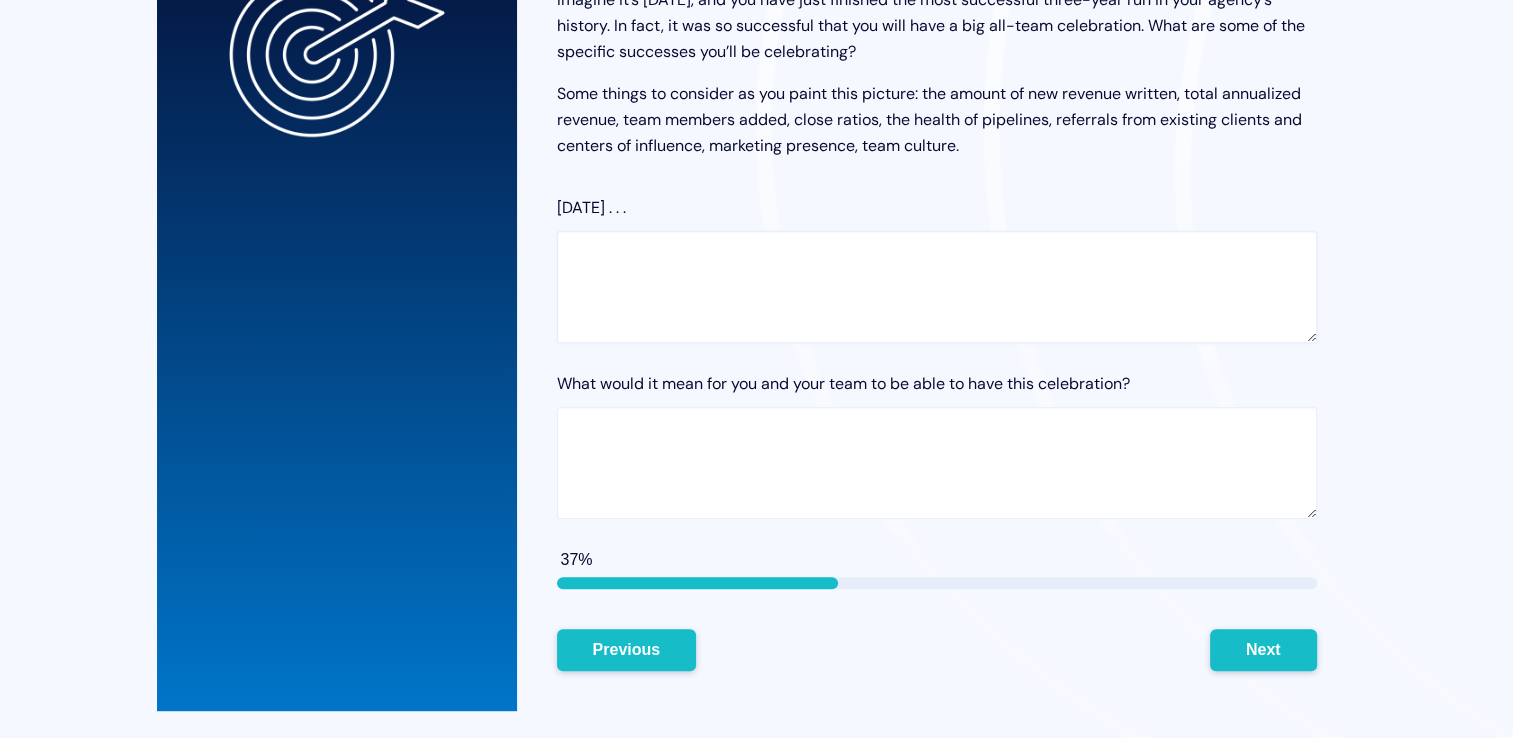 click on "[DATE] . . ." at bounding box center (937, 287) 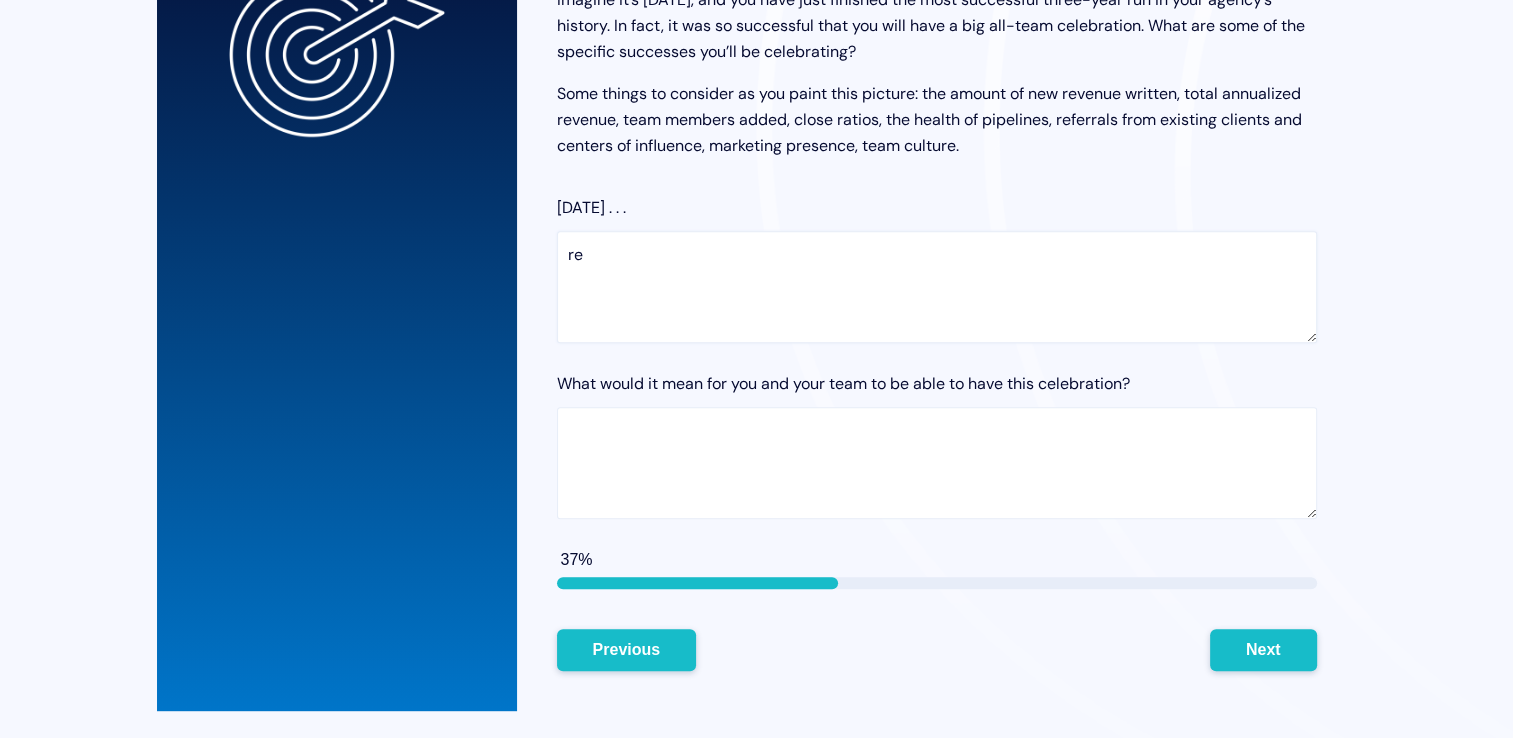 type on "r" 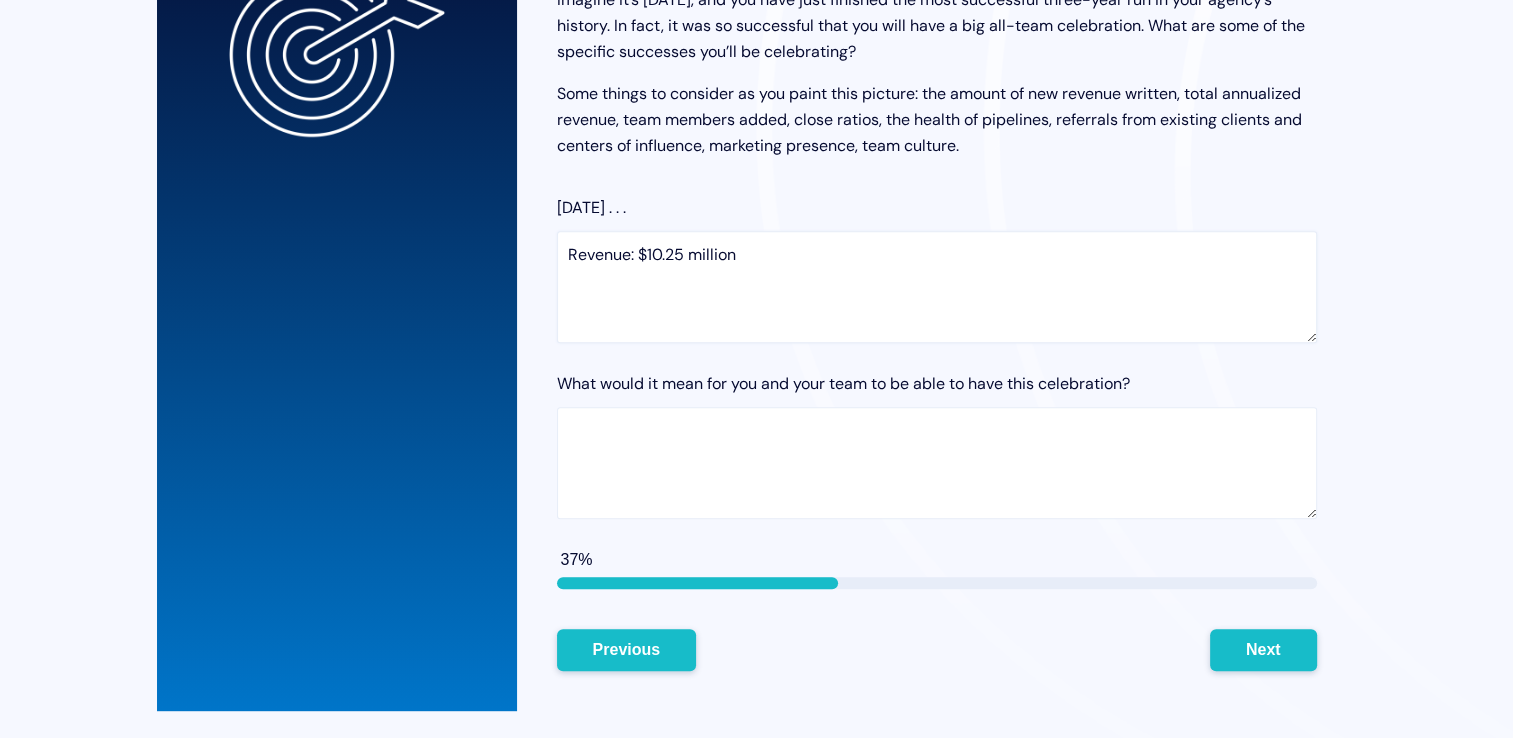 click on "Revenue: $10.25 million" at bounding box center [937, 287] 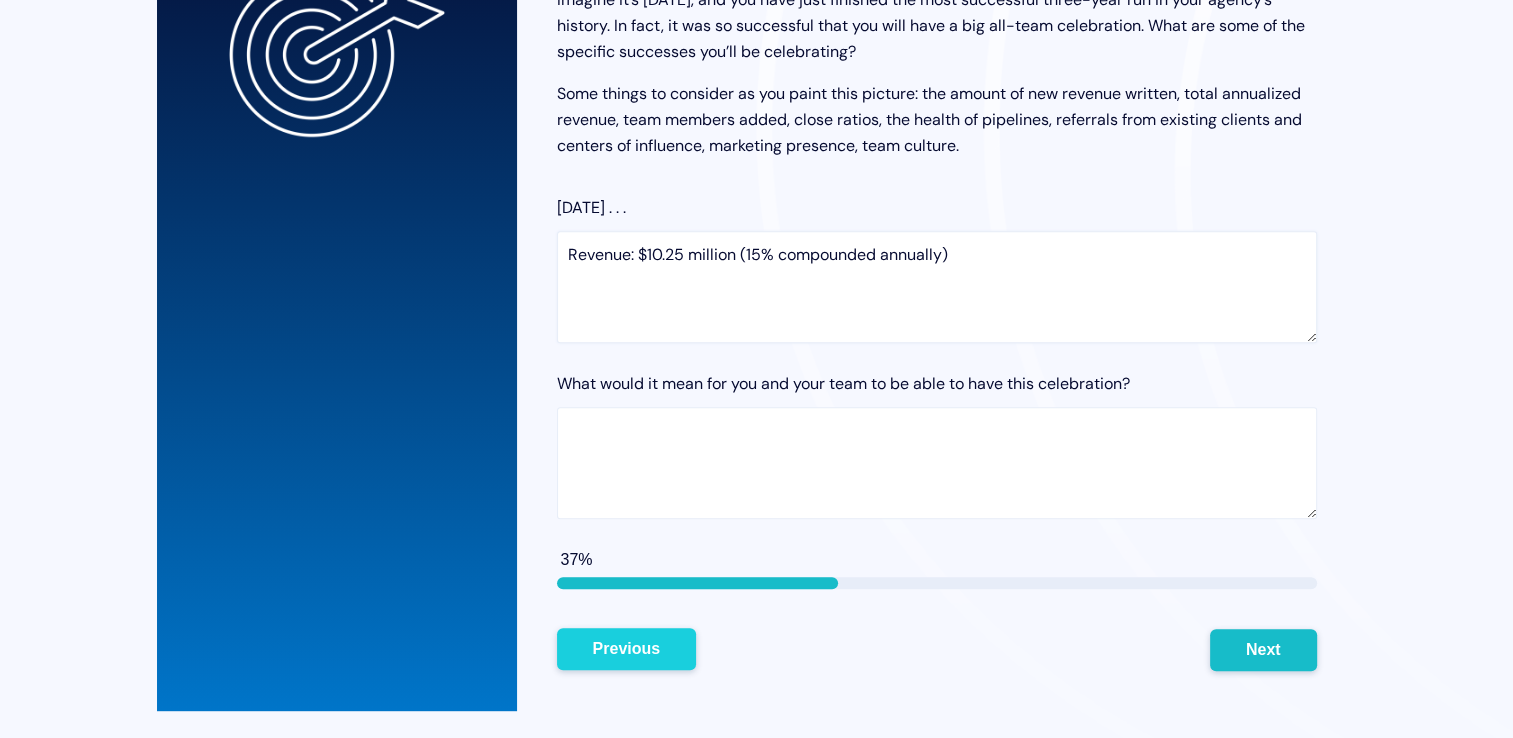 type on "Revenue: $10.25 million (15% compounded annually)" 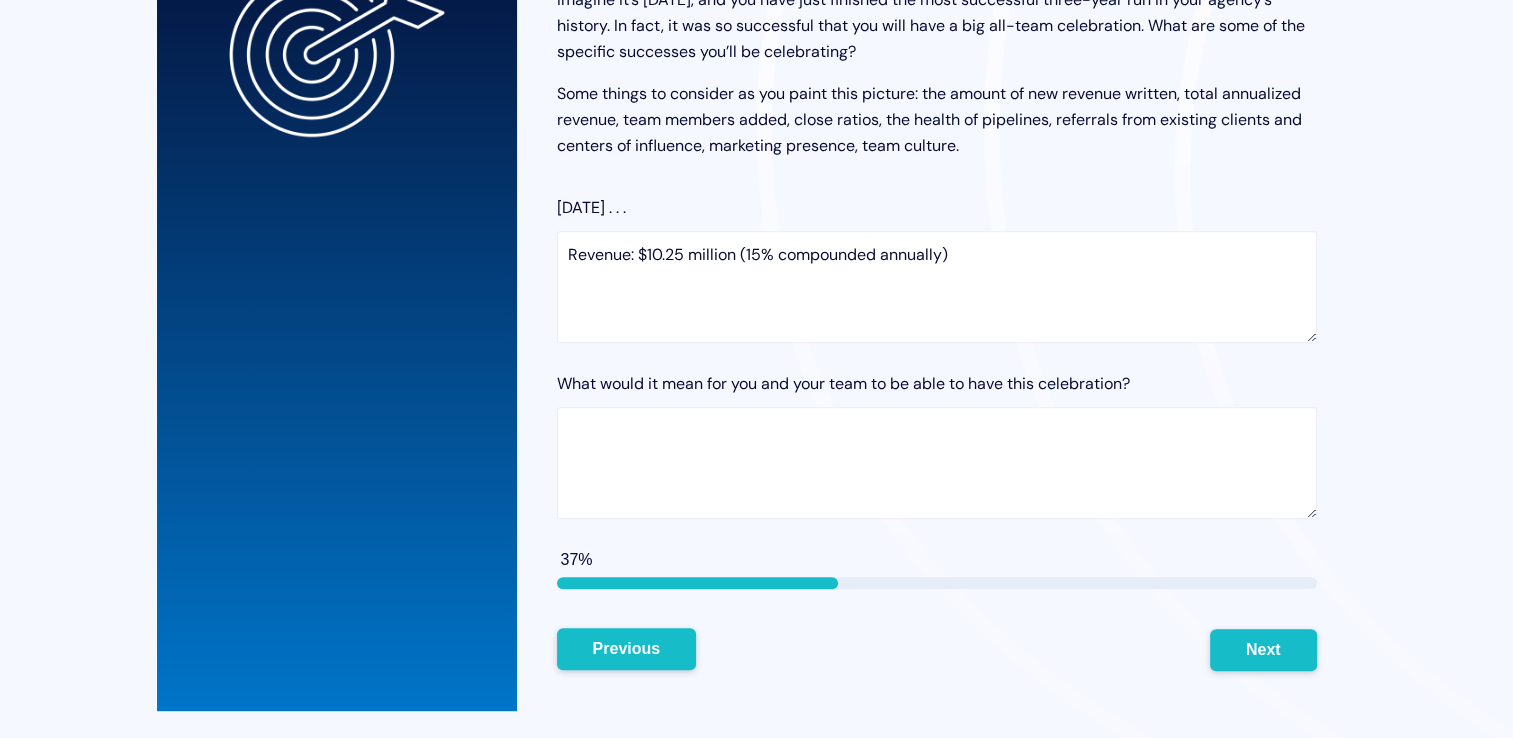 click on "Previous" at bounding box center (627, 649) 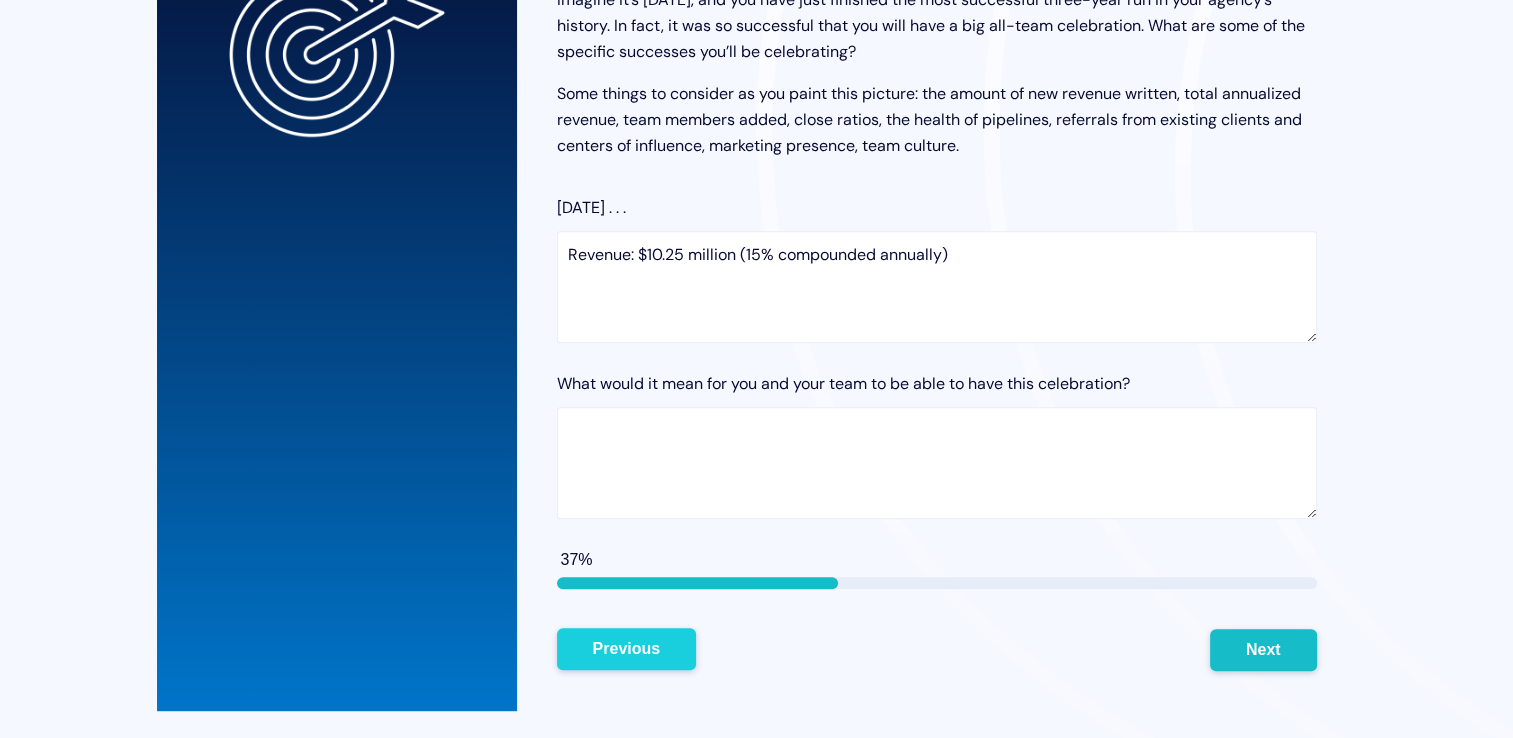scroll, scrollTop: 552, scrollLeft: 0, axis: vertical 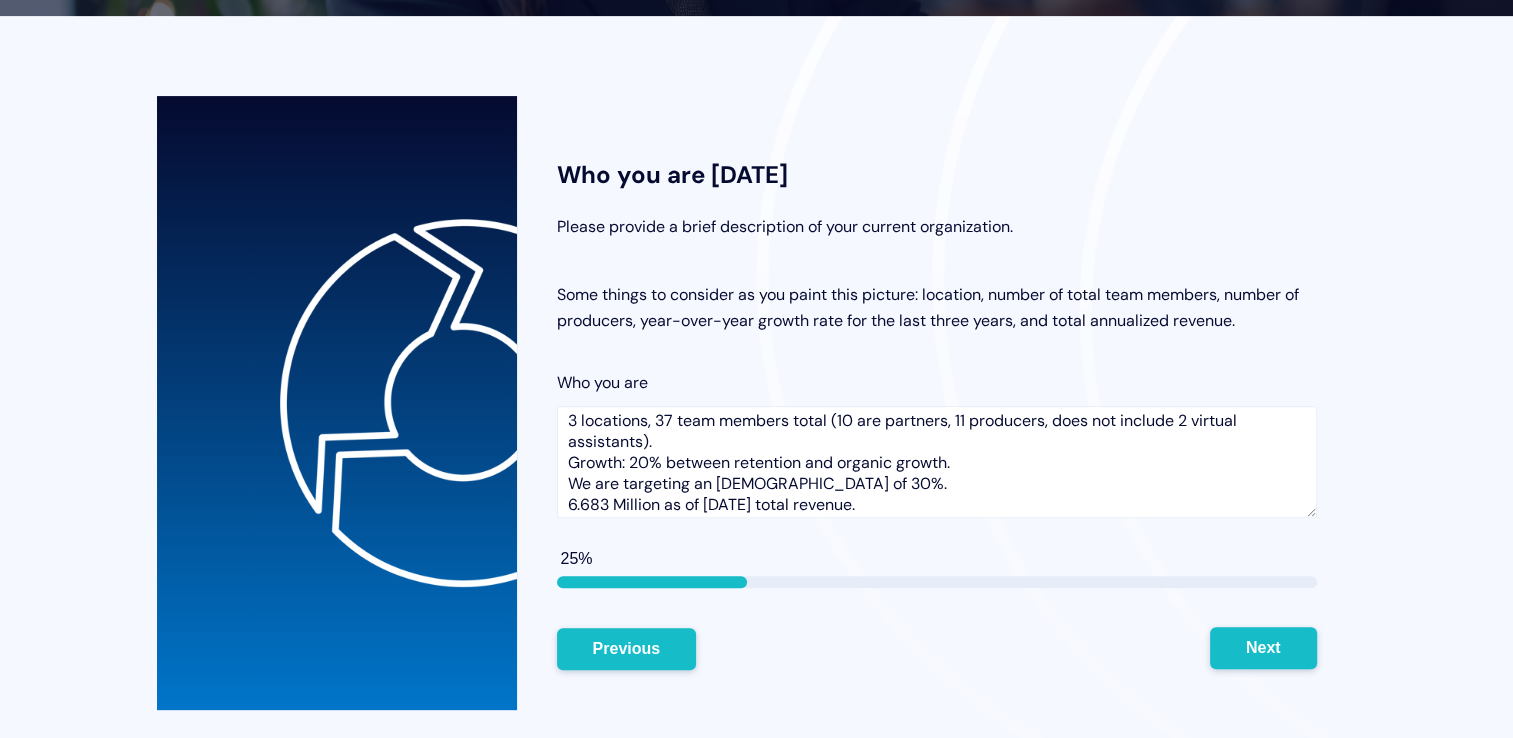 click on "Next" at bounding box center [1263, 648] 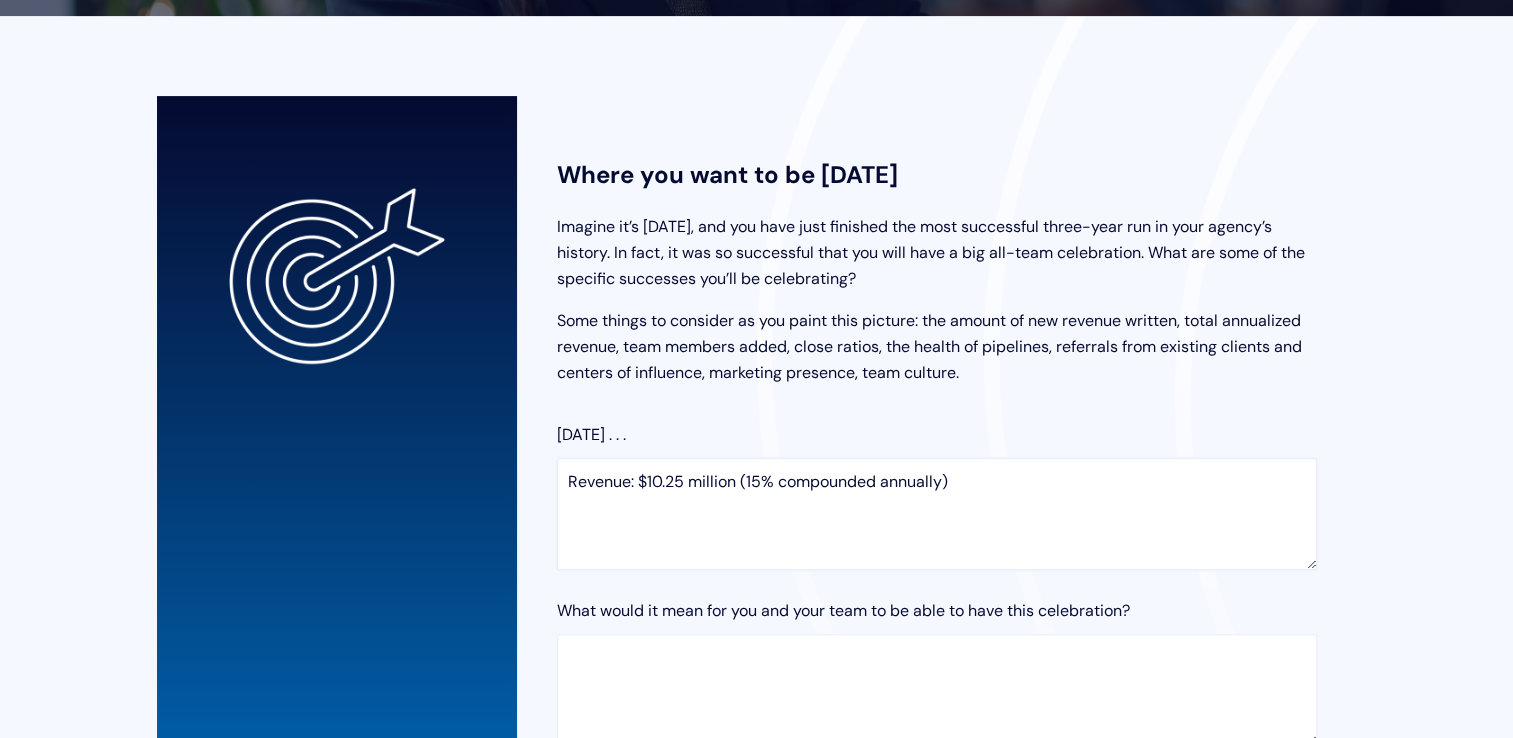 click on "Revenue: $10.25 million (15% compounded annually)" at bounding box center (937, 514) 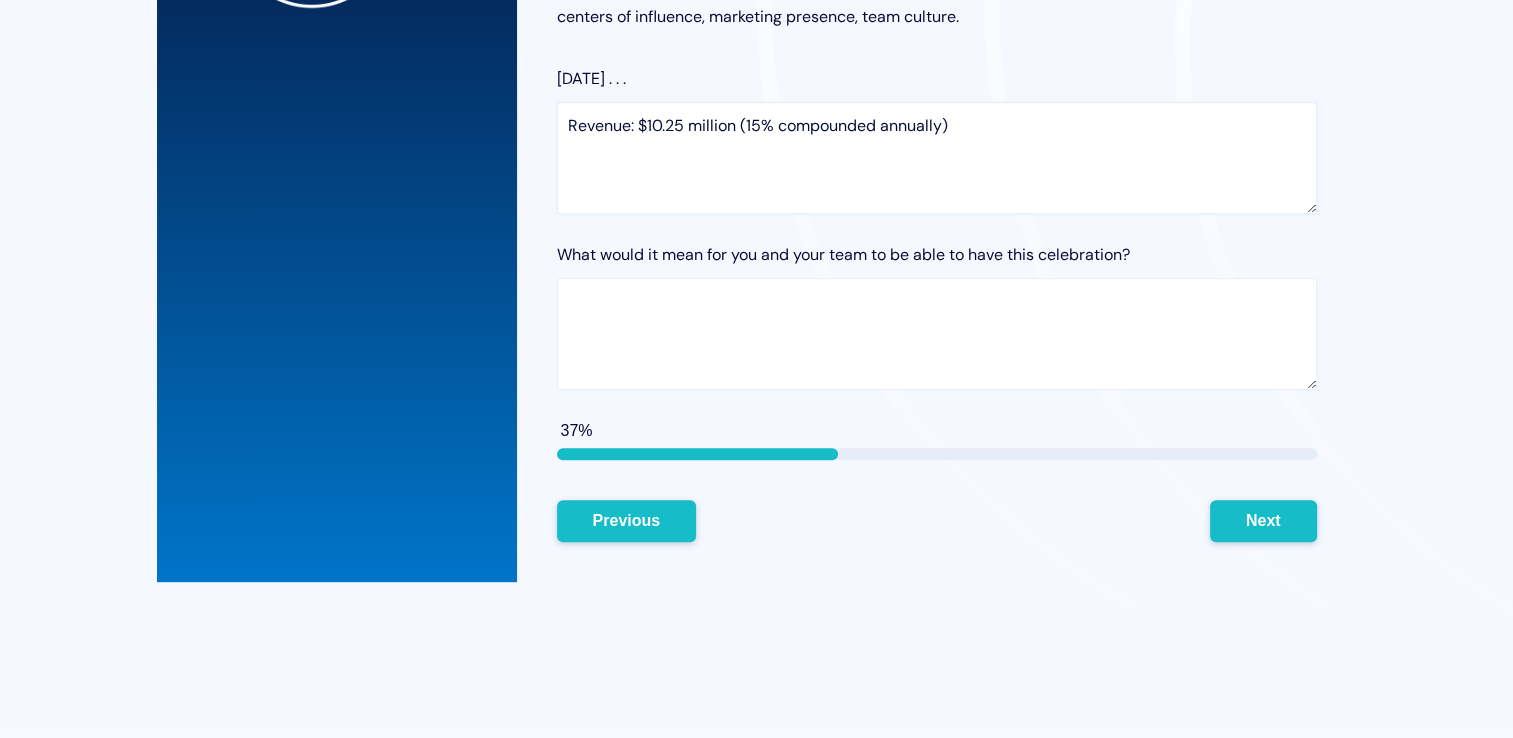 scroll, scrollTop: 909, scrollLeft: 0, axis: vertical 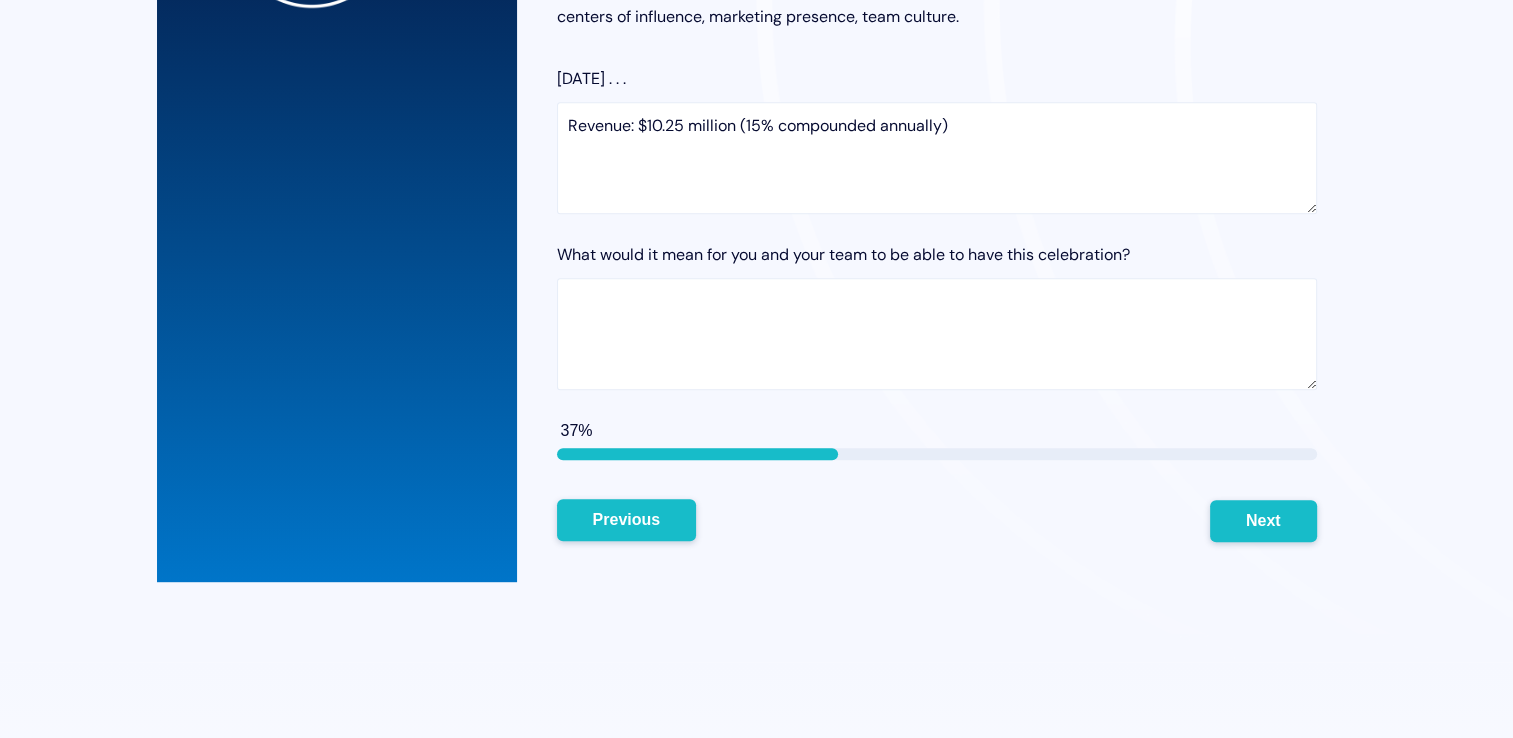 click on "Previous" at bounding box center (627, 520) 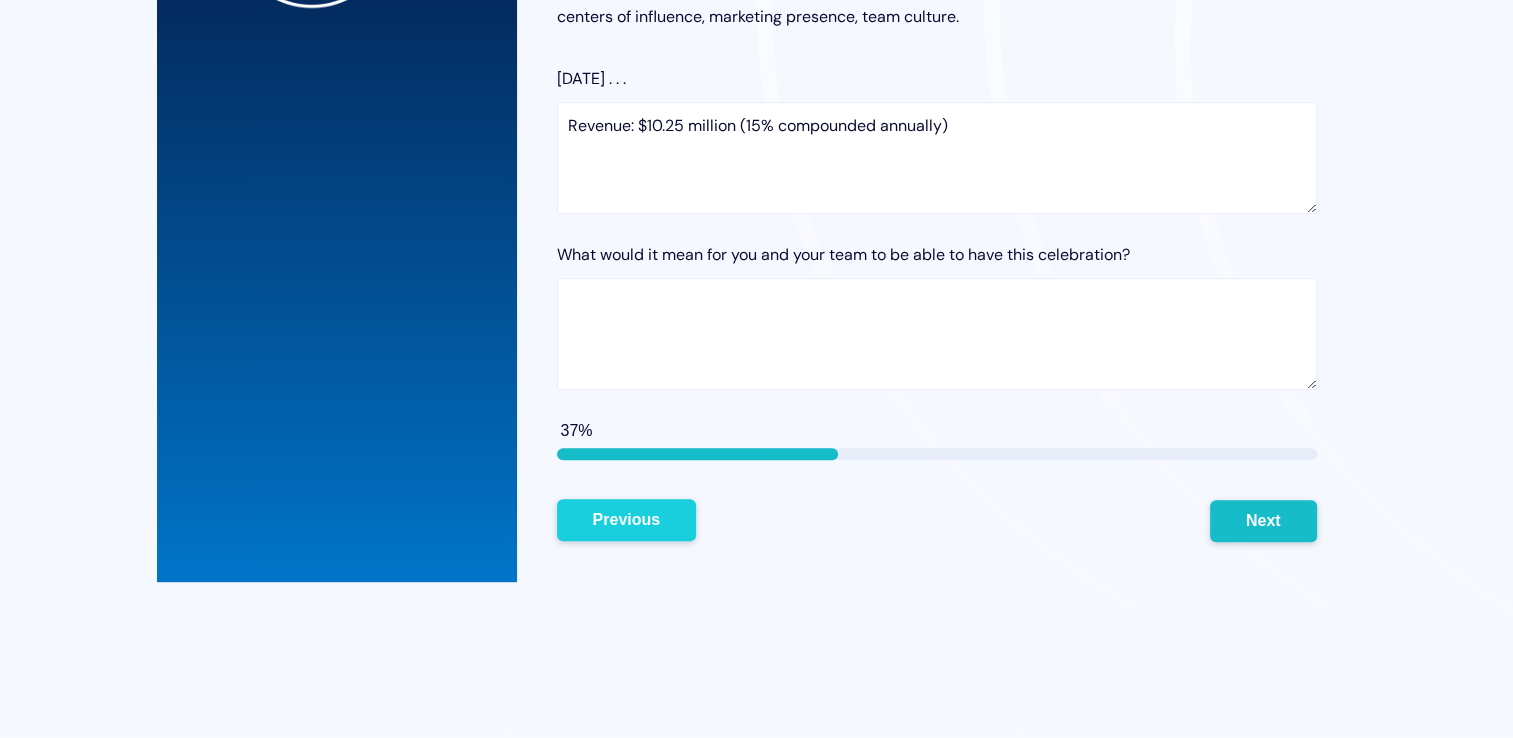scroll, scrollTop: 680, scrollLeft: 0, axis: vertical 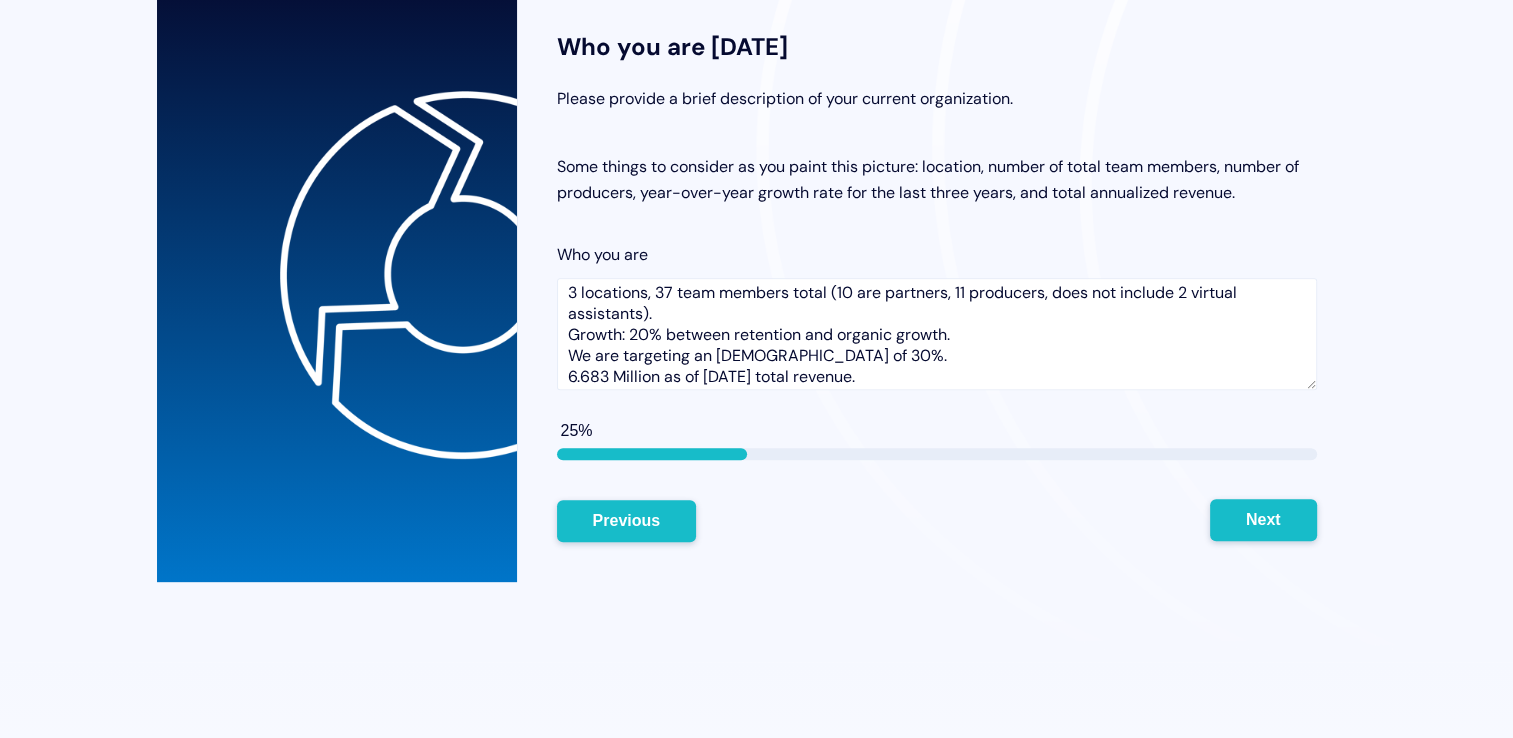 click on "Next" at bounding box center [1263, 520] 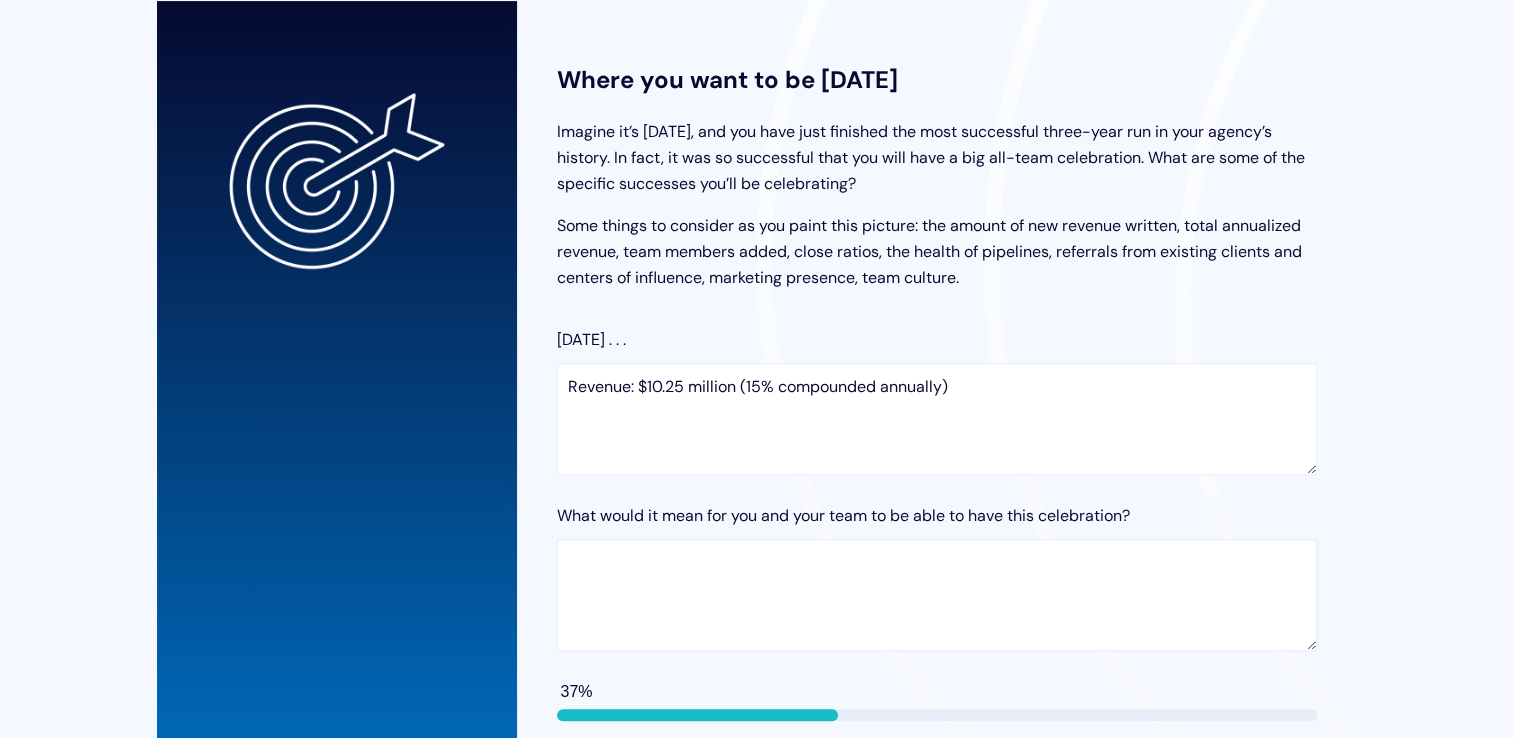 scroll, scrollTop: 847, scrollLeft: 0, axis: vertical 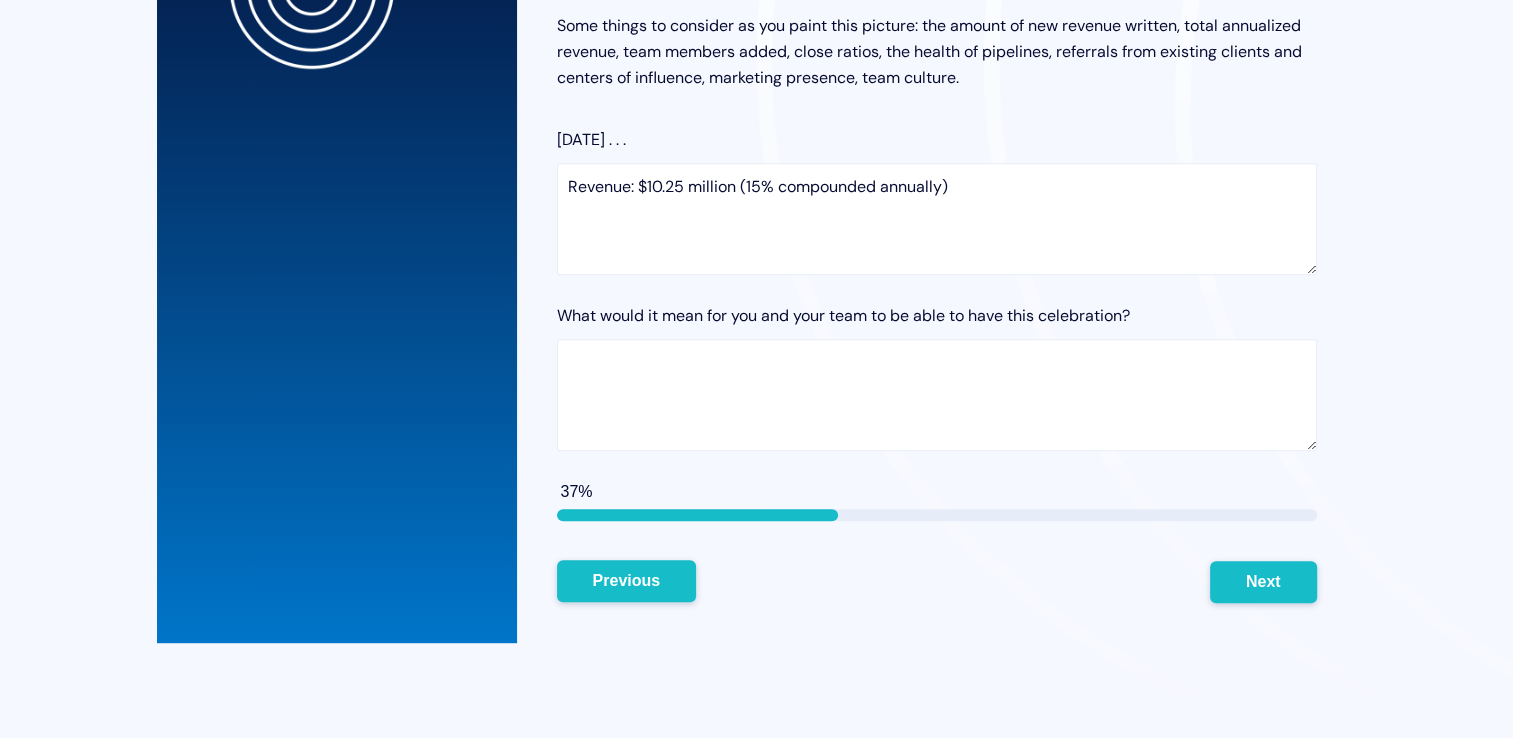 click on "Previous" at bounding box center (627, 581) 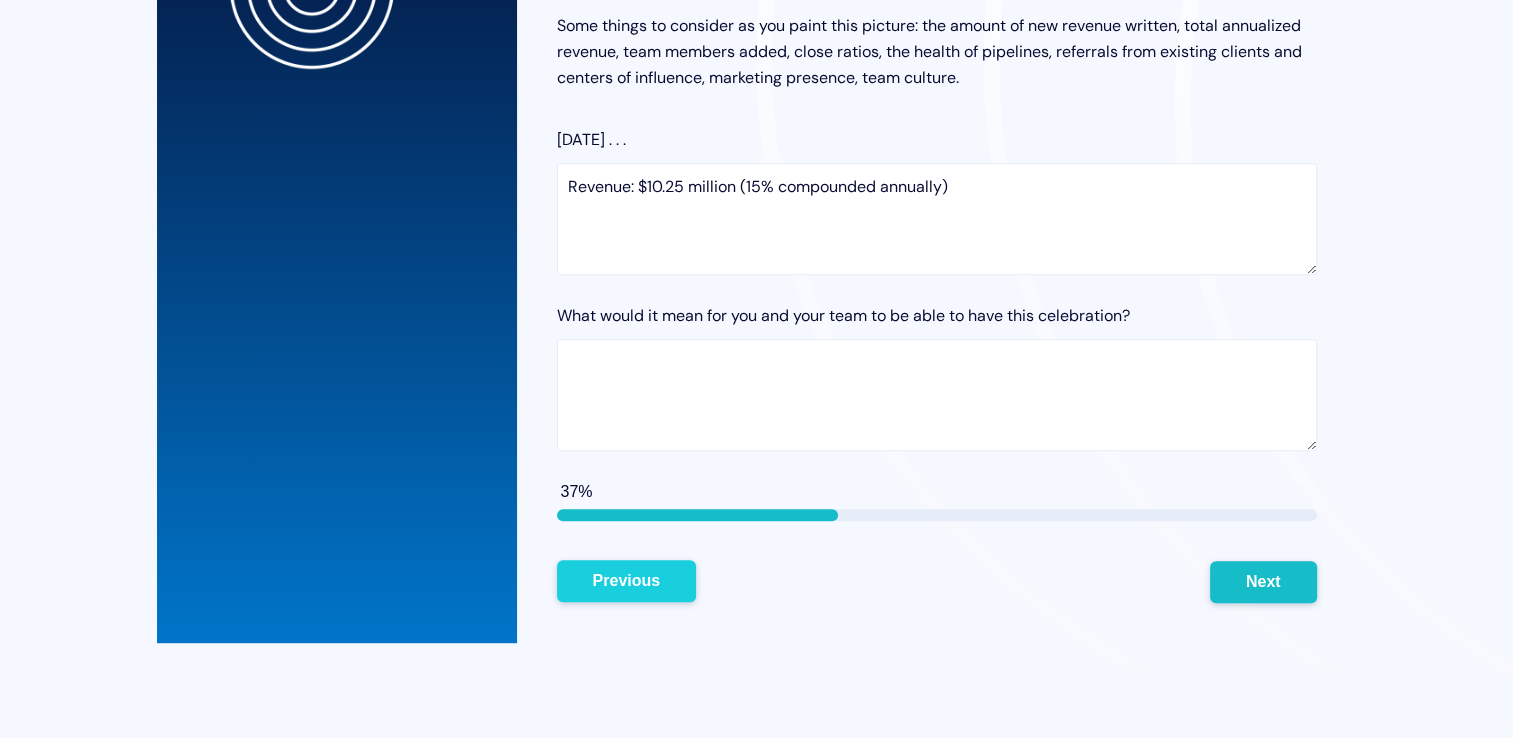 scroll, scrollTop: 620, scrollLeft: 0, axis: vertical 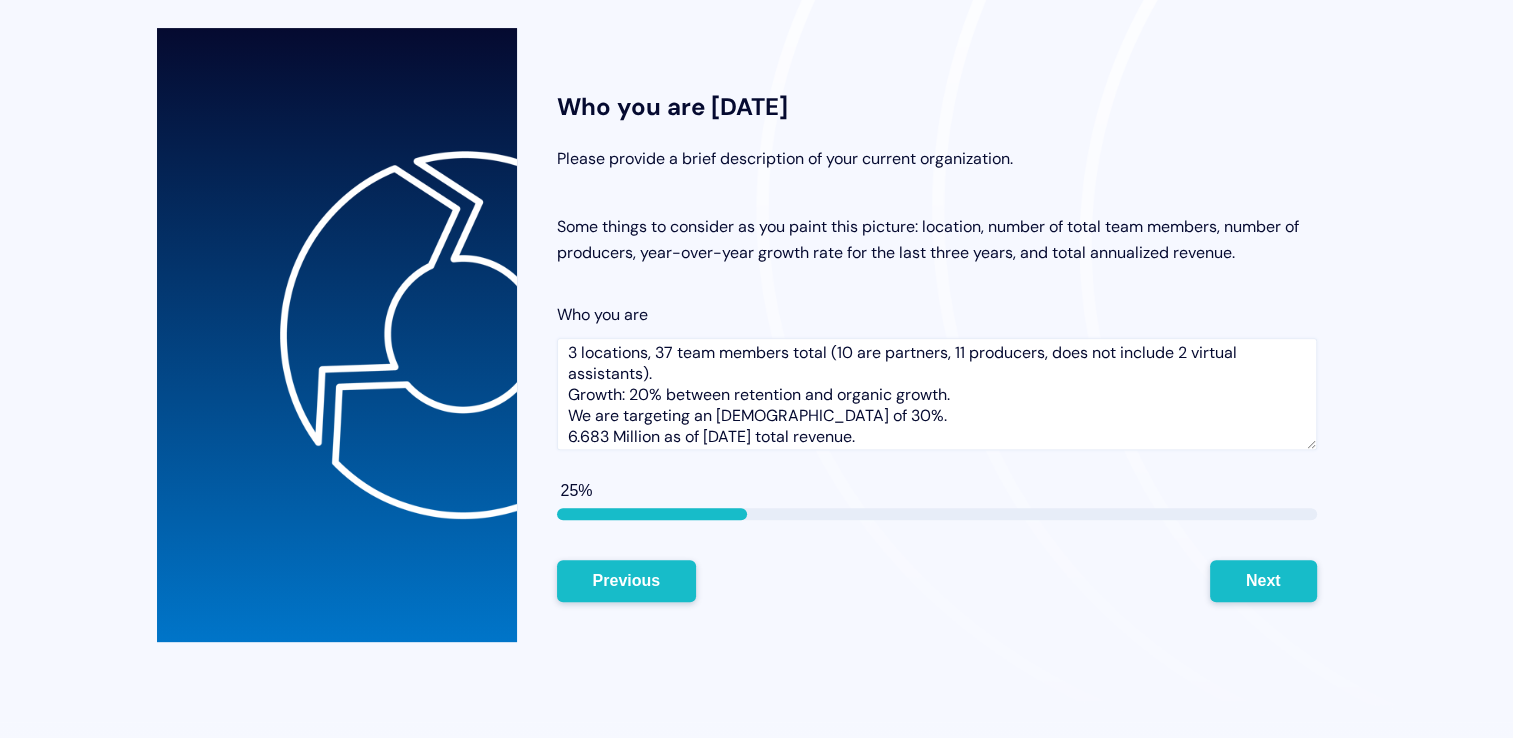 drag, startPoint x: 949, startPoint y: 392, endPoint x: 599, endPoint y: 390, distance: 350.0057 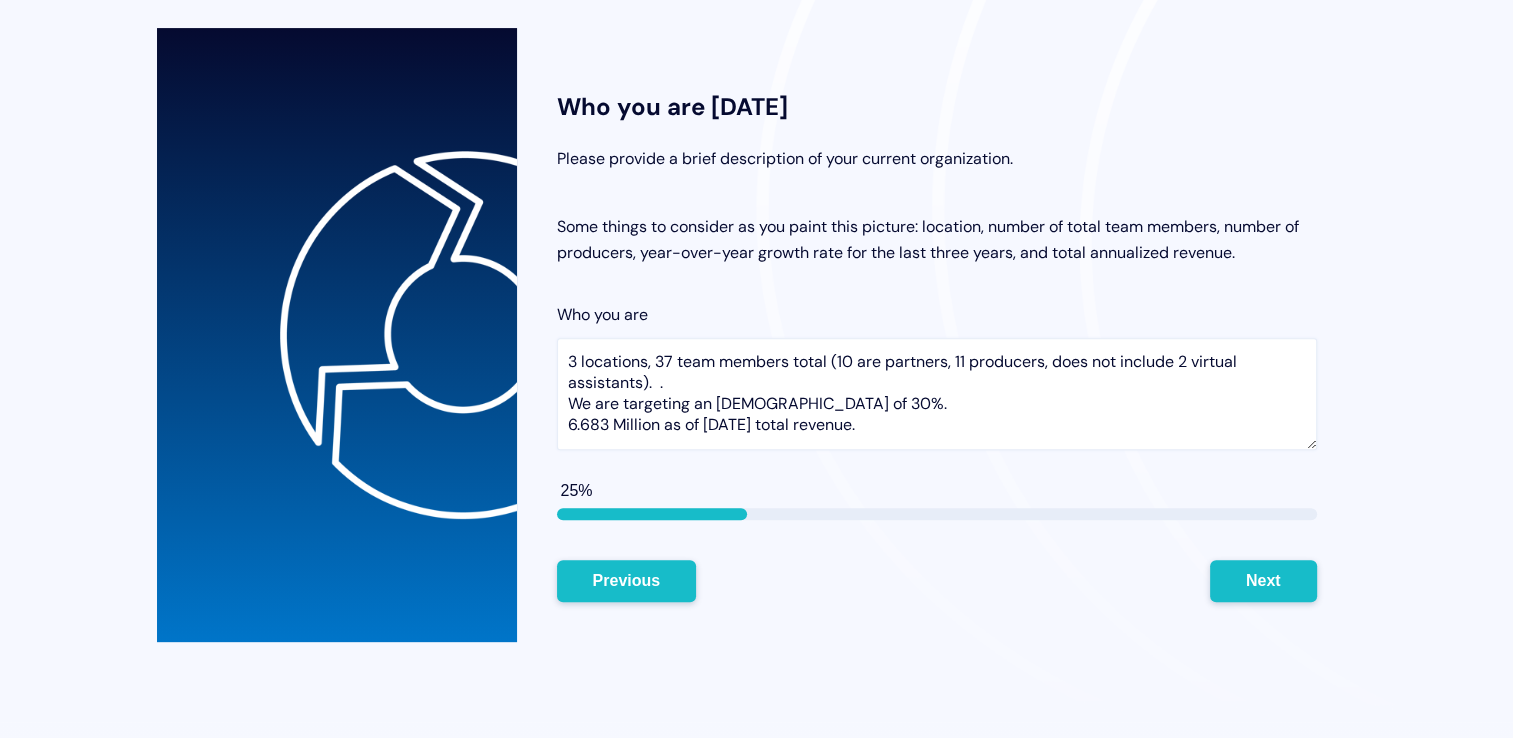 scroll, scrollTop: 0, scrollLeft: 0, axis: both 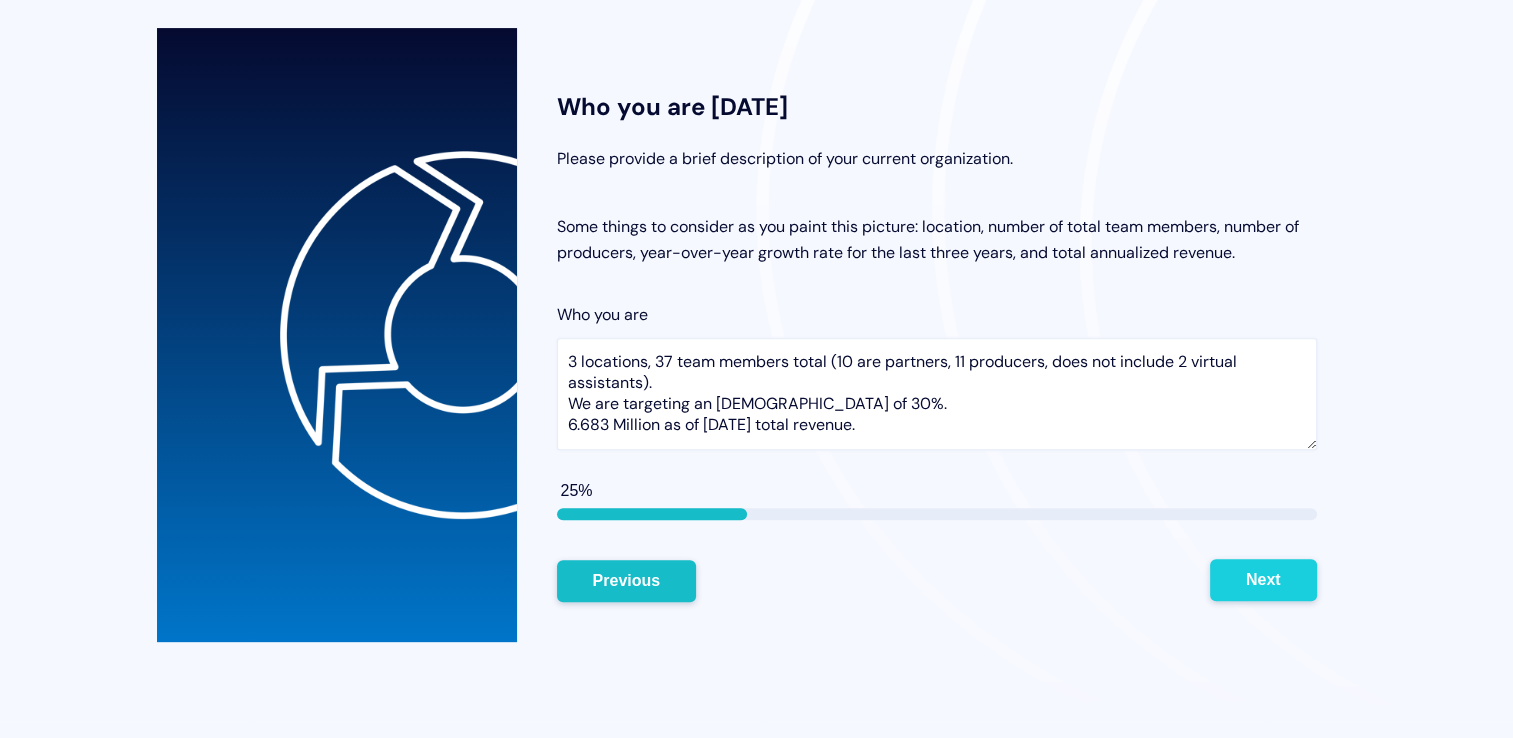 type on "3 locations, 37 team members total (10 are partners, 11 producers, does not include 2 virtual assistants).
We are targeting an [DEMOGRAPHIC_DATA] of 30%.
6.683 Million as of [DATE] total revenue." 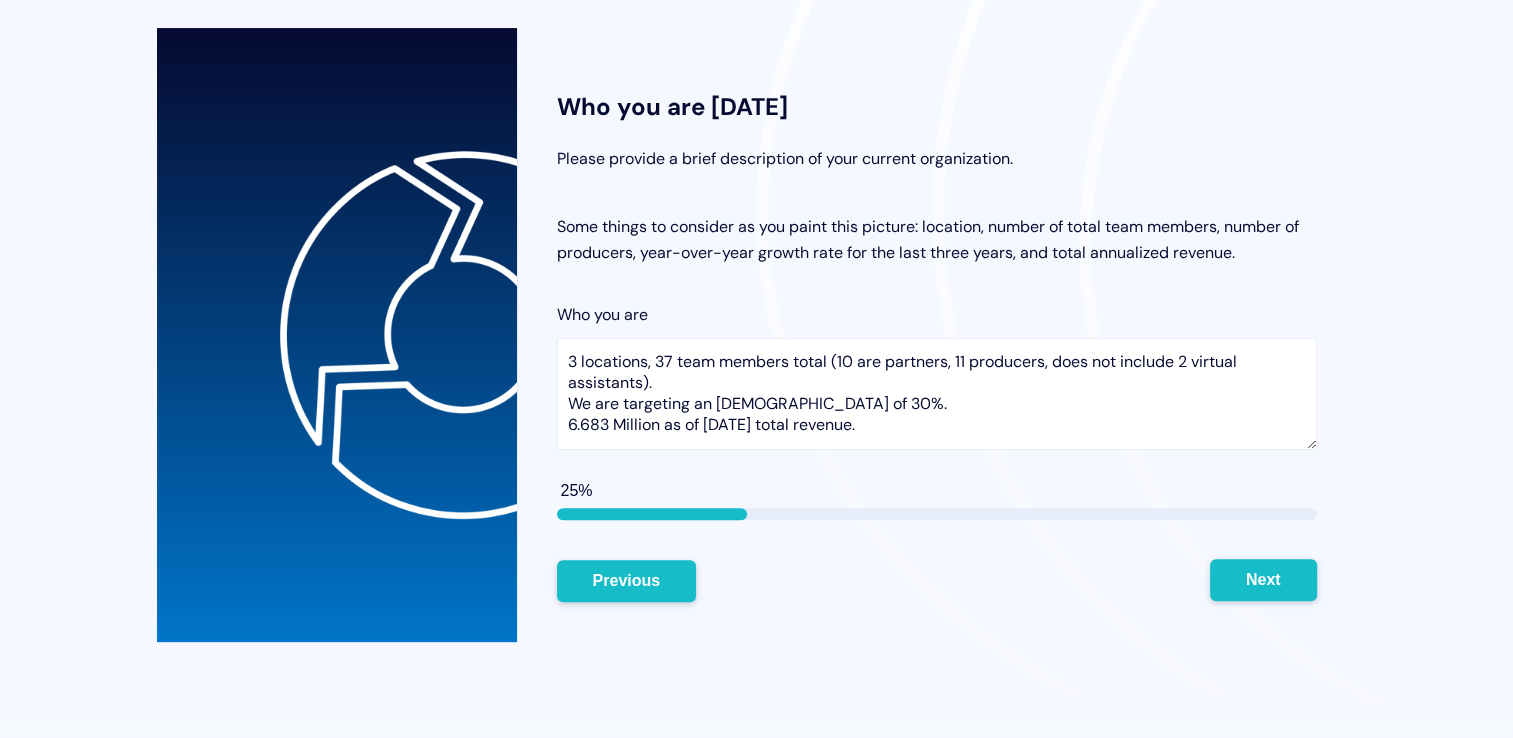 click on "Next" at bounding box center (1263, 580) 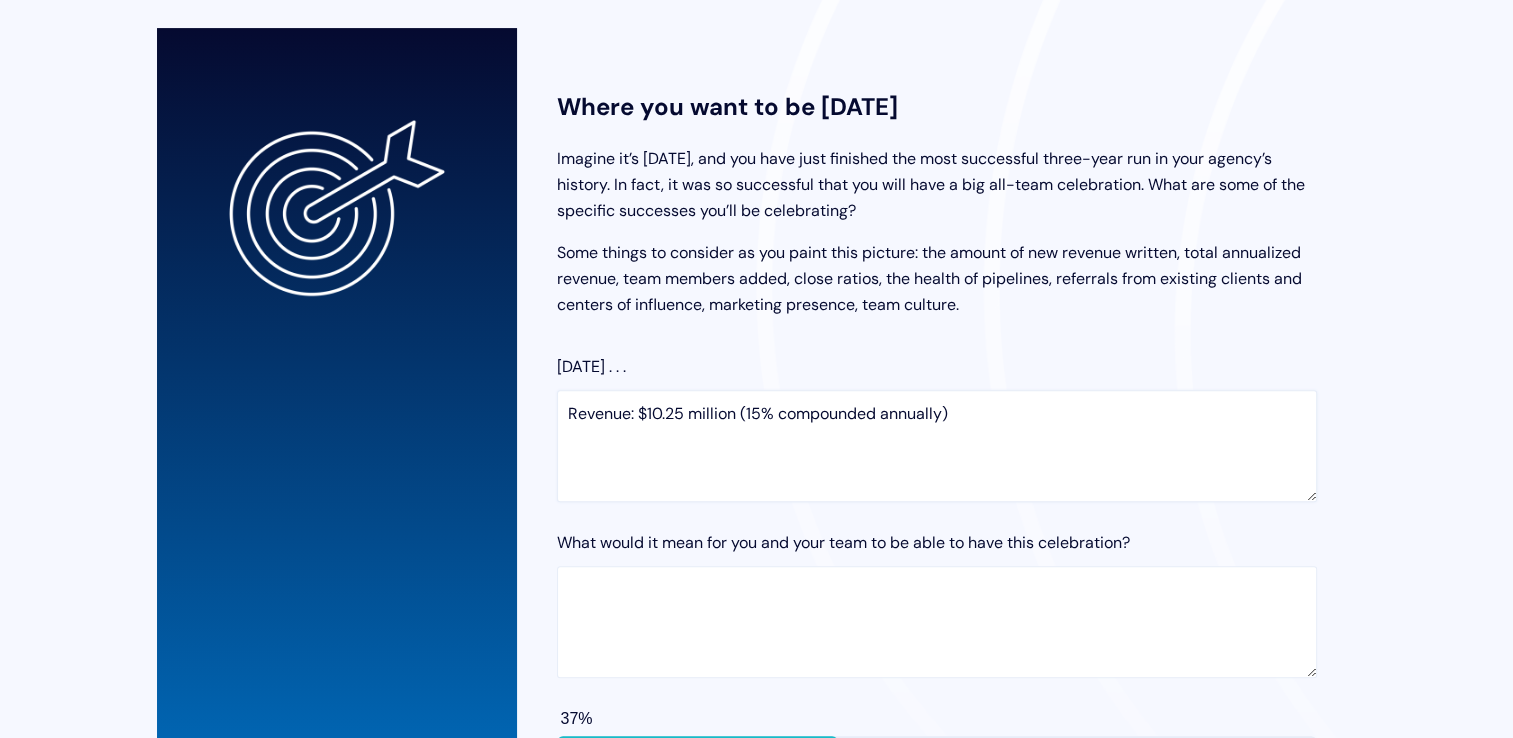click on "Revenue: $10.25 million (15% compounded annually)" at bounding box center (937, 446) 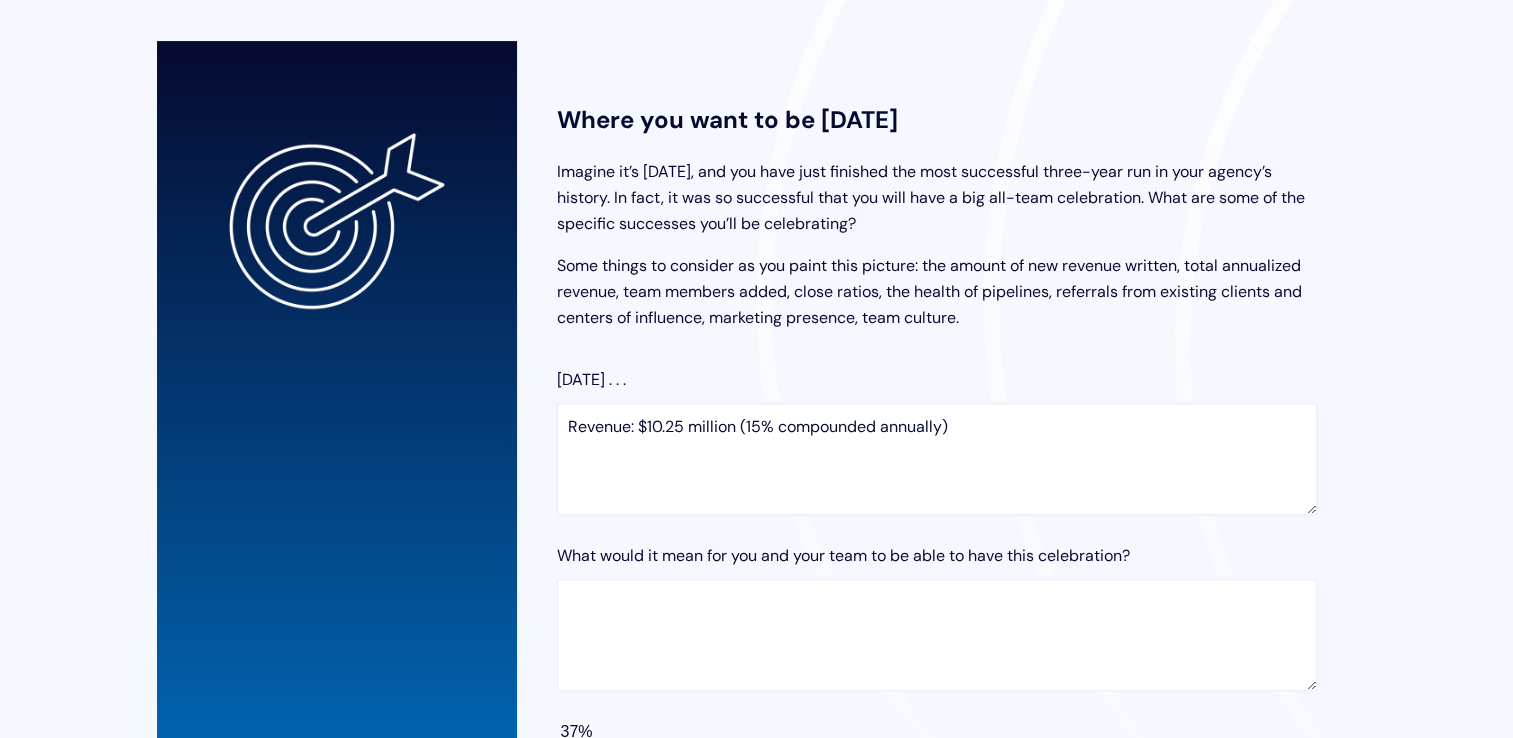scroll, scrollTop: 609, scrollLeft: 0, axis: vertical 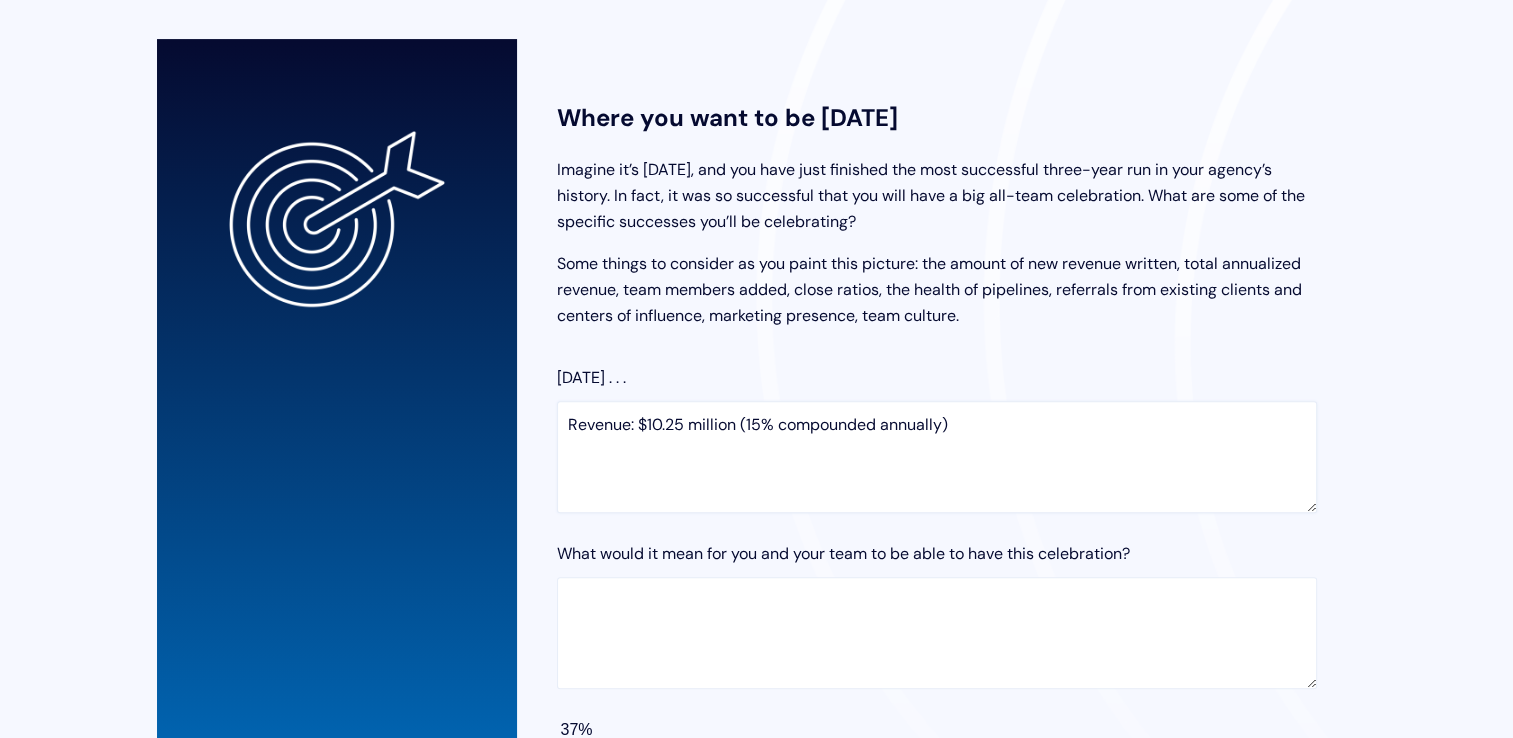 click on "Revenue: $10.25 million (15% compounded annually)" at bounding box center (937, 457) 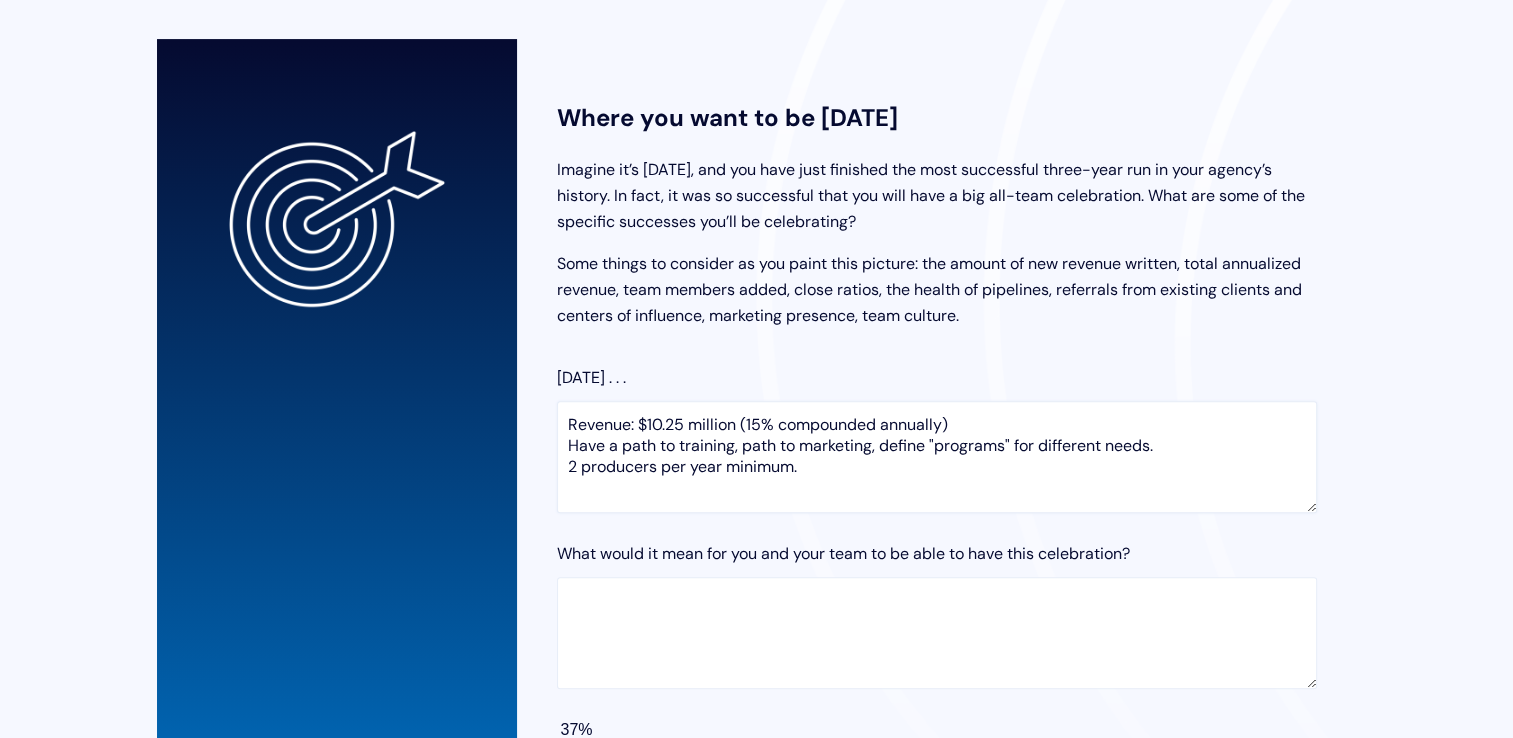 scroll, scrollTop: 38, scrollLeft: 0, axis: vertical 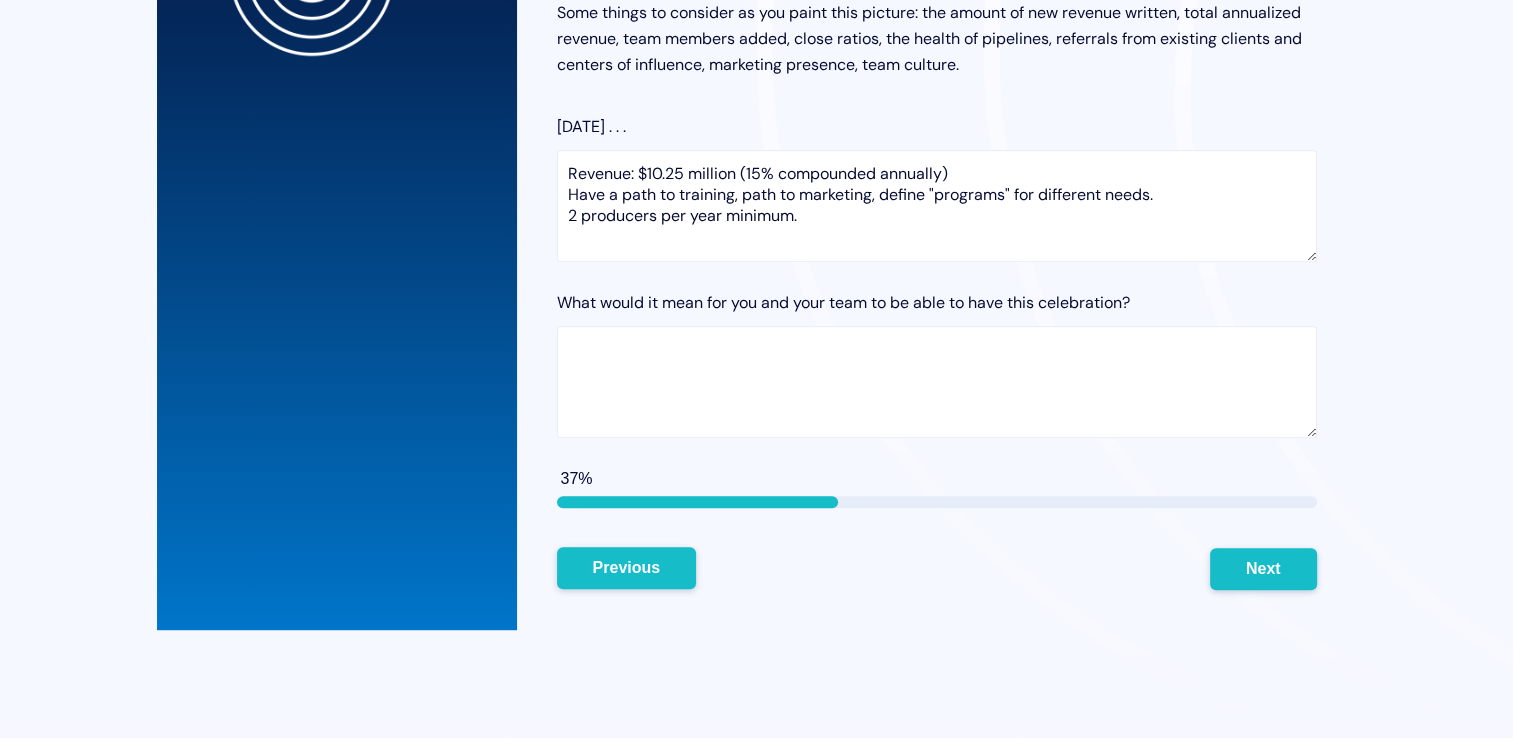 click on "Previous" at bounding box center (627, 568) 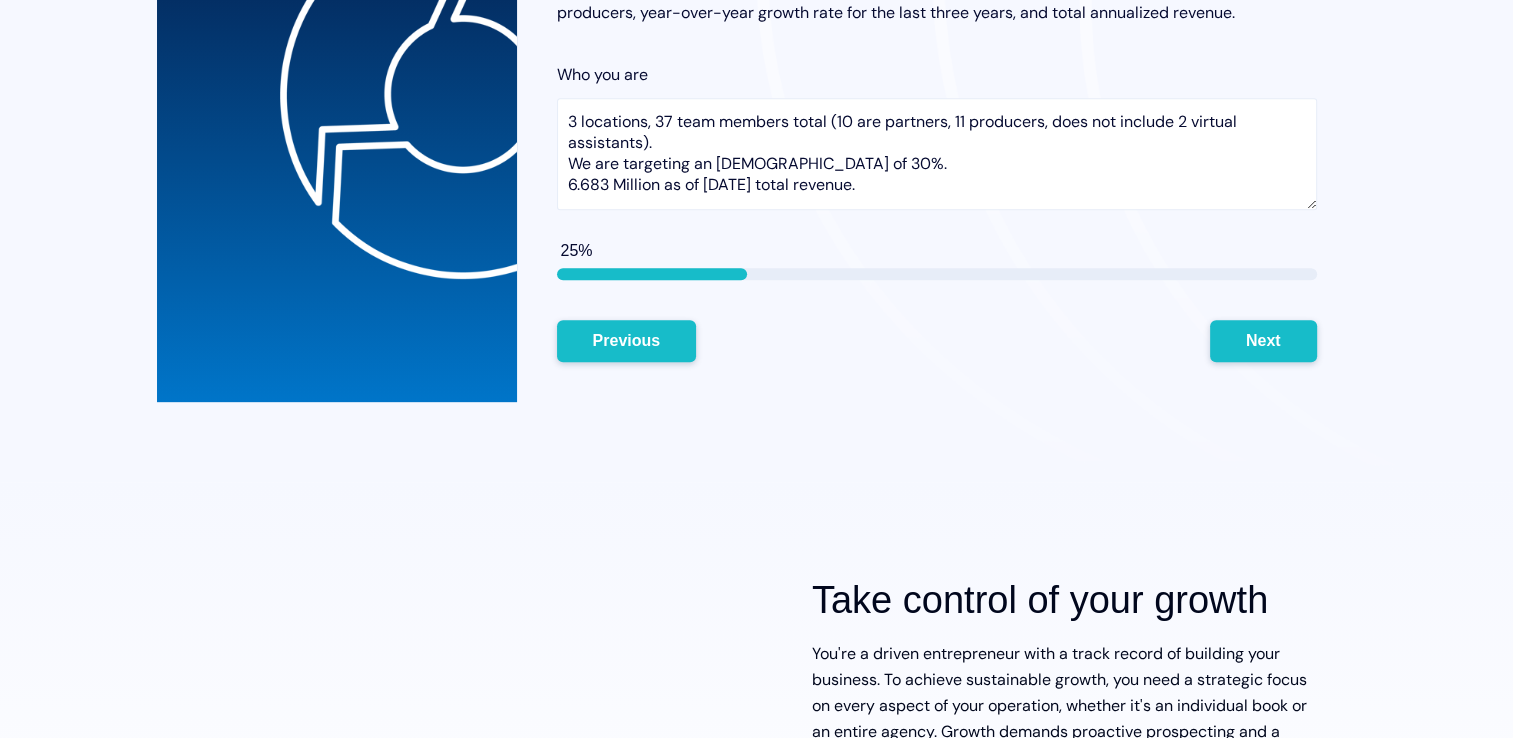 scroll, scrollTop: 632, scrollLeft: 0, axis: vertical 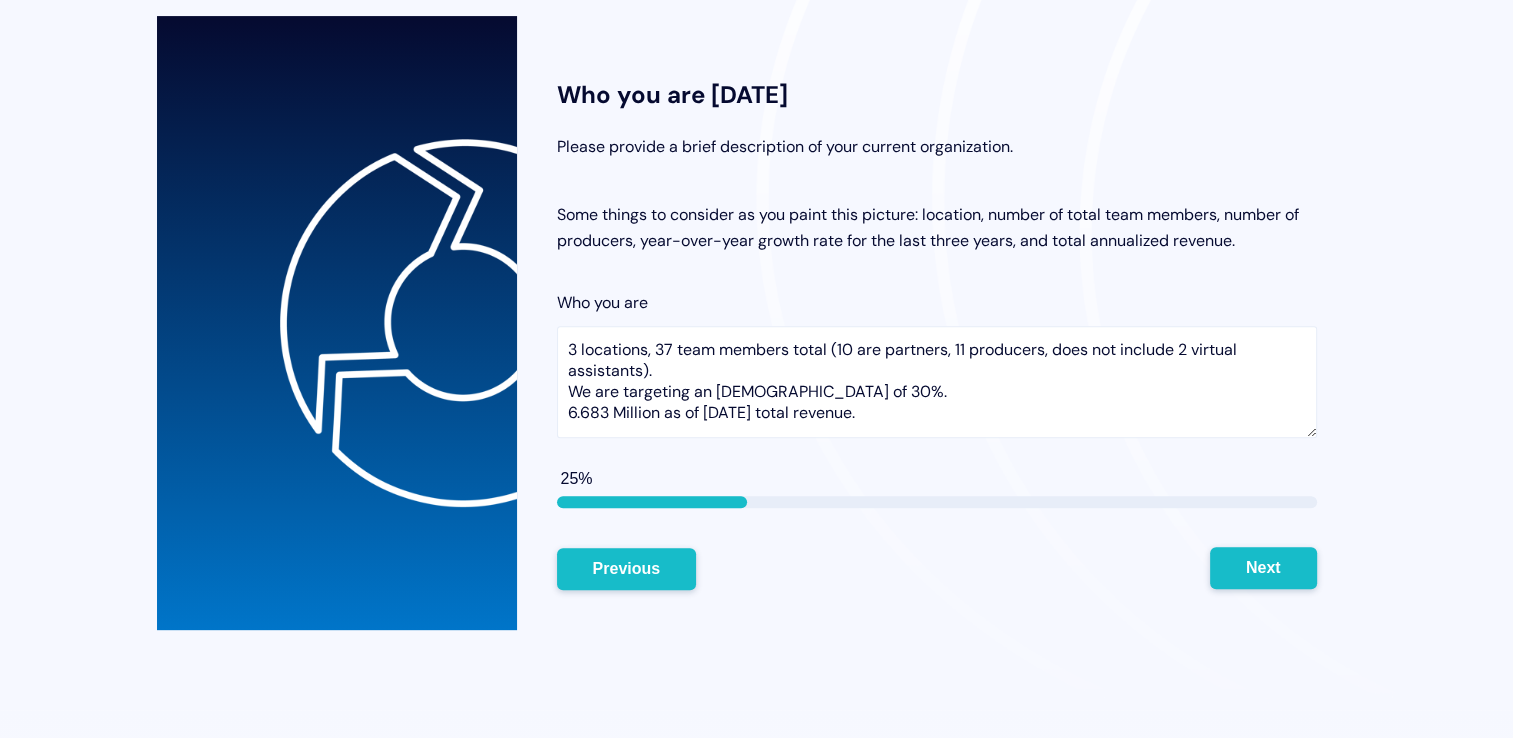 click on "Next" at bounding box center (1263, 568) 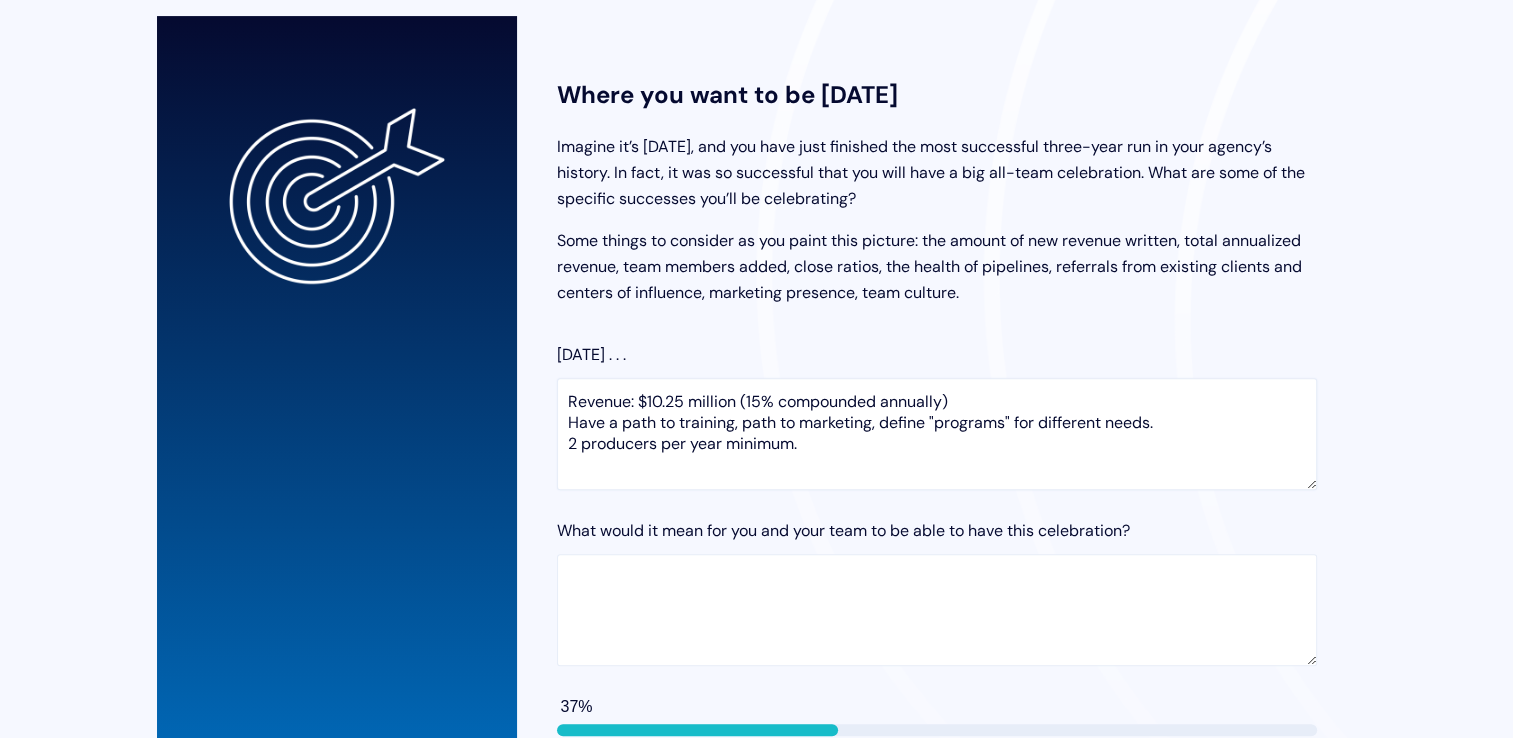 scroll, scrollTop: 7, scrollLeft: 0, axis: vertical 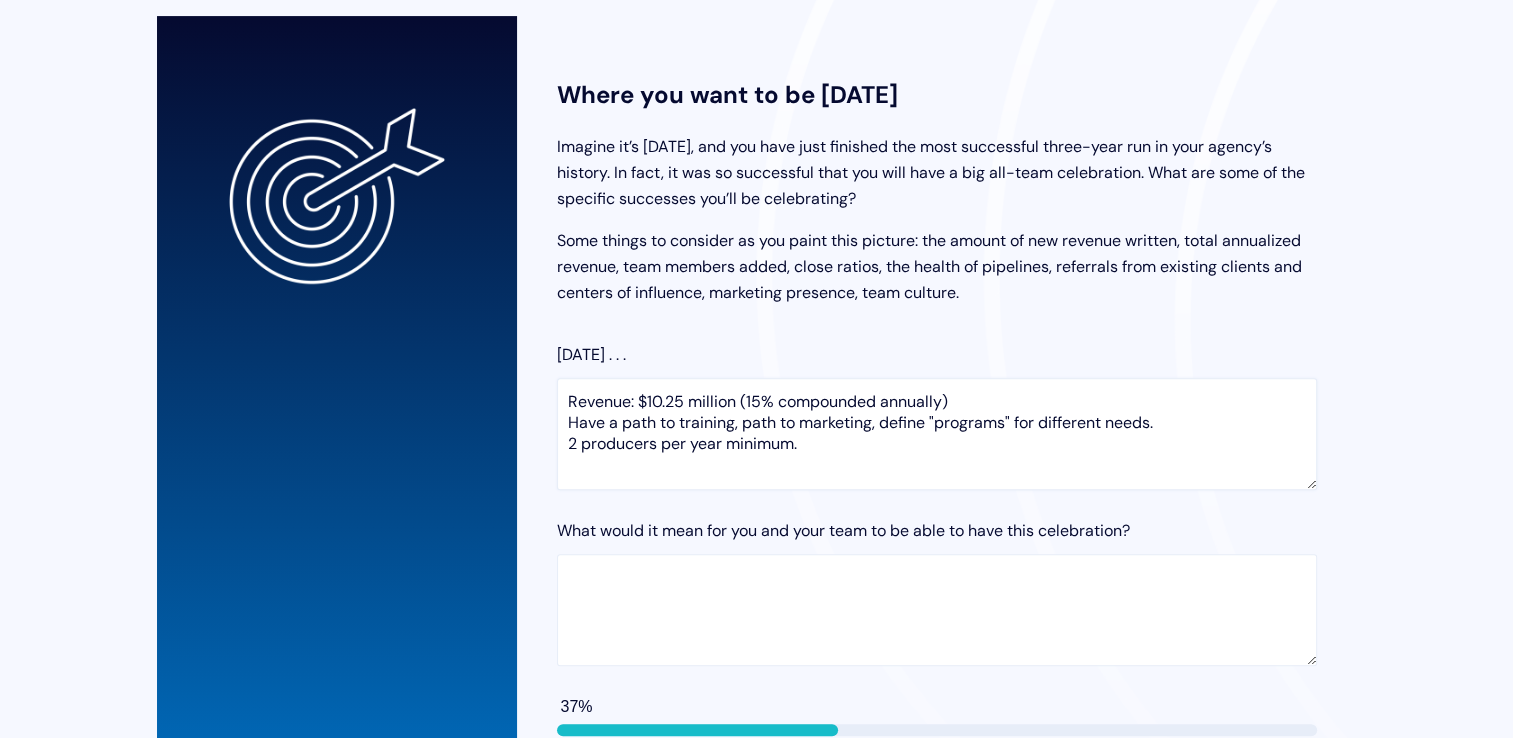click on "Revenue: $10.25 million (15% compounded annually)
Have a path to training, path to marketing, define "programs" for different needs.
2 producers per year minimum." at bounding box center (937, 434) 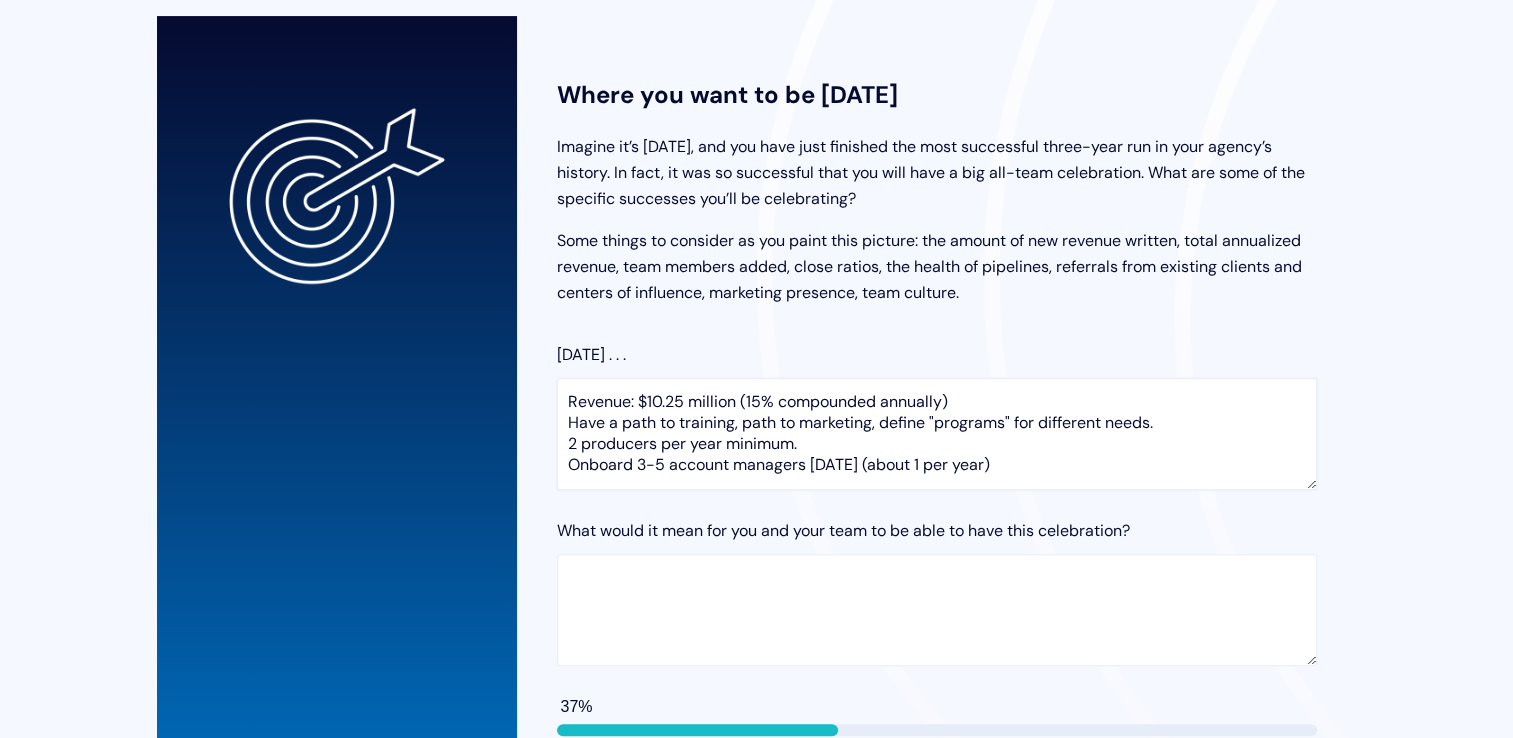scroll, scrollTop: 26, scrollLeft: 0, axis: vertical 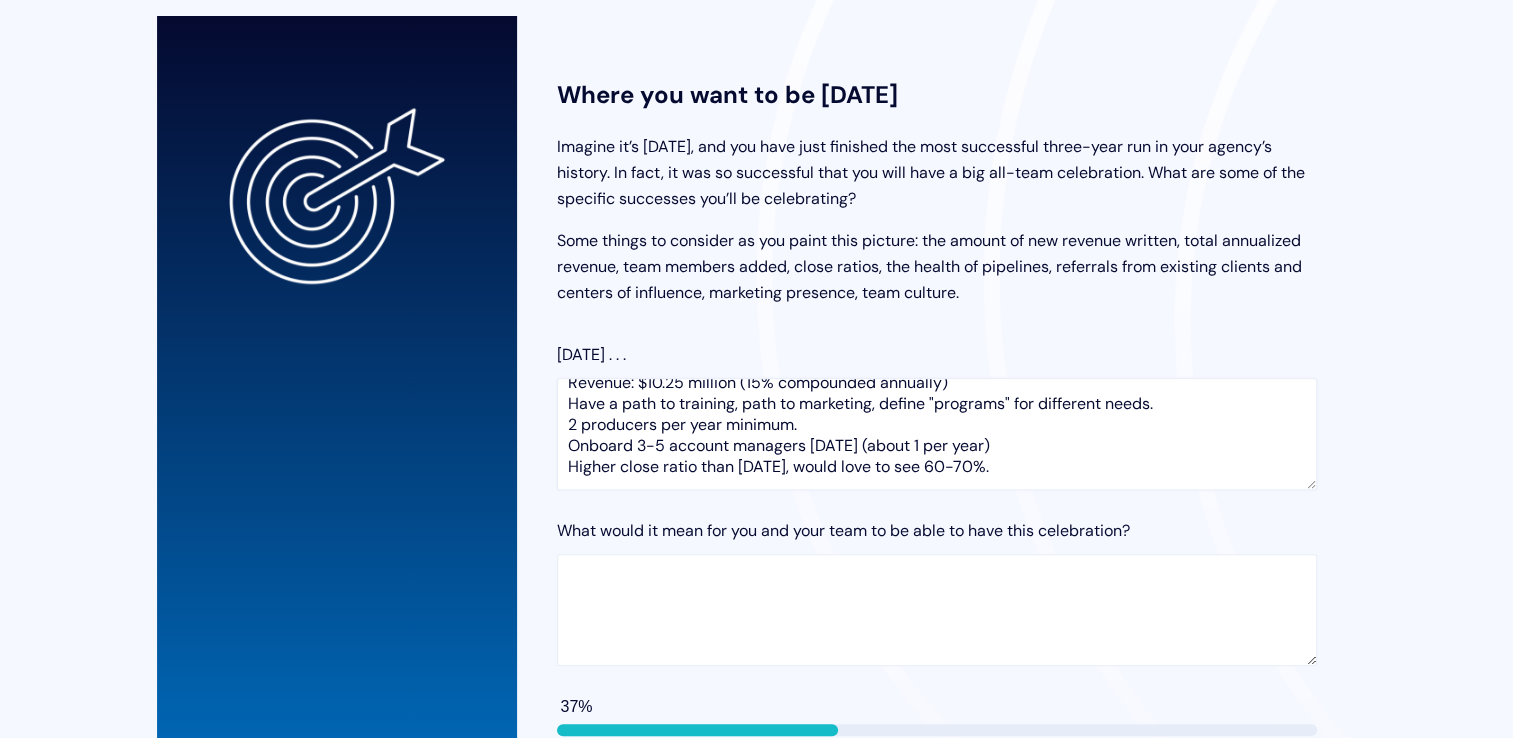 click on "Revenue: $10.25 million (15% compounded annually)
Have a path to training, path to marketing, define "programs" for different needs.
2 producers per year minimum.
Onboard 3-5 account managers [DATE] (about 1 per year)
Higher close ratio than [DATE], would love to see 60-70%." at bounding box center [937, 434] 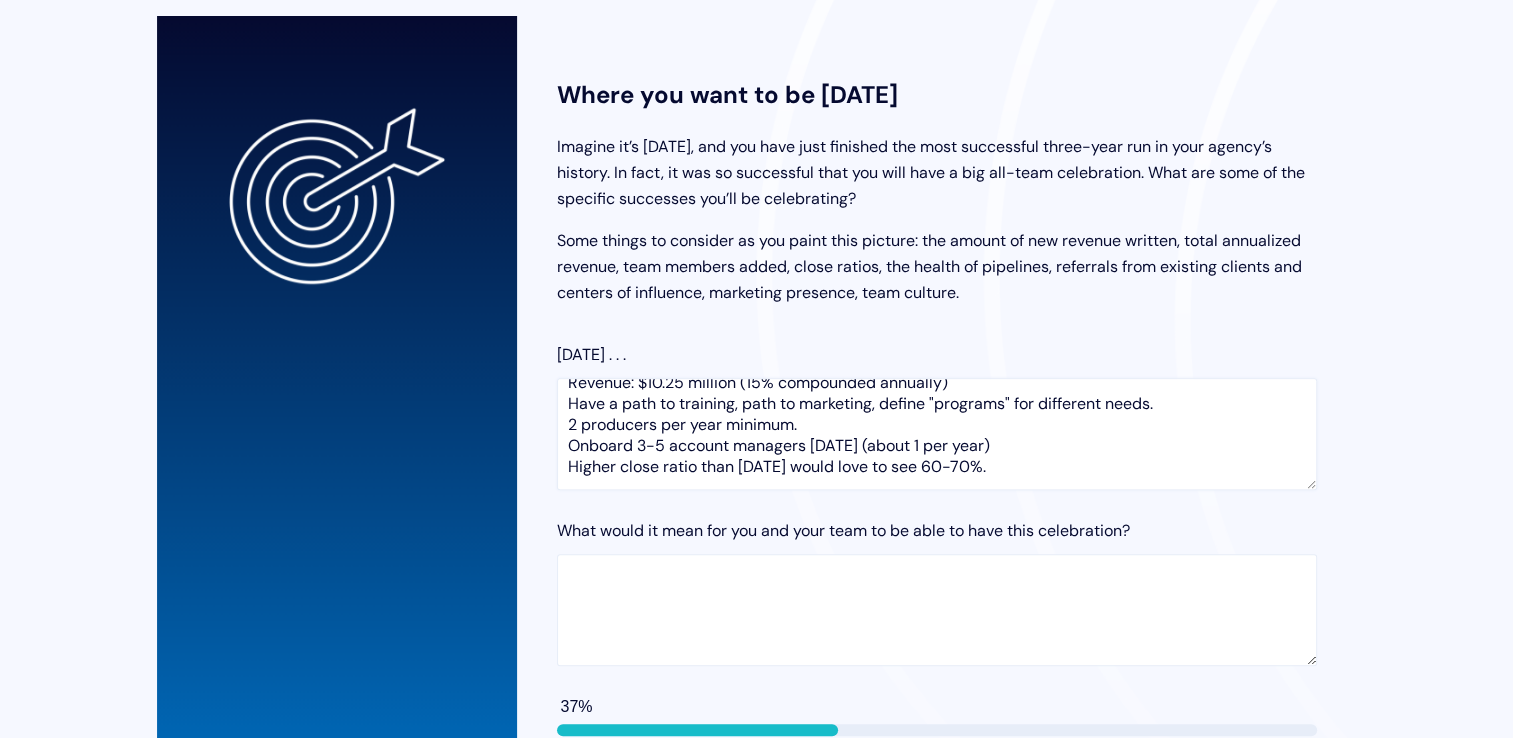 click on "Revenue: $10.25 million (15% compounded annually)
Have a path to training, path to marketing, define "programs" for different needs.
2 producers per year minimum.
Onboard 3-5 account managers [DATE] (about 1 per year)
Higher close ratio than [DATE] would love to see 60-70%." at bounding box center (937, 434) 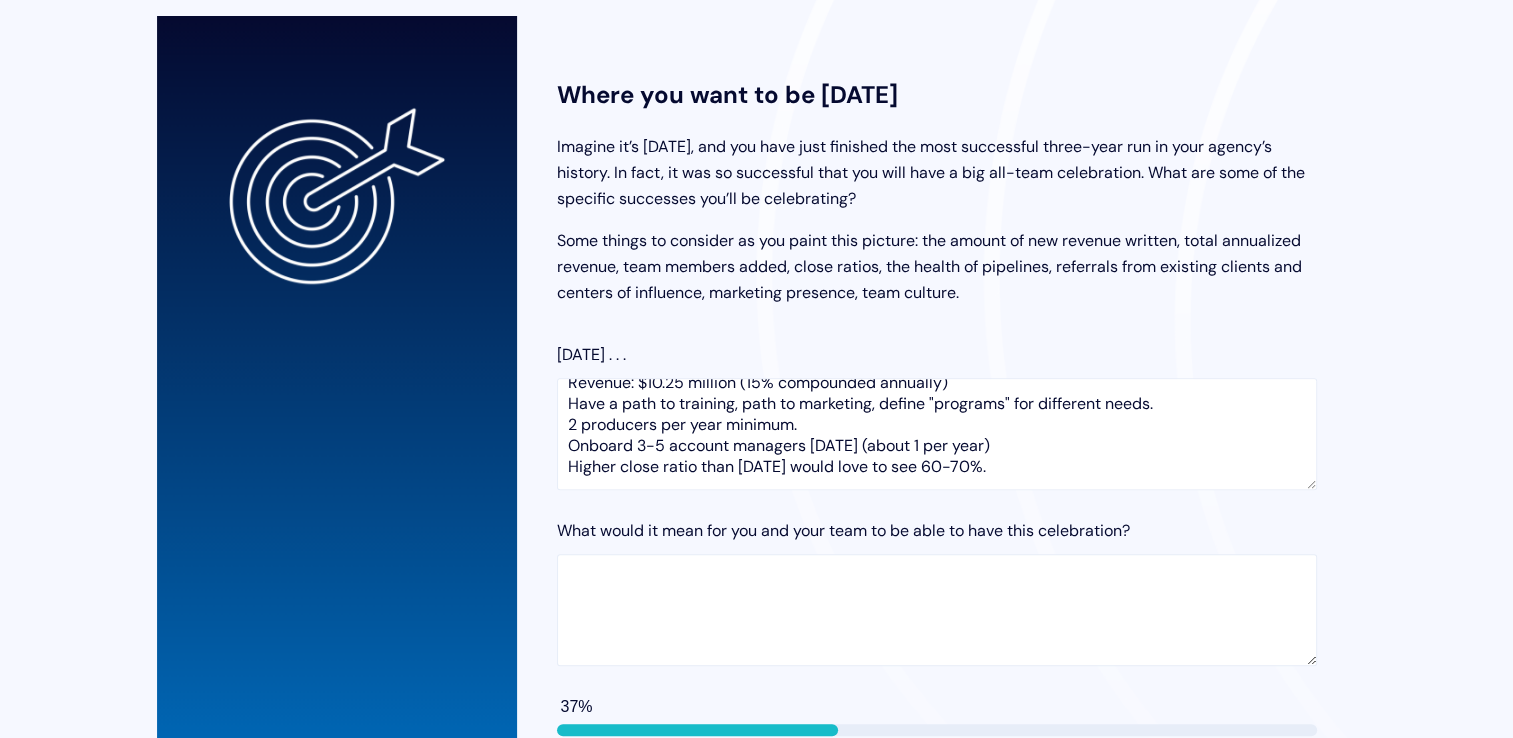 drag, startPoint x: 1056, startPoint y: 279, endPoint x: 773, endPoint y: 328, distance: 287.21072 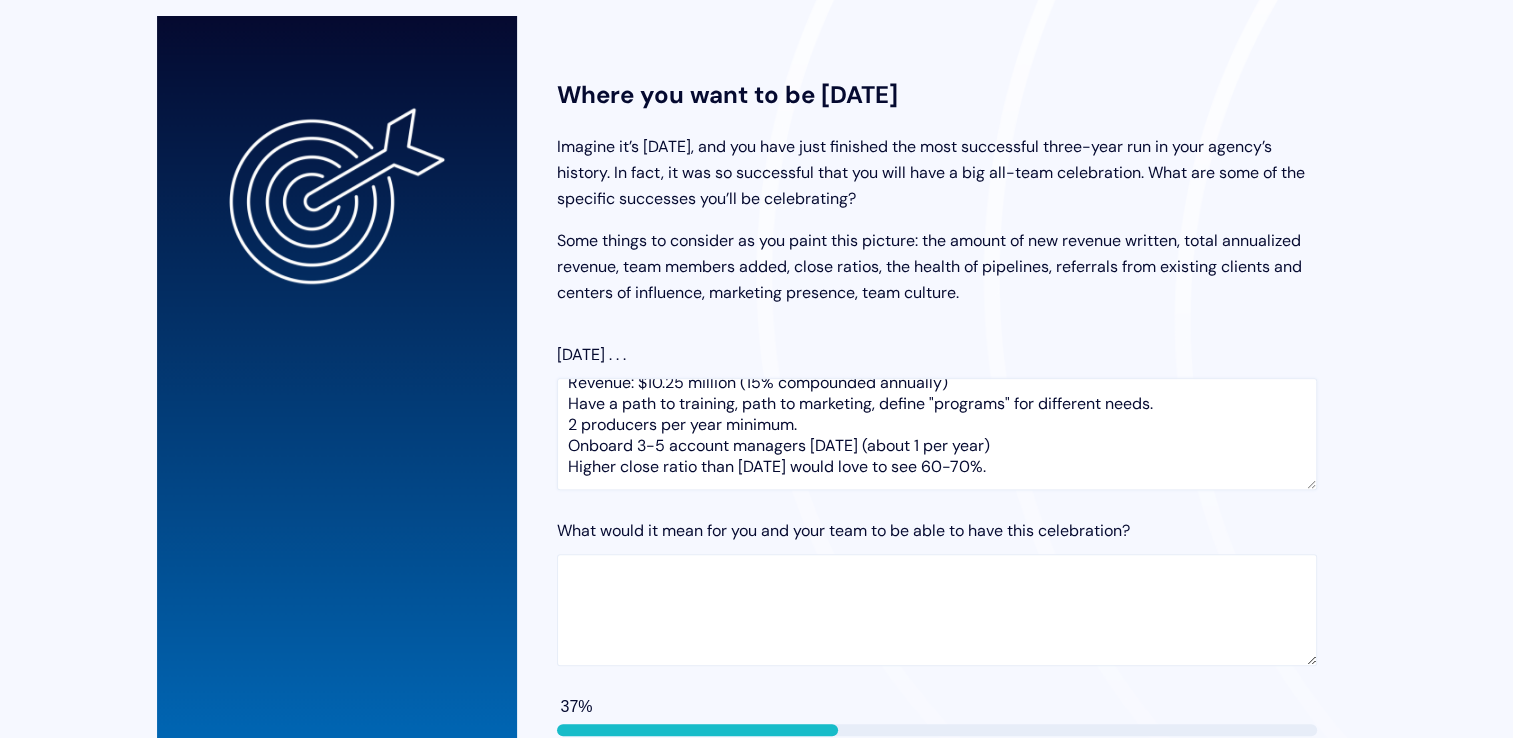 click on "Revenue: $10.25 million (15% compounded annually)
Have a path to training, path to marketing, define "programs" for different needs.
2 producers per year minimum.
Onboard 3-5 account managers [DATE] (about 1 per year)
Higher close ratio than [DATE] would love to see 60-70%." at bounding box center (937, 434) 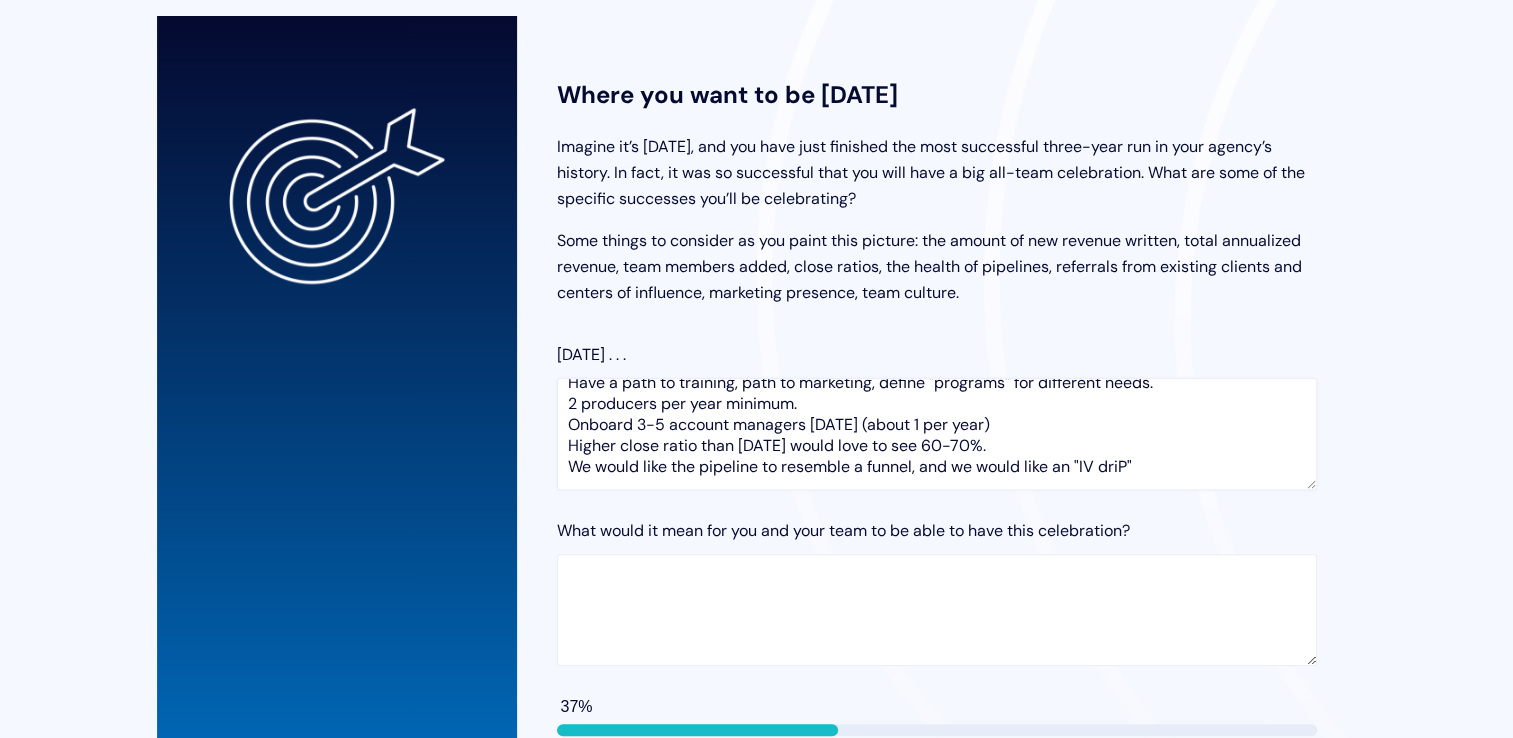 click on "Revenue: $10.25 million (15% compounded annually)
Have a path to training, path to marketing, define "programs" for different needs.
2 producers per year minimum.
Onboard 3-5 account managers [DATE] (about 1 per year)
Higher close ratio than [DATE] would love to see 60-70%.
We would like the pipeline to resemble a funnel, and we would like an "IV driP"" at bounding box center (937, 434) 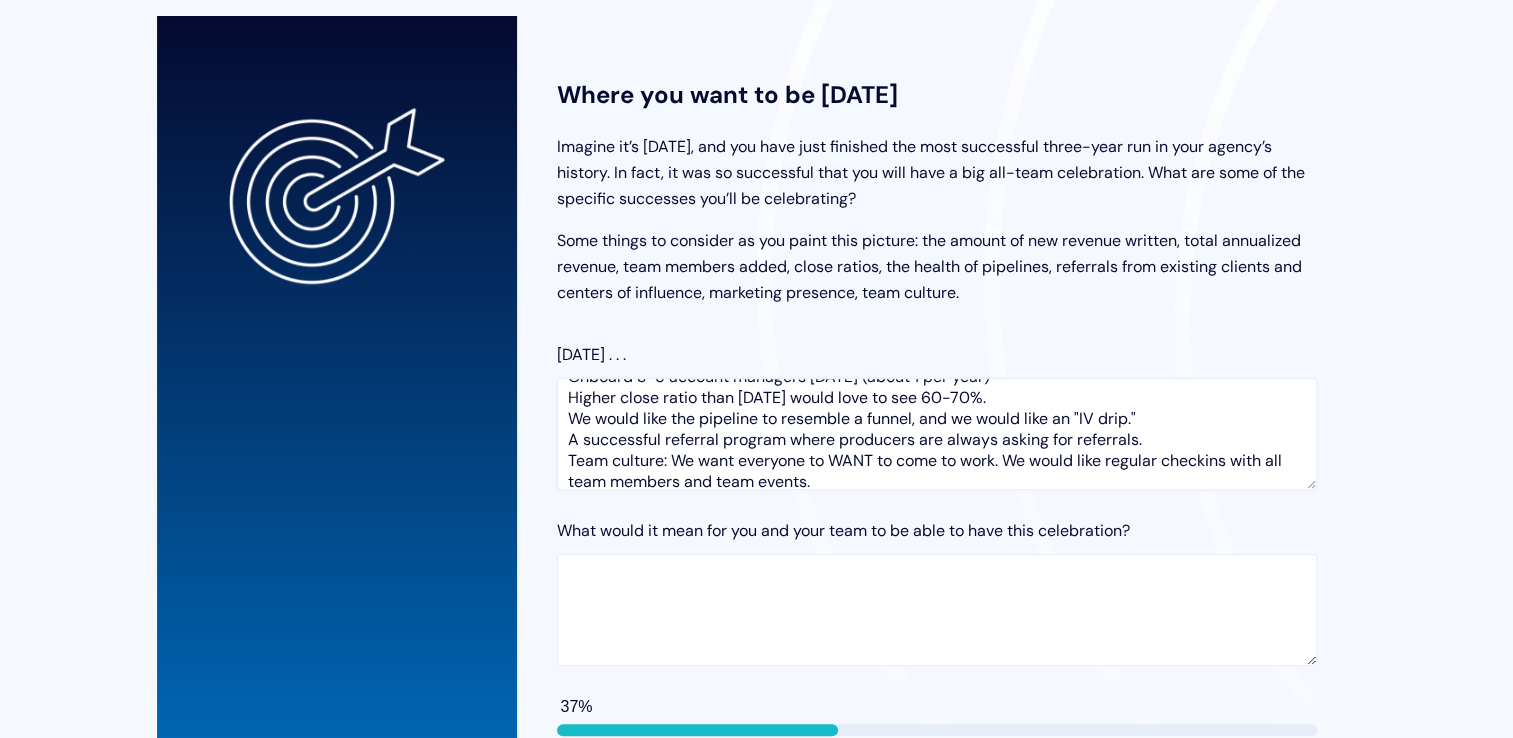 scroll, scrollTop: 142, scrollLeft: 0, axis: vertical 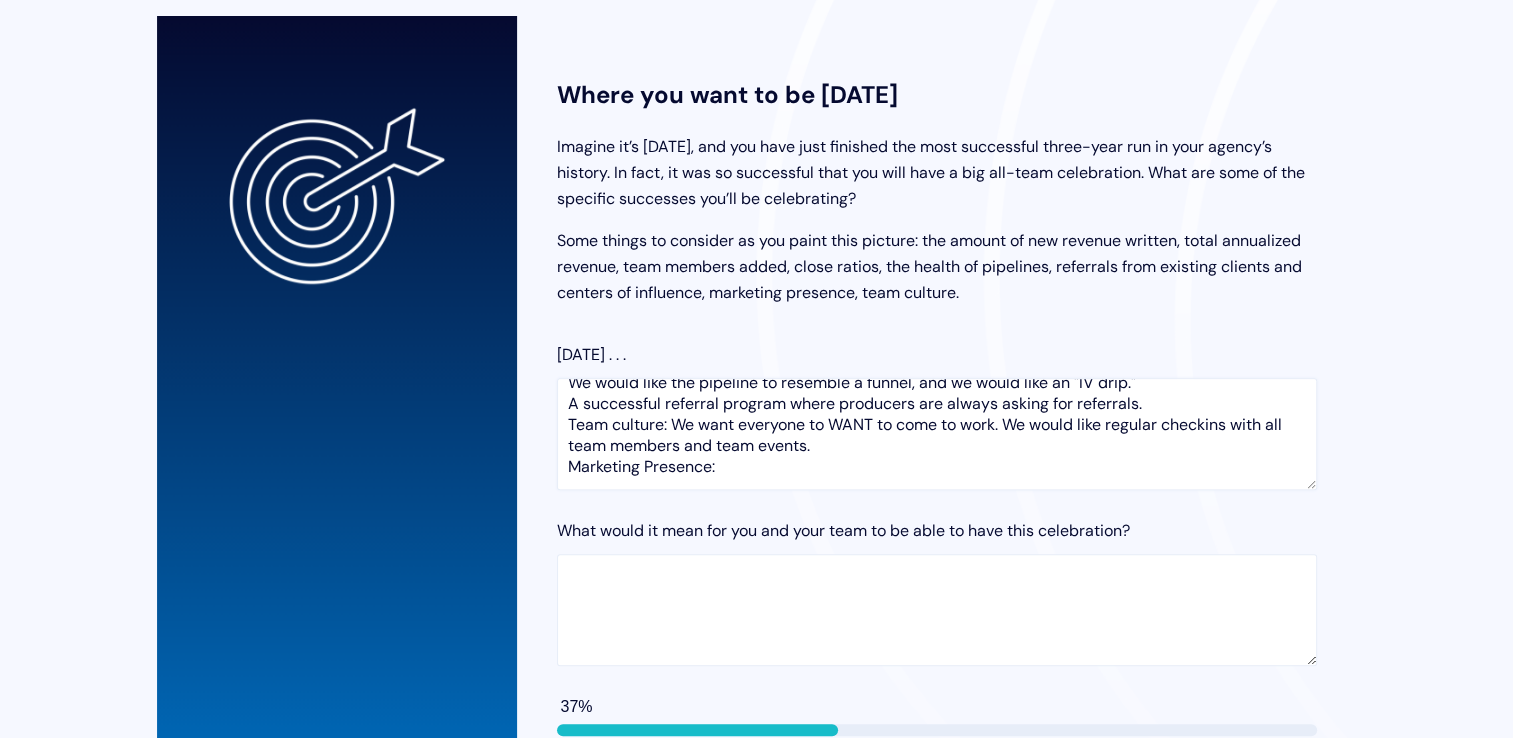 click on "Revenue: $10.25 million (15% compounded annually)
Have a path to training, path to marketing, define "programs" for different needs.
2 producers per year minimum.
Onboard 3-5 account managers [DATE] (about 1 per year)
Higher close ratio than [DATE] would love to see 60-70%.
We would like the pipeline to resemble a funnel, and we would like an "IV drip."
A successful referral program where producers are always asking for referrals.
Team culture: We want everyone to WANT to come to work. We would like regular checkins with all team members and team events.
Marketing Presence:" at bounding box center (937, 434) 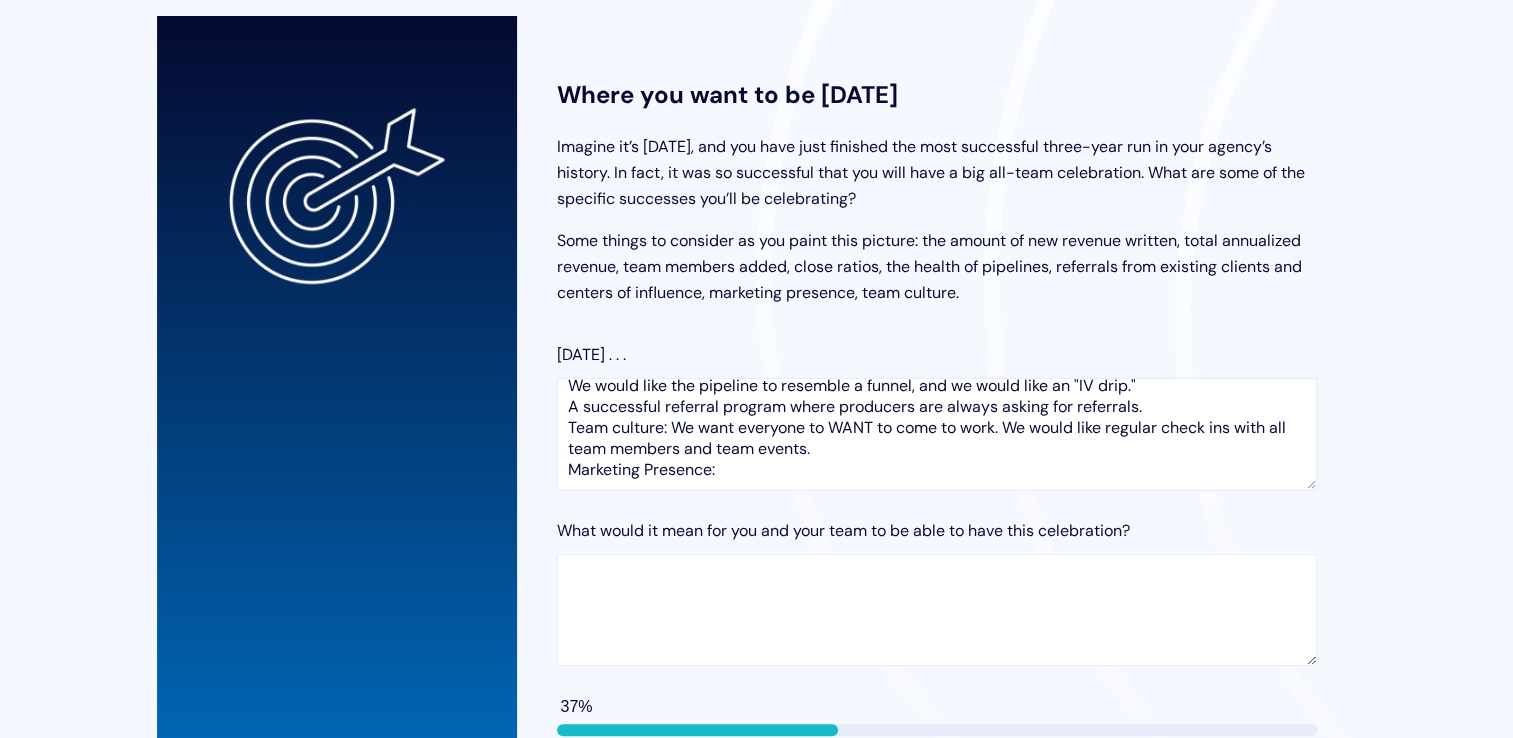 click on "Revenue: $10.25 million (15% compounded annually)
Have a path to training, path to marketing, define "programs" for different needs.
2 producers per year minimum.
Onboard 3-5 account managers [DATE] (about 1 per year)
Higher close ratio than [DATE] would love to see 60-70%.
We would like the pipeline to resemble a funnel, and we would like an "IV drip."
A successful referral program where producers are always asking for referrals.
Team culture: We want everyone to WANT to come to work. We would like regular check ins with all team members and team events.
Marketing Presence:" at bounding box center [937, 434] 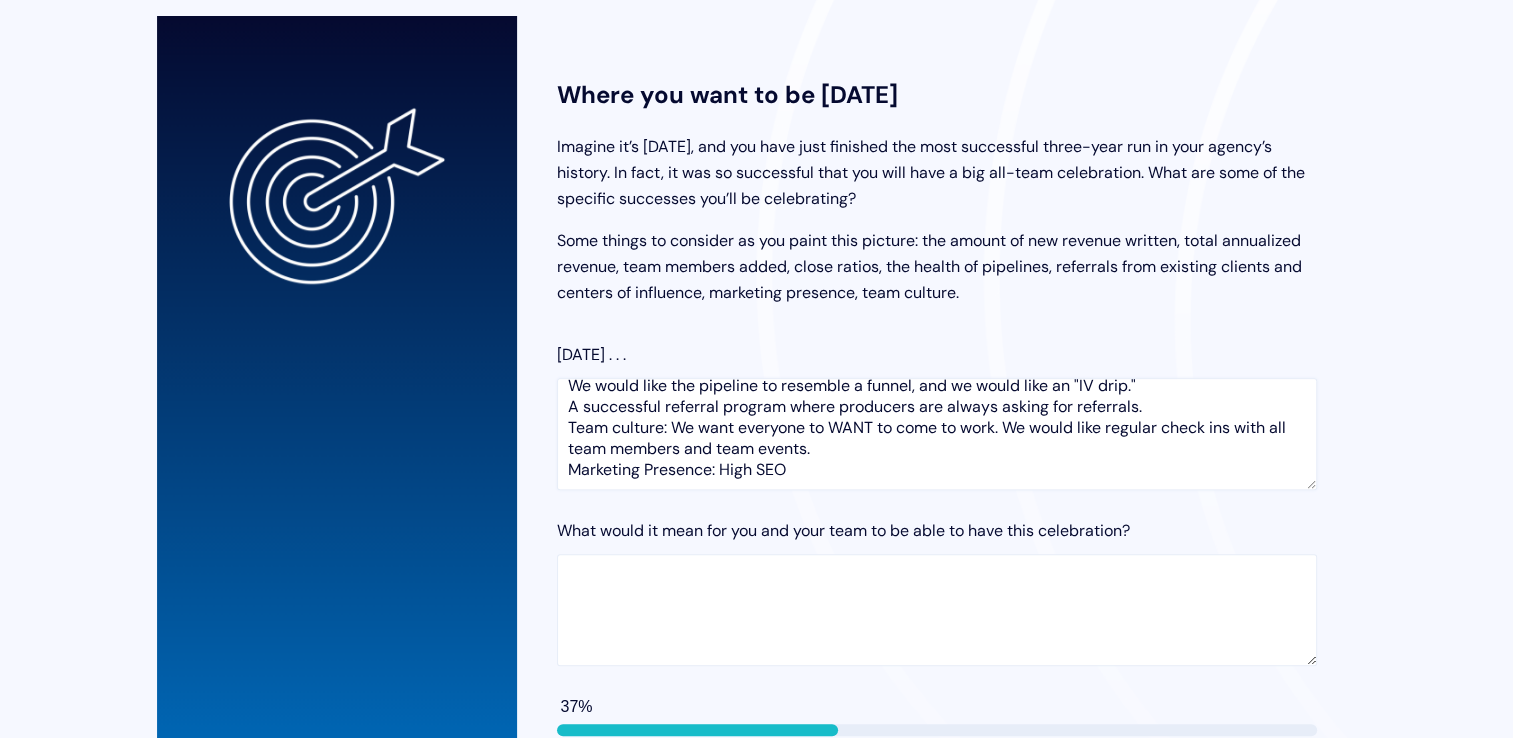 click on "Revenue: $10.25 million (15% compounded annually)
Have a path to training, path to marketing, define "programs" for different needs.
2 producers per year minimum.
Onboard 3-5 account managers [DATE] (about 1 per year)
Higher close ratio than [DATE] would love to see 60-70%.
We would like the pipeline to resemble a funnel, and we would like an "IV drip."
A successful referral program where producers are always asking for referrals.
Team culture: We want everyone to WANT to come to work. We would like regular check ins with all team members and team events.
Marketing Presence: High SEO" at bounding box center [937, 434] 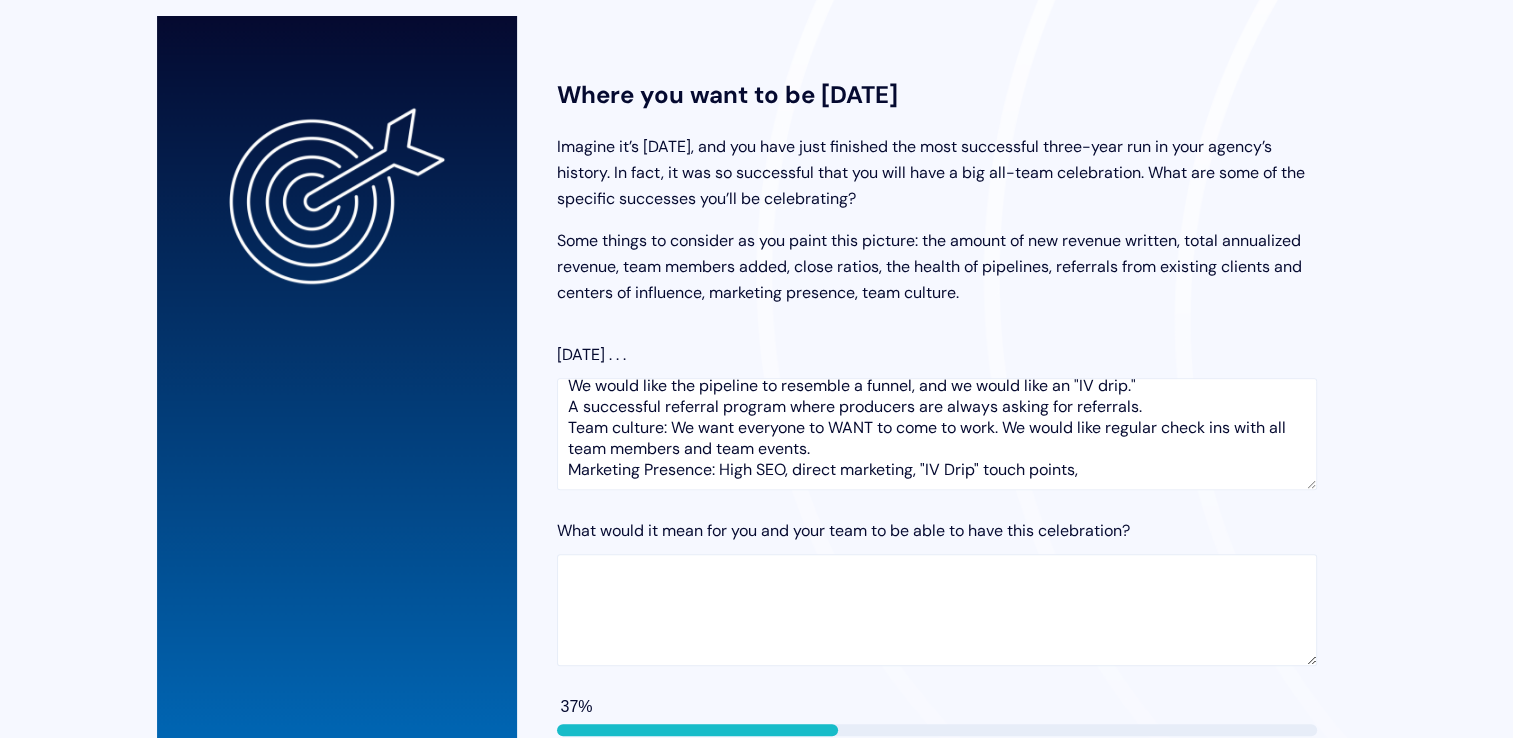 click on "Where you want to be [DATE]
Imagine it’s [DATE], and you have just finished the most successful three-year run in your agency’s history. In fact, it was so successful that you will have a big all-team celebration. What are some of the specific successes you’ll be celebrating?
Some things to consider as you paint this picture: the amount of new revenue written, total annualized revenue, team members added, close ratios, the health of pipelines, referrals from existing clients and centers of influence, marketing presence, team culture. [DATE] . . . What would it mean for you and your team to be able to have this celebration? 37% Previous Next" at bounding box center [937, 437] 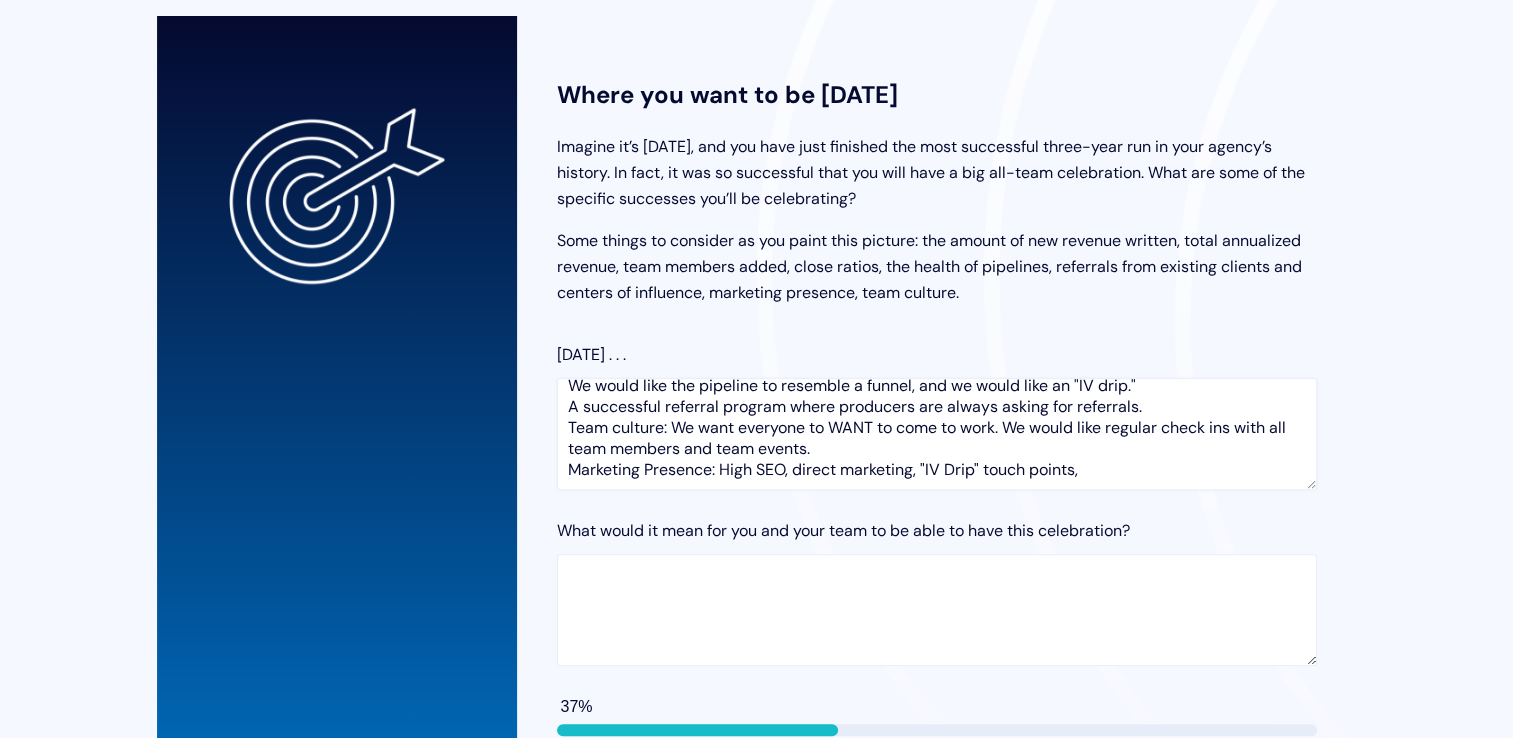 click on "Revenue: $10.25 million (15% compounded annually)
Have a path to training, path to marketing, define "programs" for different needs.
2 producers per year minimum.
Onboard 3-5 account managers [DATE] (about 1 per year)
Higher close ratio than [DATE] would love to see 60-70%.
We would like the pipeline to resemble a funnel, and we would like an "IV drip."
A successful referral program where producers are always asking for referrals.
Team culture: We want everyone to WANT to come to work. We would like regular check ins with all team members and team events.
Marketing Presence: High SEO, direct marketing, "IV Drip" touch points," at bounding box center (937, 434) 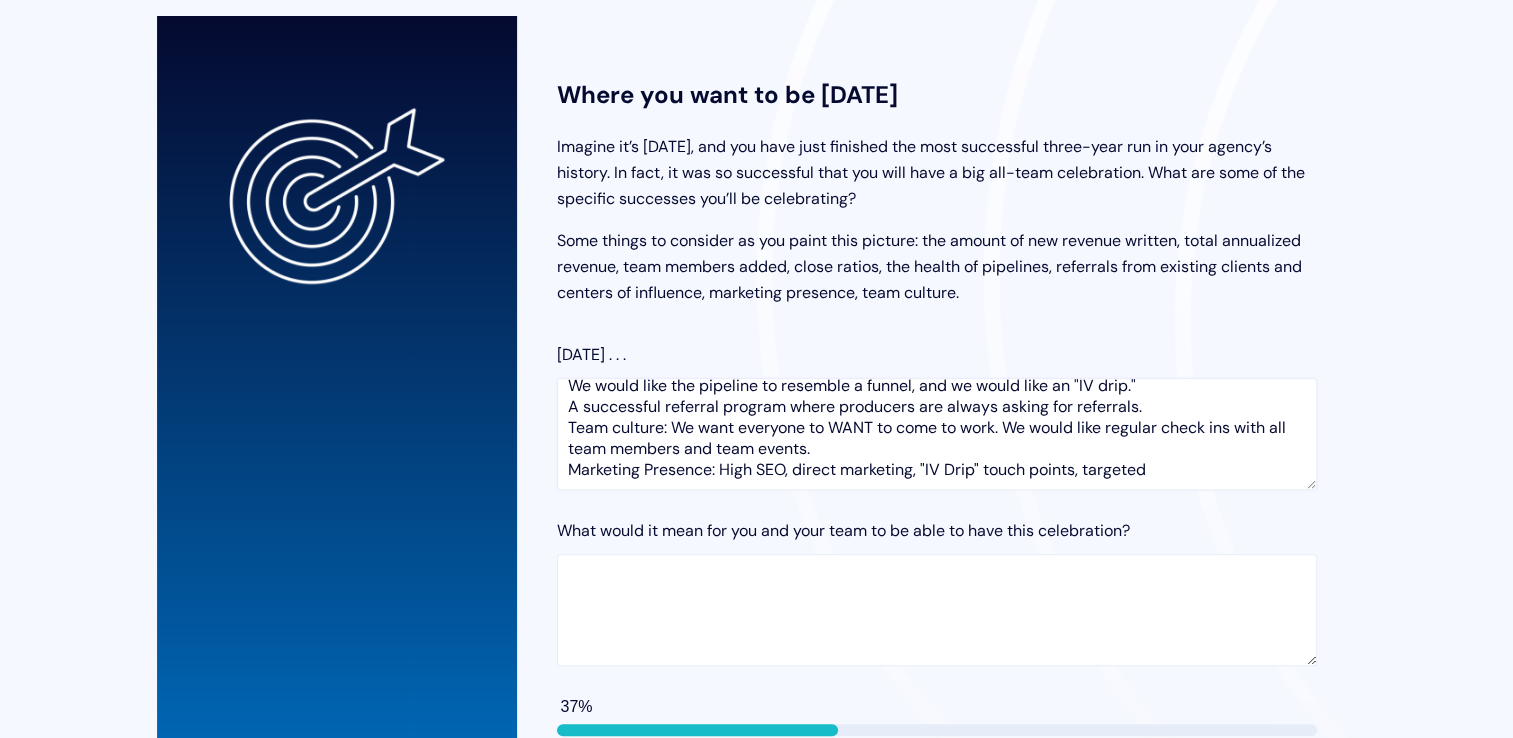 click on "Revenue: $10.25 million (15% compounded annually)
Have a path to training, path to marketing, define "programs" for different needs.
2 producers per year minimum.
Onboard 3-5 account managers [DATE] (about 1 per year)
Higher close ratio than [DATE] would love to see 60-70%.
We would like the pipeline to resemble a funnel, and we would like an "IV drip."
A successful referral program where producers are always asking for referrals.
Team culture: We want everyone to WANT to come to work. We would like regular check ins with all team members and team events.
Marketing Presence: High SEO, direct marketing, "IV Drip" touch points, targeted" at bounding box center (937, 434) 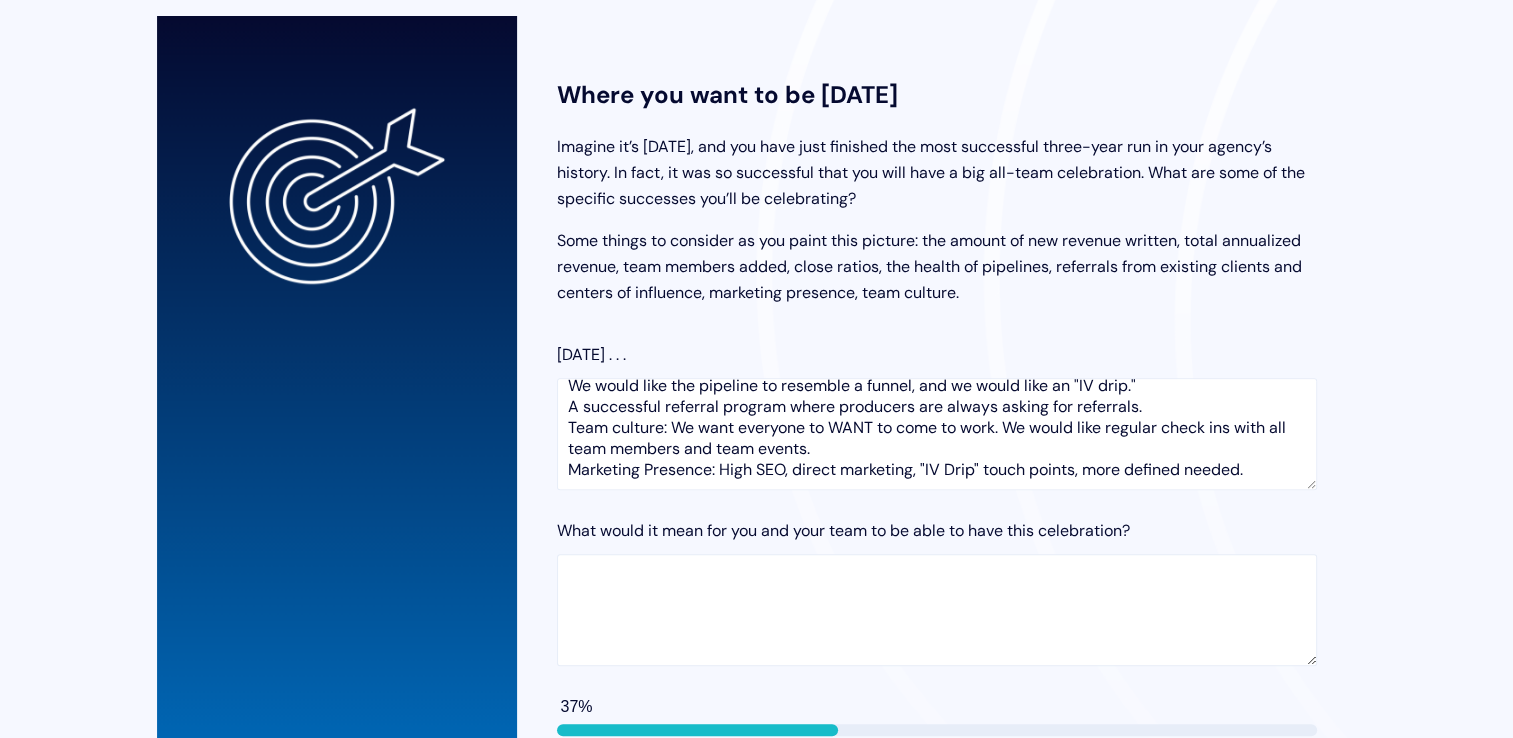 click on "Where you want to be [DATE]
Imagine it’s [DATE], and you have just finished the most successful three-year run in your agency’s history. In fact, it was so successful that you will have a big all-team celebration. What are some of the specific successes you’ll be celebrating?
Some things to consider as you paint this picture: the amount of new revenue written, total annualized revenue, team members added, close ratios, the health of pipelines, referrals from existing clients and centers of influence, marketing presence, team culture. [DATE] . . . What would it mean for you and your team to be able to have this celebration? 37% Previous Next" at bounding box center [937, 437] 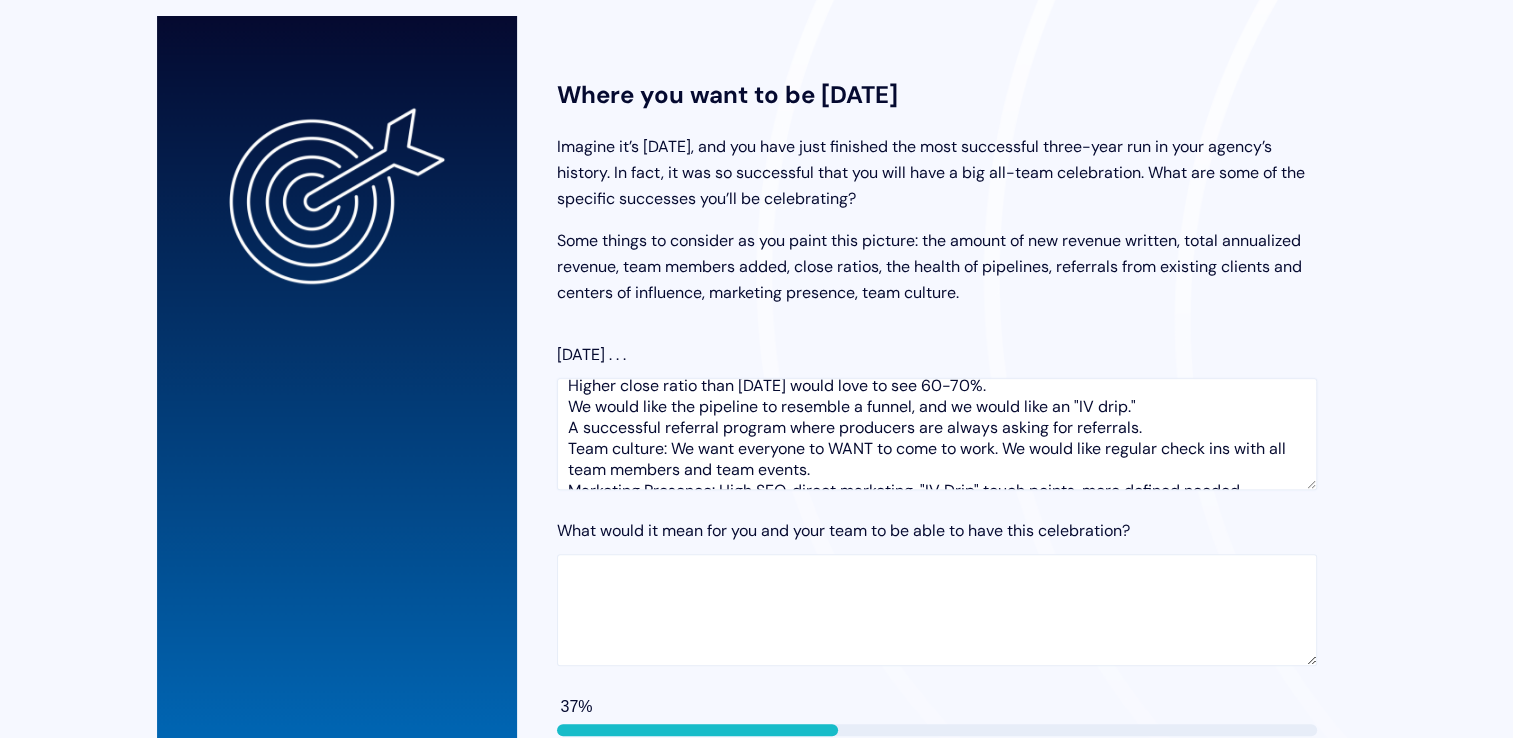 scroll, scrollTop: 121, scrollLeft: 0, axis: vertical 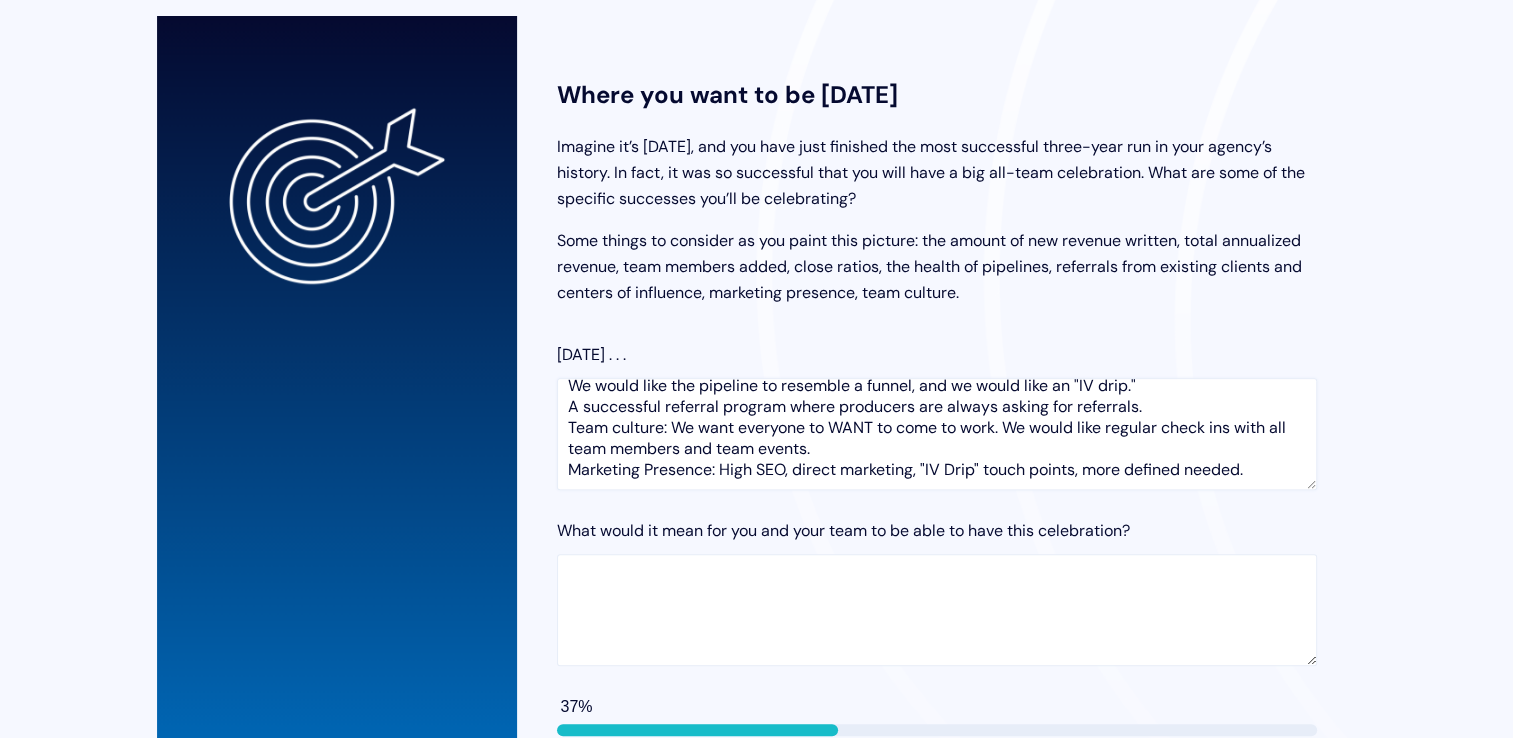 click on "Revenue: $10.25 million (15% compounded annually)
Have a path to training, path to marketing, define "programs" for different needs.
2 producers per year minimum.
Onboard 3-5 account managers [DATE] (about 1 per year)
Higher close ratio than [DATE] would love to see 60-70%.
We would like the pipeline to resemble a funnel, and we would like an "IV drip."
A successful referral program where producers are always asking for referrals.
Team culture: We want everyone to WANT to come to work. We would like regular check ins with all team members and team events.
Marketing Presence: High SEO, direct marketing, "IV Drip" touch points, more defined needed." at bounding box center (937, 434) 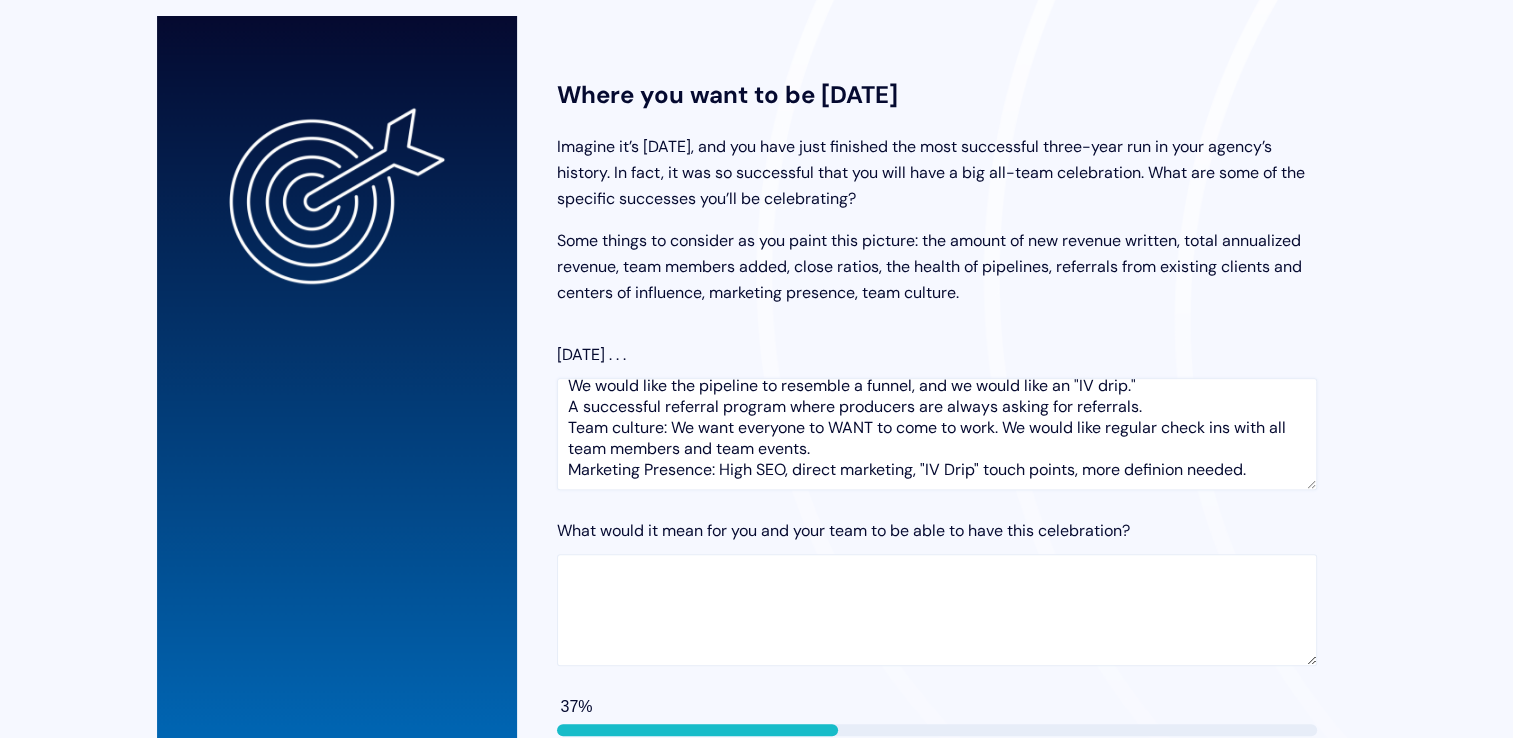 click on "Revenue: $10.25 million (15% compounded annually)
Have a path to training, path to marketing, define "programs" for different needs.
2 producers per year minimum.
Onboard 3-5 account managers [DATE] (about 1 per year)
Higher close ratio than [DATE] would love to see 60-70%.
We would like the pipeline to resemble a funnel, and we would like an "IV drip."
A successful referral program where producers are always asking for referrals.
Team culture: We want everyone to WANT to come to work. We would like regular check ins with all team members and team events.
Marketing Presence: High SEO, direct marketing, "IV Drip" touch points, more definion needed." at bounding box center (937, 434) 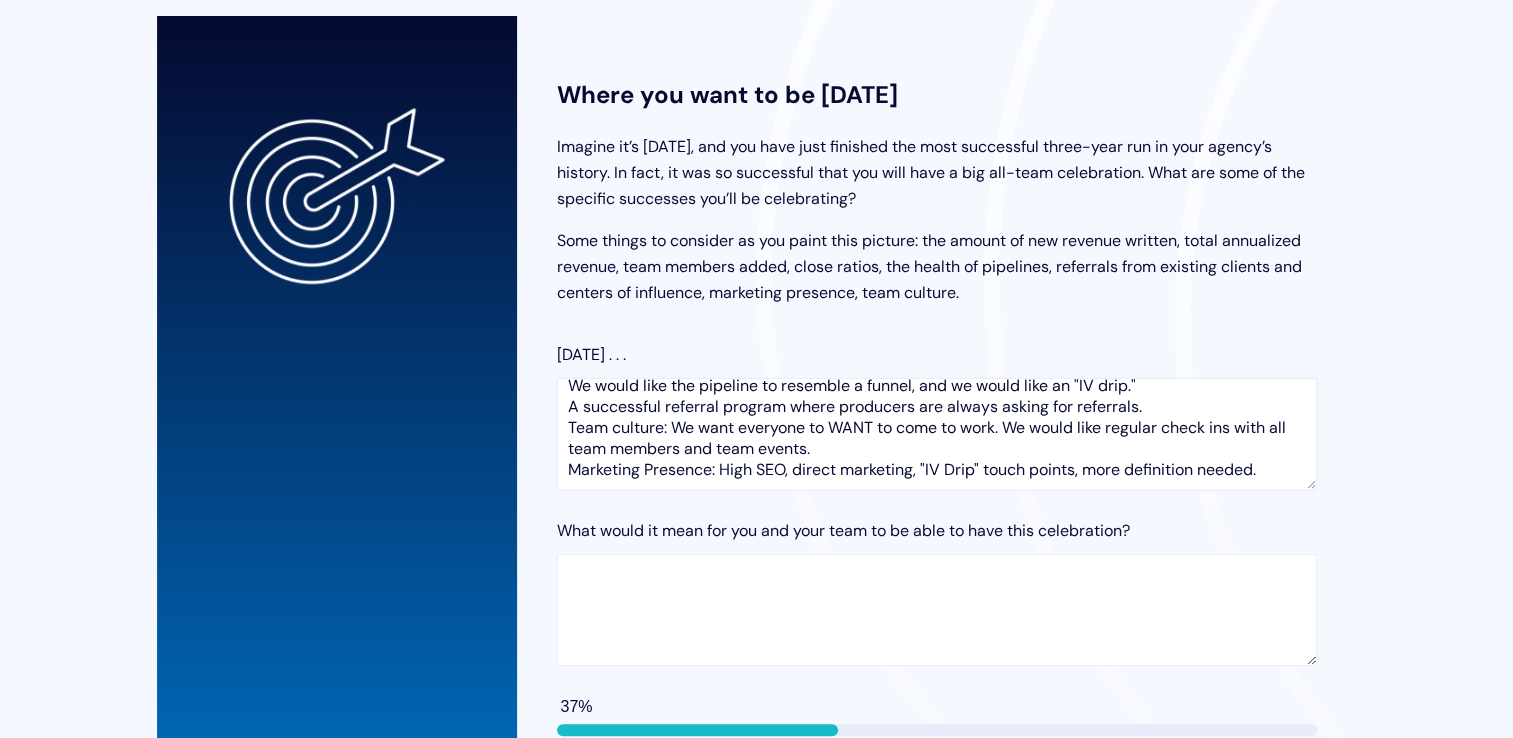click on "Revenue: $10.25 million (15% compounded annually)
Have a path to training, path to marketing, define "programs" for different needs.
2 producers per year minimum.
Onboard 3-5 account managers [DATE] (about 1 per year)
Higher close ratio than [DATE] would love to see 60-70%.
We would like the pipeline to resemble a funnel, and we would like an "IV drip."
A successful referral program where producers are always asking for referrals.
Team culture: We want everyone to WANT to come to work. We would like regular check ins with all team members and team events.
Marketing Presence: High SEO, direct marketing, "IV Drip" touch points, more definition needed." at bounding box center (937, 434) 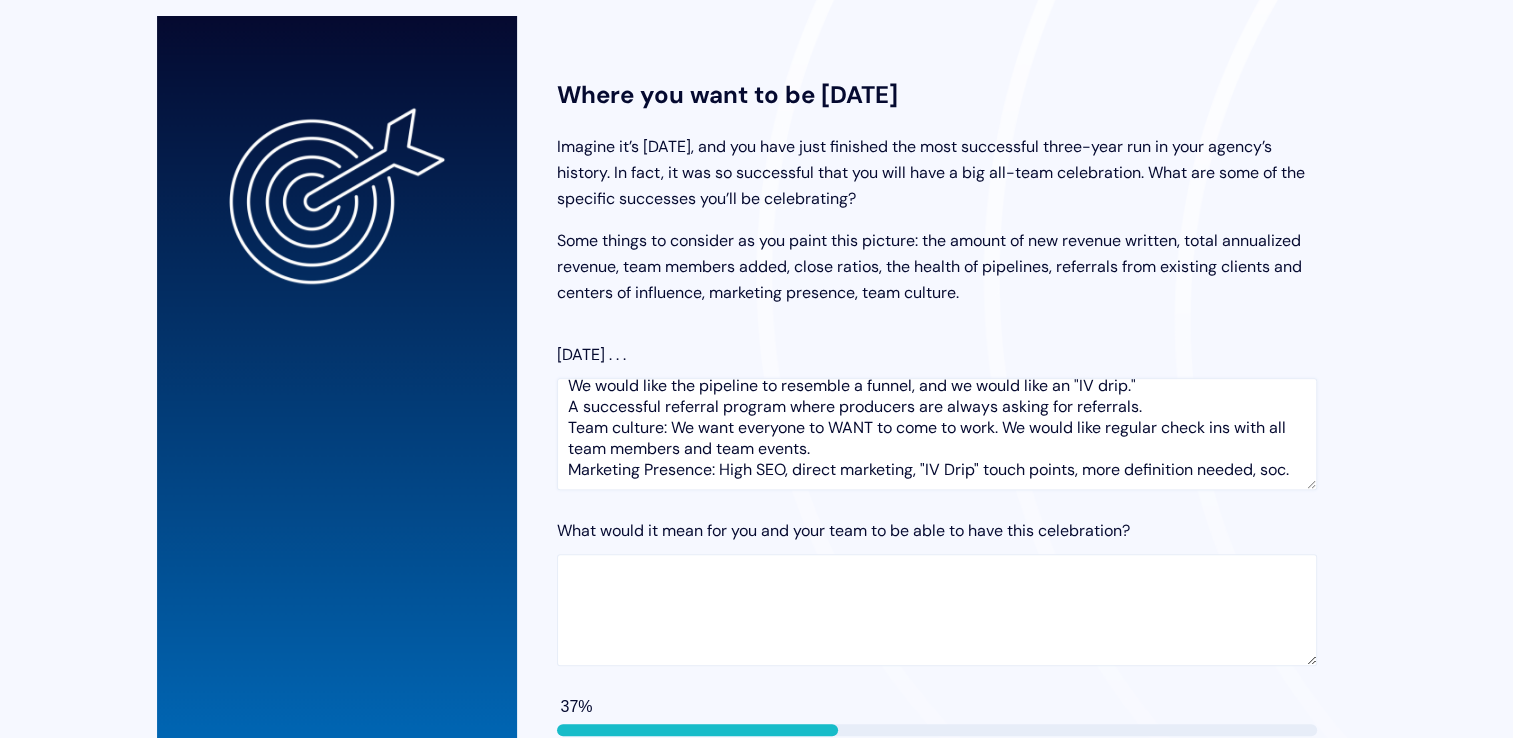 scroll, scrollTop: 130, scrollLeft: 0, axis: vertical 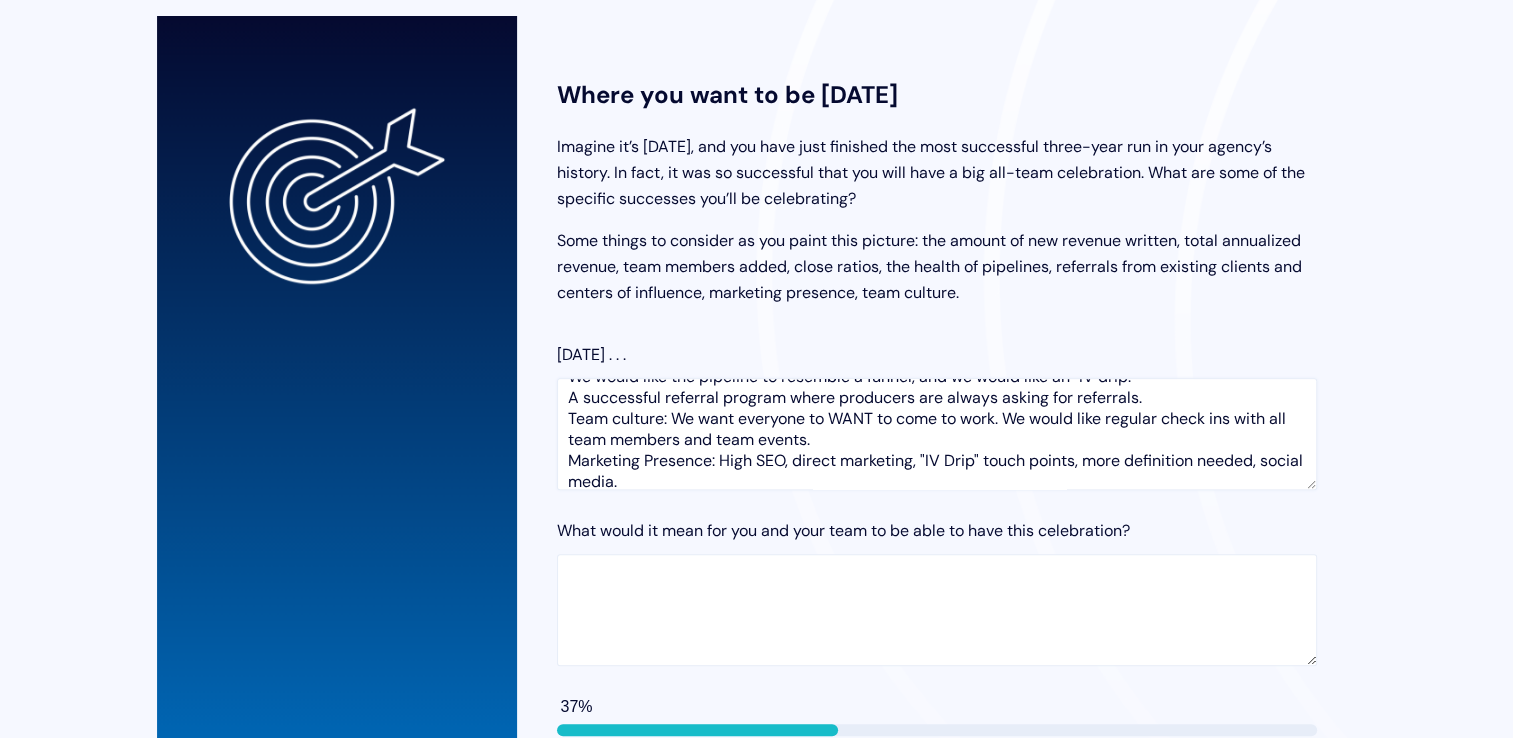 click on "Revenue: $10.25 million (15% compounded annually)
Have a path to training, path to marketing, define "programs" for different needs.
2 producers per year minimum.
Onboard 3-5 account managers [DATE] (about 1 per year)
Higher close ratio than [DATE] would love to see 60-70%.
We would like the pipeline to resemble a funnel, and we would like an "IV drip."
A successful referral program where producers are always asking for referrals.
Team culture: We want everyone to WANT to come to work. We would like regular check ins with all team members and team events.
Marketing Presence: High SEO, direct marketing, "IV Drip" touch points, more definition needed, social media." at bounding box center (937, 434) 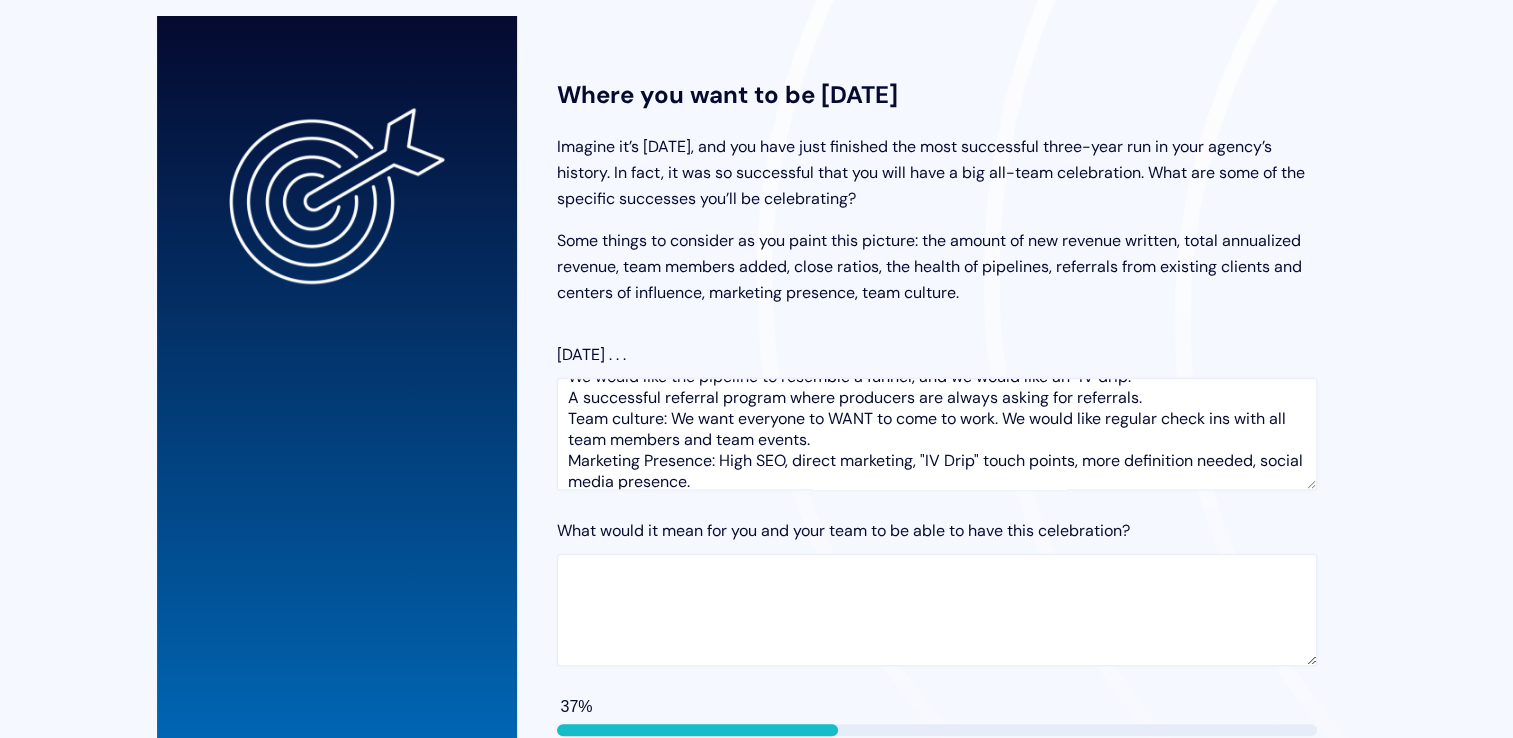 type on "Revenue: $10.25 million (15% compounded annually)
Have a path to training, path to marketing, define "programs" for different needs.
2 producers per year minimum.
Onboard 3-5 account managers [DATE] (about 1 per year)
Higher close ratio than [DATE] would love to see 60-70%.
We would like the pipeline to resemble a funnel, and we would like an "IV drip."
A successful referral program where producers are always asking for referrals.
Team culture: We want everyone to WANT to come to work. We would like regular check ins with all team members and team events.
Marketing Presence: High SEO, direct marketing, "IV Drip" touch points, more definition needed, social media presence." 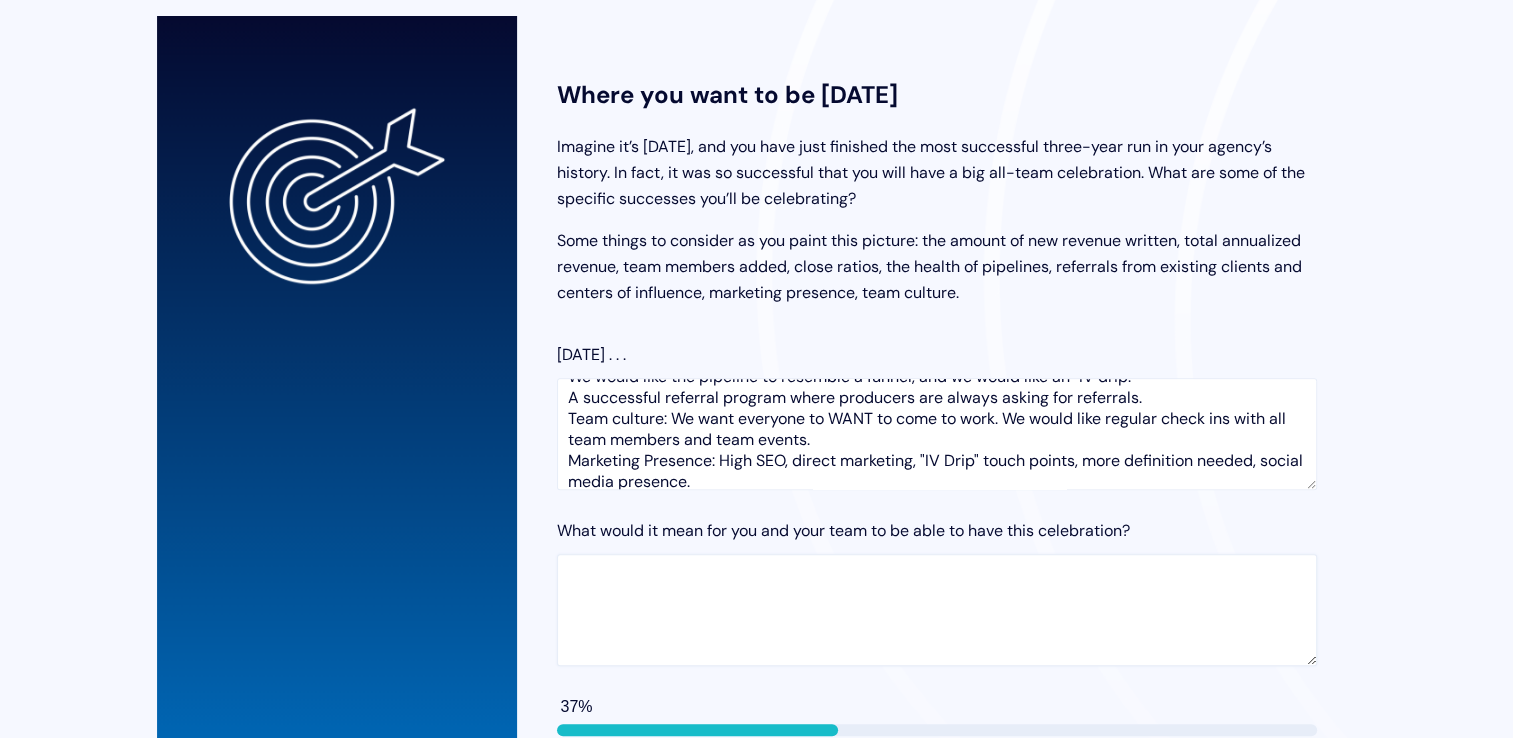 click on "What would it mean for you and your team to be able to have this celebration?" at bounding box center [937, 610] 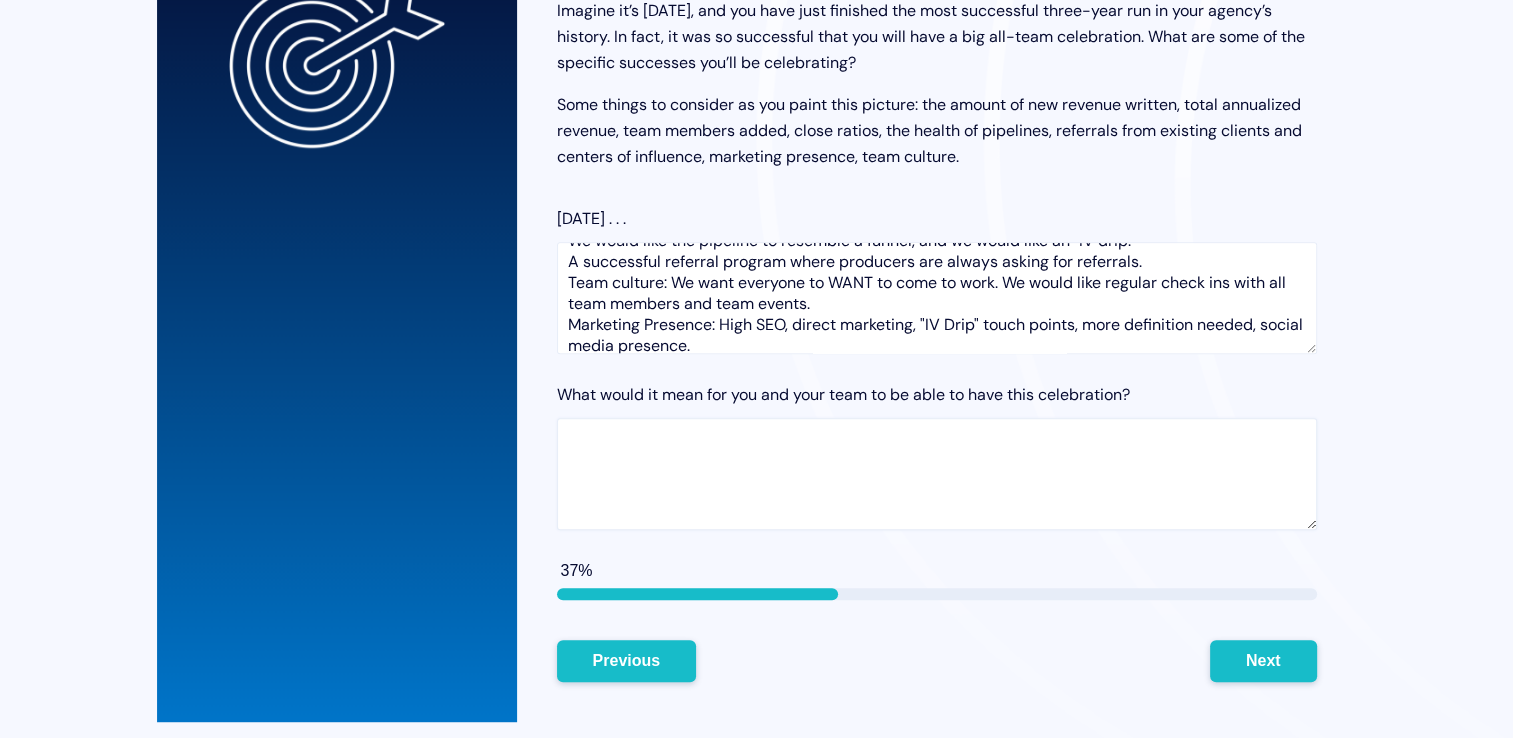 scroll, scrollTop: 768, scrollLeft: 0, axis: vertical 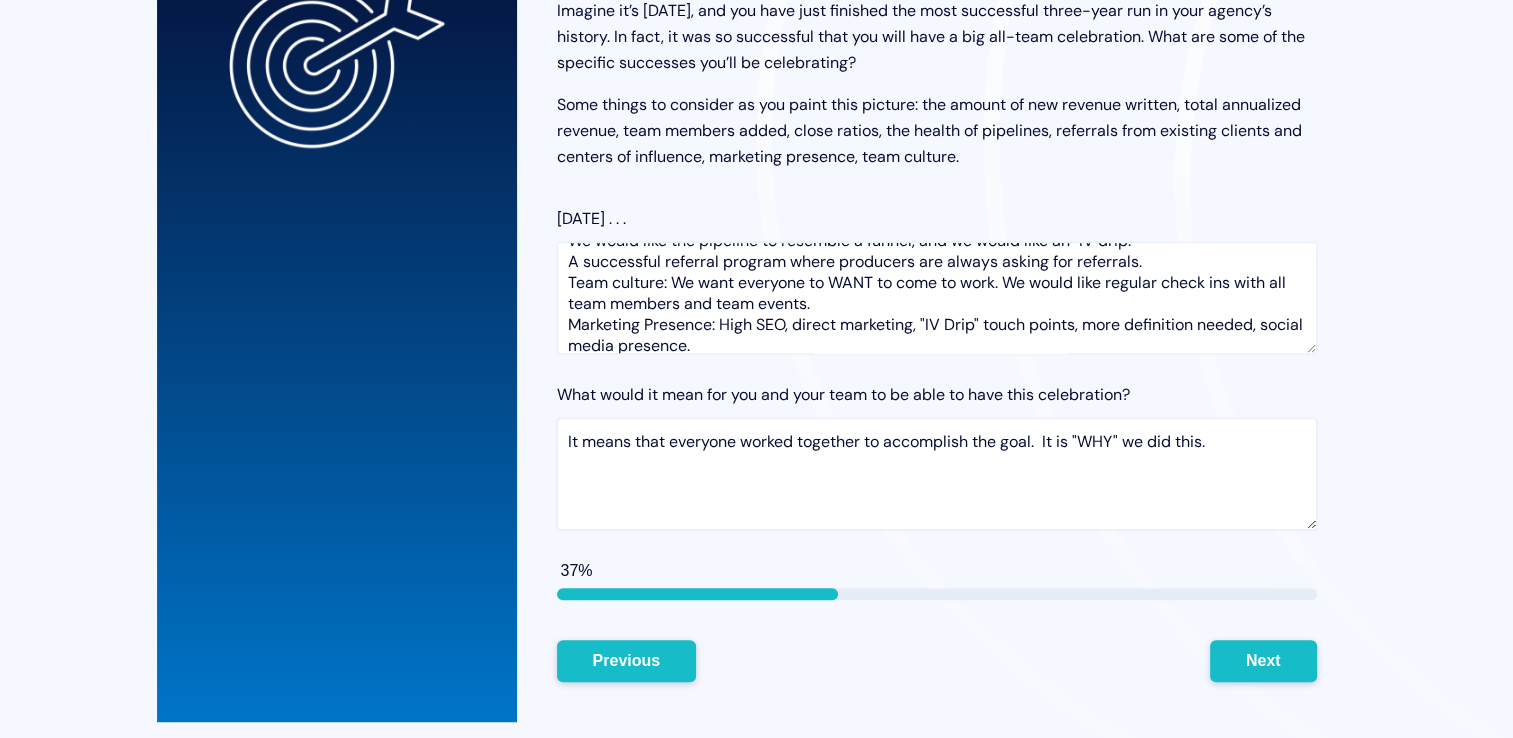 type on "It means that everyone worked together to accomplish the goal.  It is "WHY" we did this." 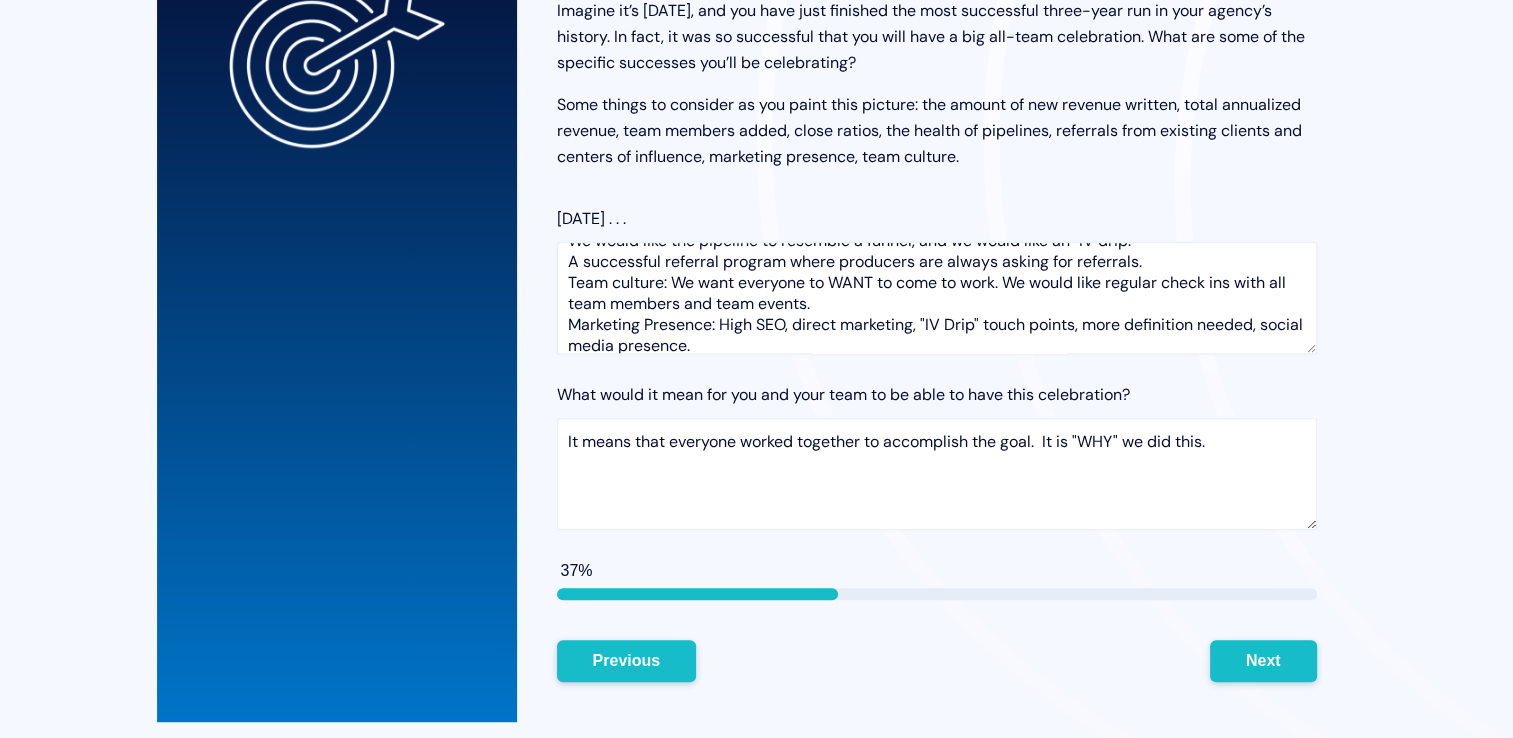 click on "Revenue: $10.25 million (15% compounded annually)
Have a path to training, path to marketing, define "programs" for different needs.
2 producers per year minimum.
Onboard 3-5 account managers [DATE] (about 1 per year)
Higher close ratio than [DATE] would love to see 60-70%.
We would like the pipeline to resemble a funnel, and we would like an "IV drip."
A successful referral program where producers are always asking for referrals.
Team culture: We want everyone to WANT to come to work. We would like regular check ins with all team members and team events.
Marketing Presence: High SEO, direct marketing, "IV Drip" touch points, more definition needed, social media presence." at bounding box center (937, 298) 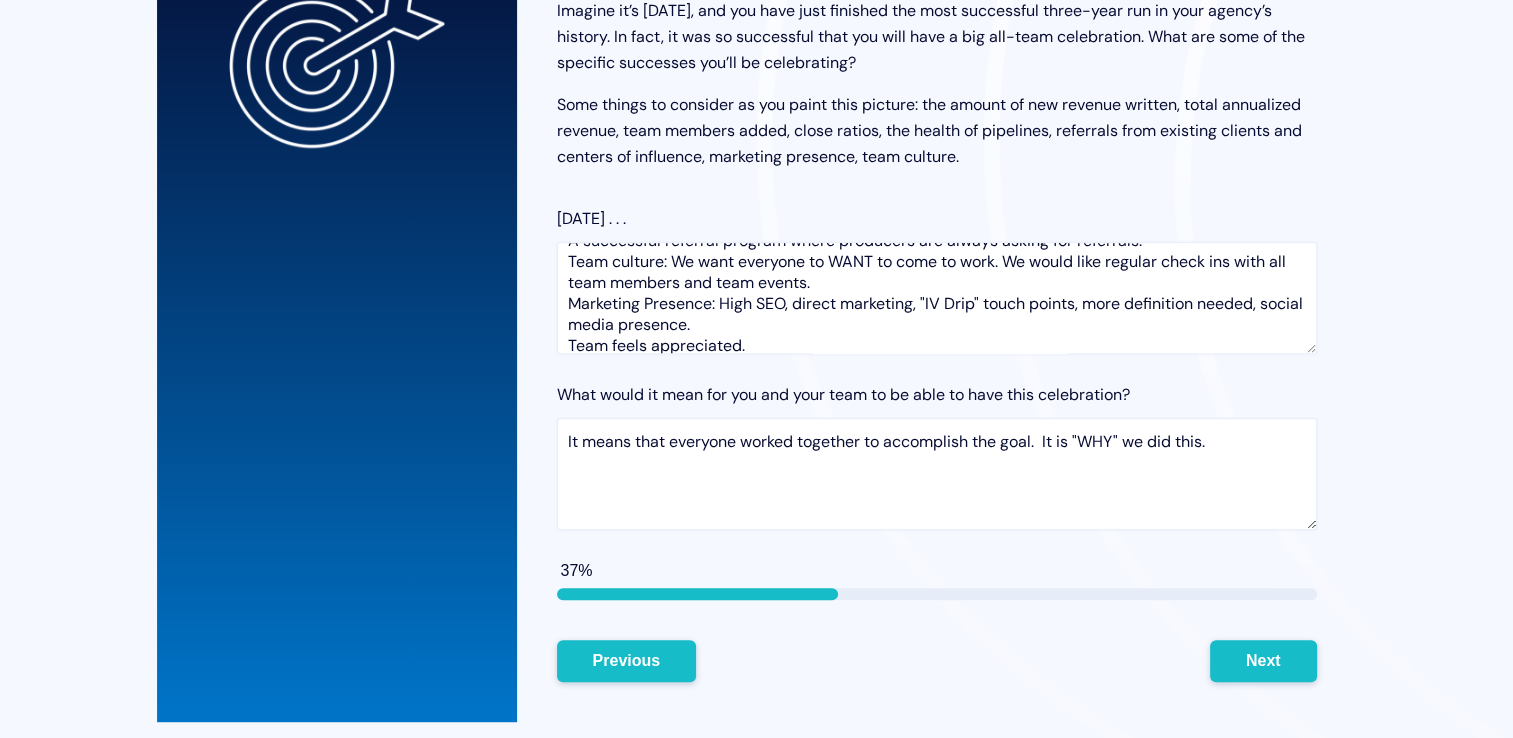 type on "Revenue: $10.25 million (15% compounded annually)
Have a path to training, path to marketing, define "programs" for different needs.
2 producers per year minimum.
Onboard 3-5 account managers [DATE] (about 1 per year)
Higher close ratio than [DATE] would love to see 60-70%.
We would like the pipeline to resemble a funnel, and we would like an "IV drip."
A successful referral program where producers are always asking for referrals.
Team culture: We want everyone to WANT to come to work. We would like regular check ins with all team members and team events.
Marketing Presence: High SEO, direct marketing, "IV Drip" touch points, more definition needed, social media presence.
Team feels appreciated." 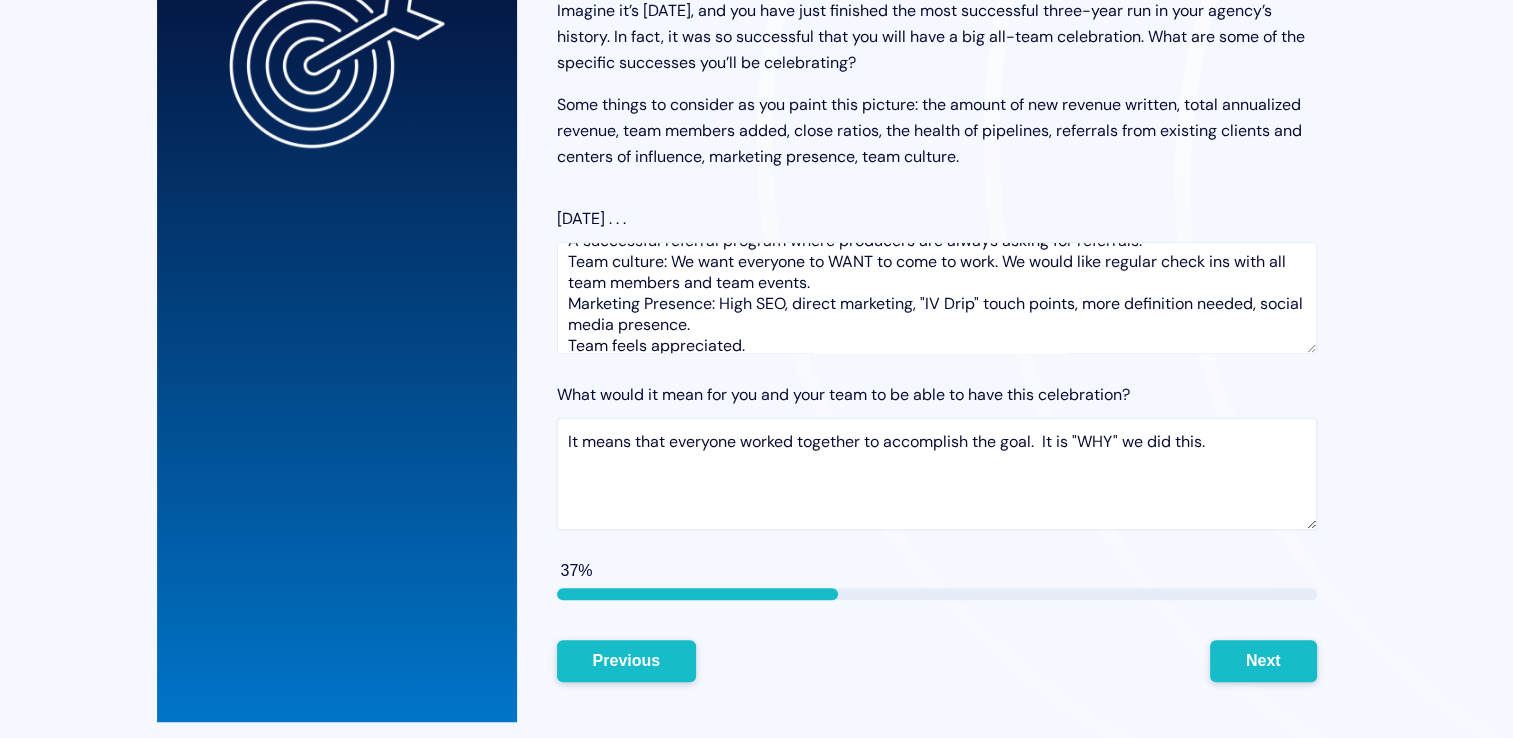 click on "It means that everyone worked together to accomplish the goal.  It is "WHY" we did this." at bounding box center (937, 474) 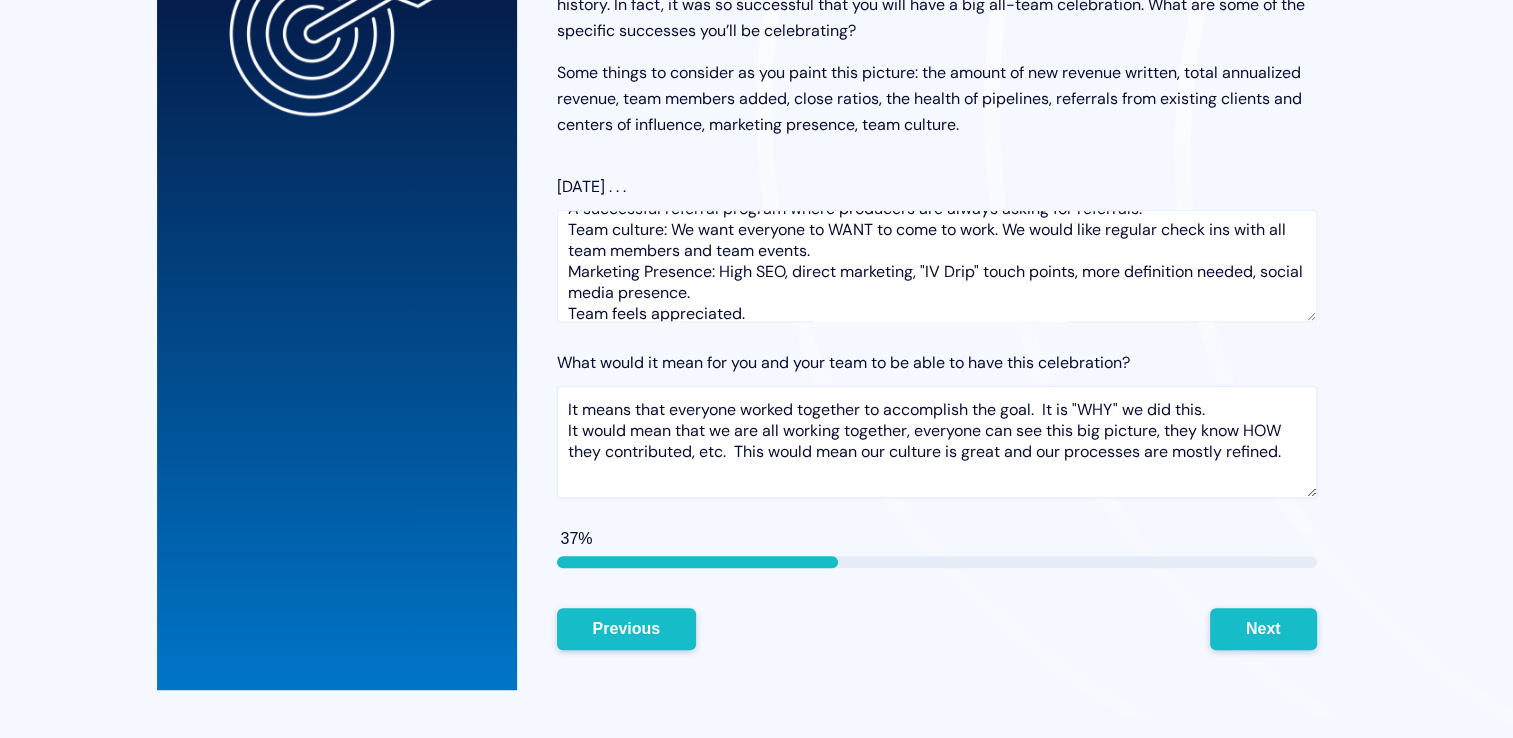 scroll, scrollTop: 799, scrollLeft: 0, axis: vertical 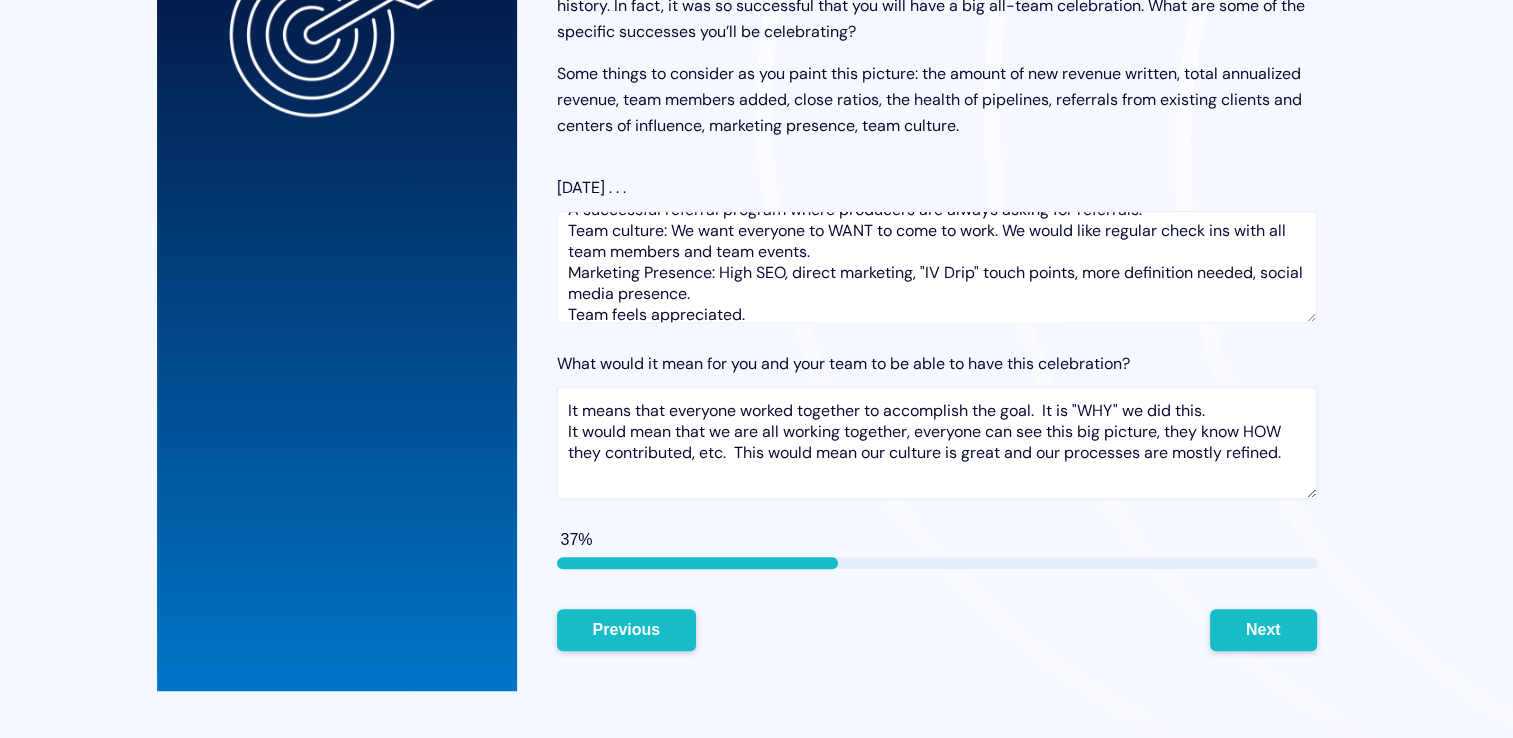type on "It means that everyone worked together to accomplish the goal.  It is "WHY" we did this.
It would mean that we are all working together, everyone can see this big picture, they know HOW they contributed, etc.  This would mean our culture is great and our processes are mostly refined." 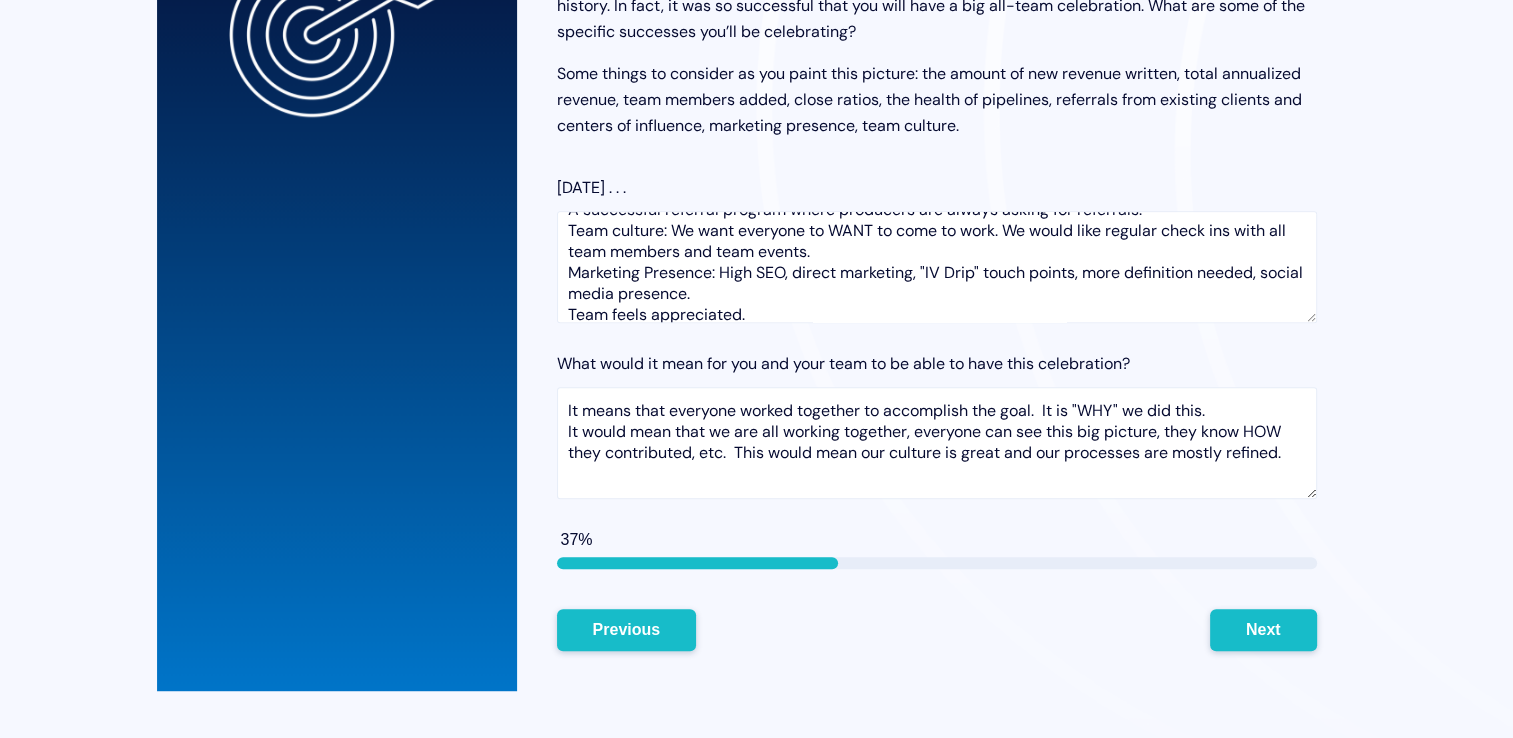 click on "Where you want to be [DATE]
Imagine it’s [DATE], and you have just finished the most successful three-year run in your agency’s history. In fact, it was so successful that you will have a big all-team celebration. What are some of the specific successes you’ll be celebrating?
Some things to consider as you paint this picture: the amount of new revenue written, total annualized revenue, team members added, close ratios, the health of pipelines, referrals from existing clients and centers of influence, marketing presence, team culture. [DATE] . . . What would it mean for you and your team to be able to have this celebration? It means that everyone worked together to accomplish the goal.  It is "WHY" we did this.
It would mean that we are all working together, everyone can see this big picture, they know HOW they contributed, etc.  This would mean our culture is great and our processes are mostly refined.
37% Previous Next" at bounding box center (937, 270) 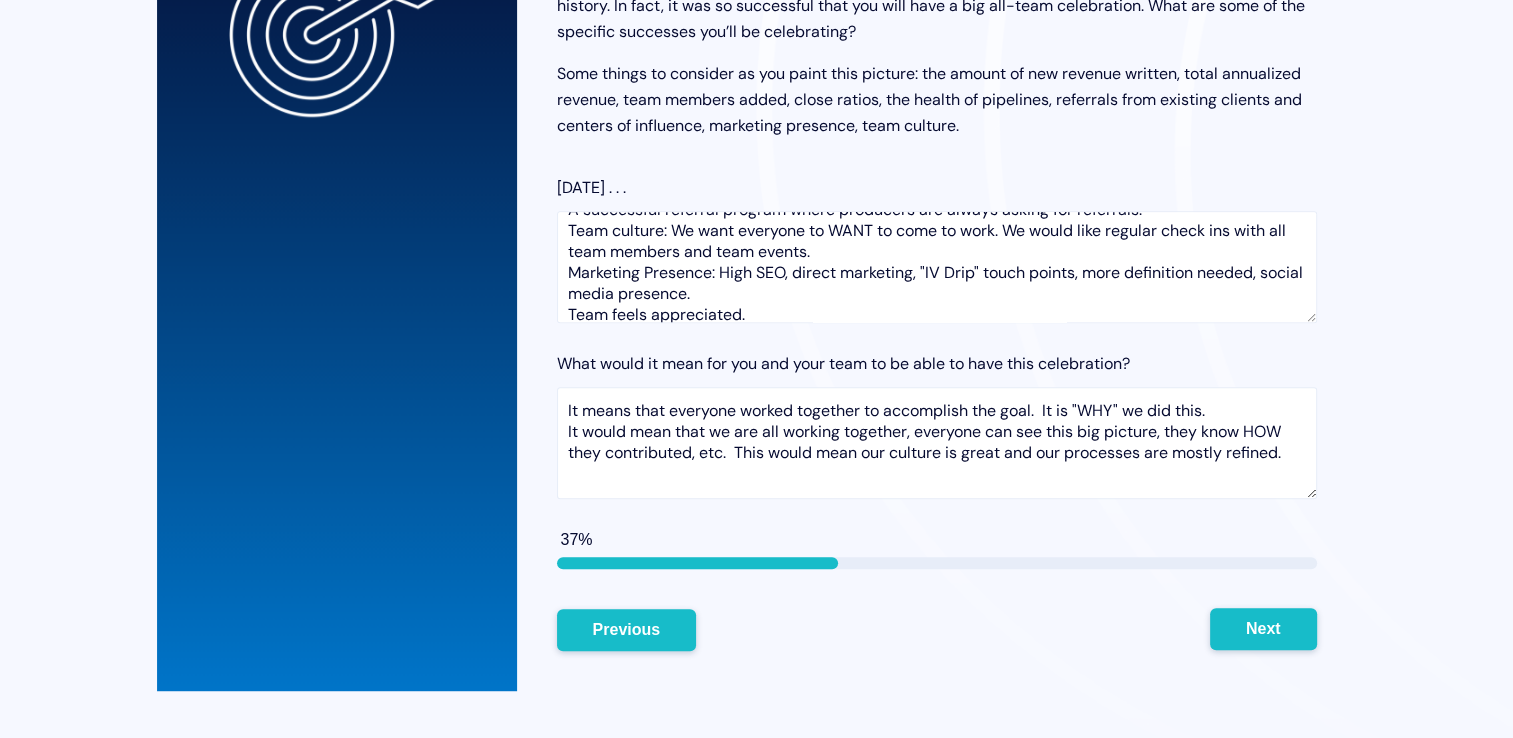 click on "Next" at bounding box center (1263, 629) 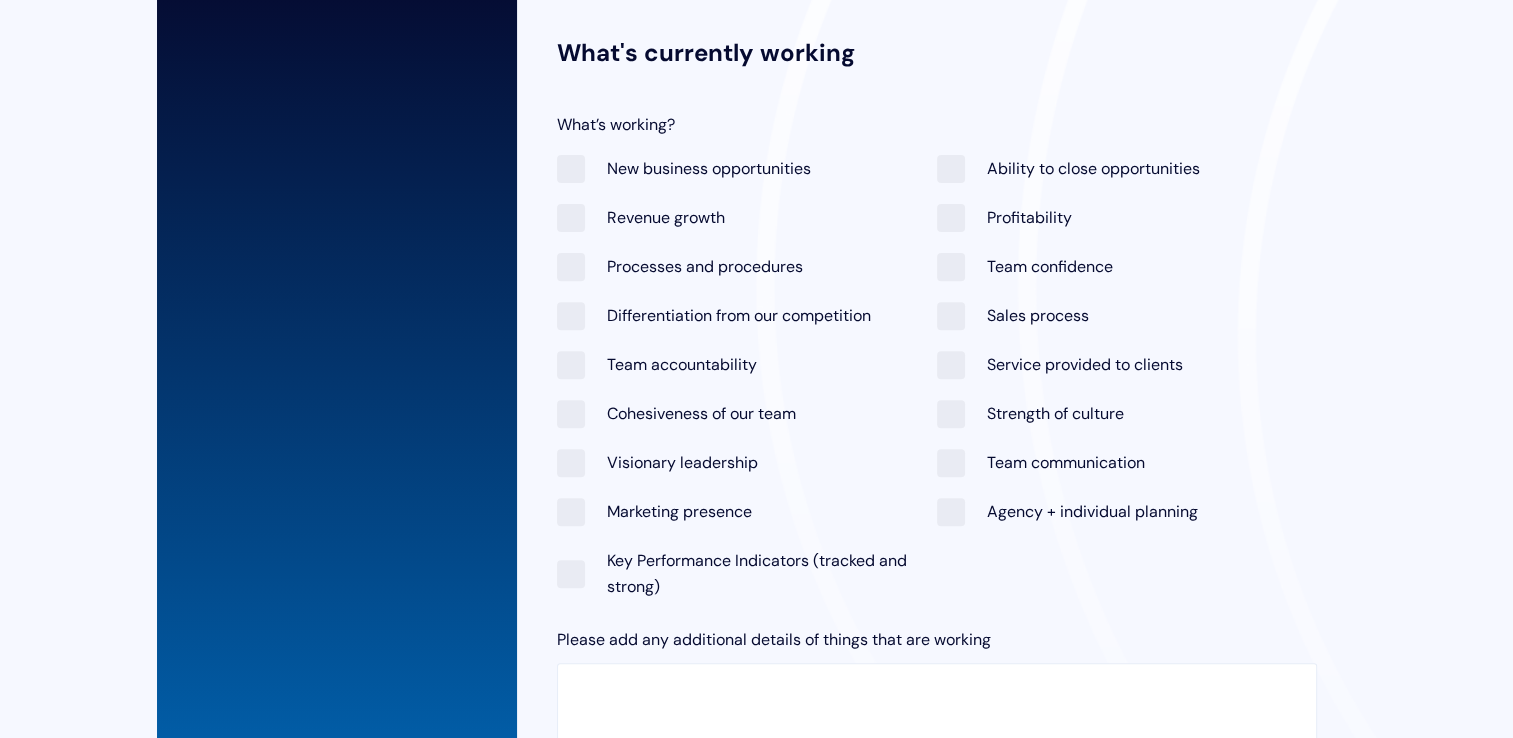 scroll, scrollTop: 675, scrollLeft: 0, axis: vertical 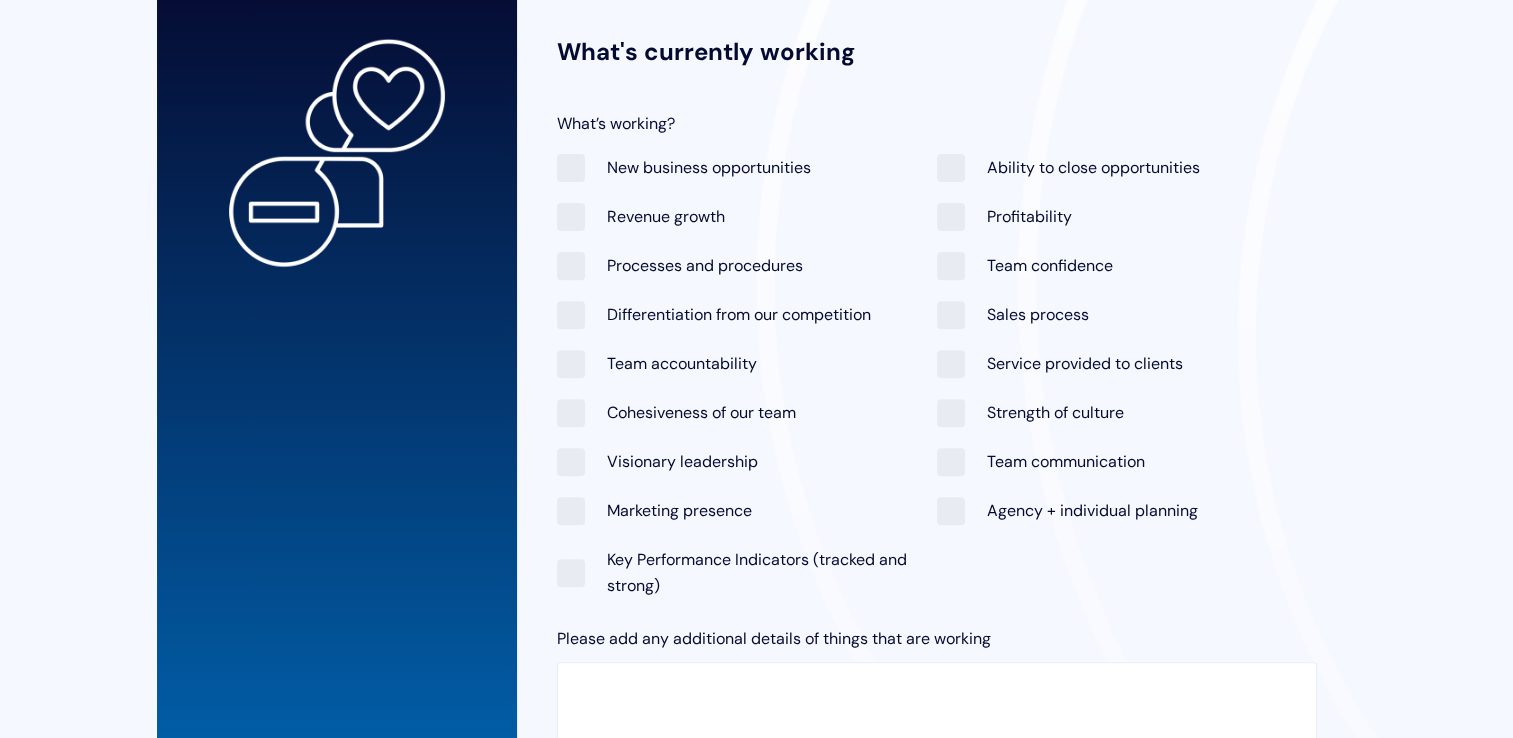 click on "Ability to close opportunities" at bounding box center (1068, 167) 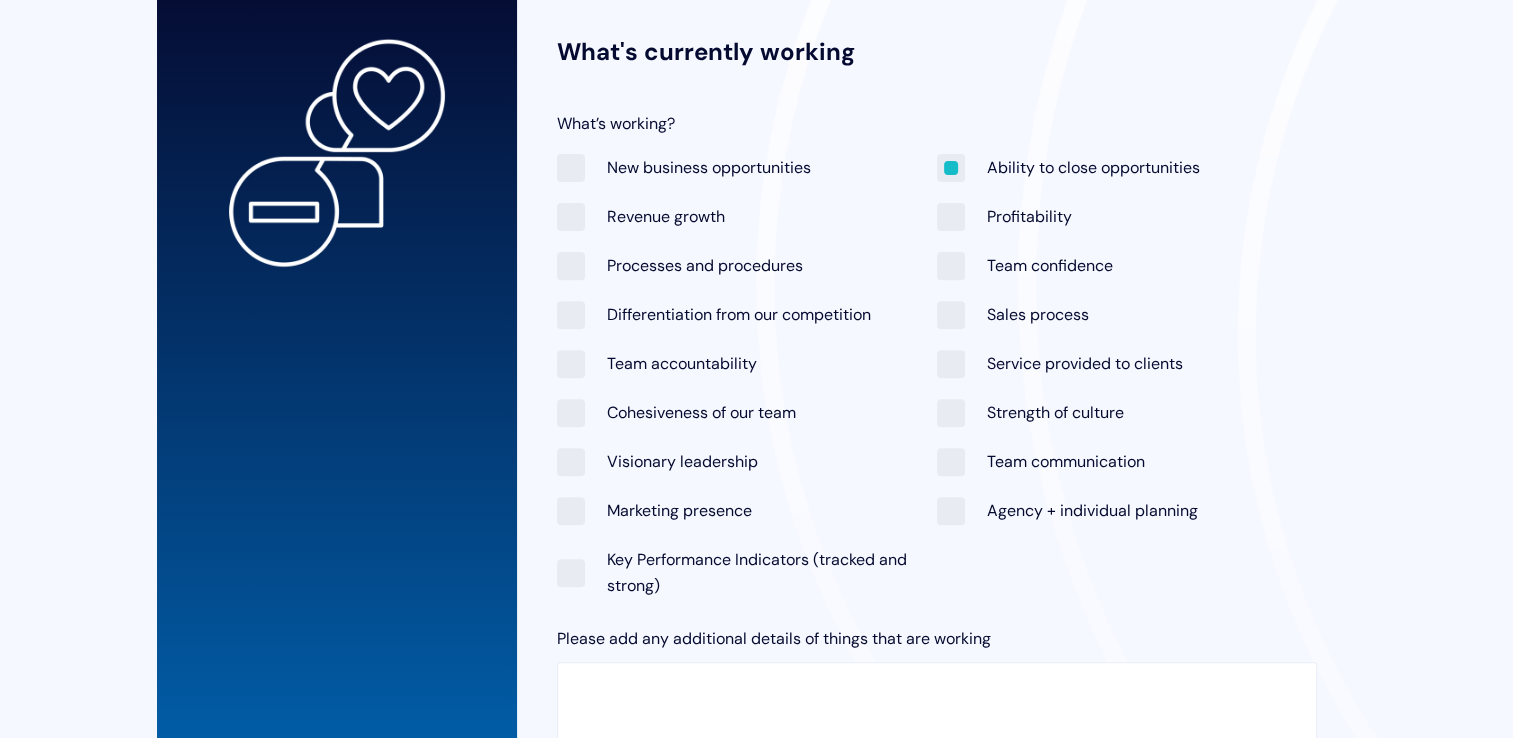 click on "Revenue growth" at bounding box center [666, 216] 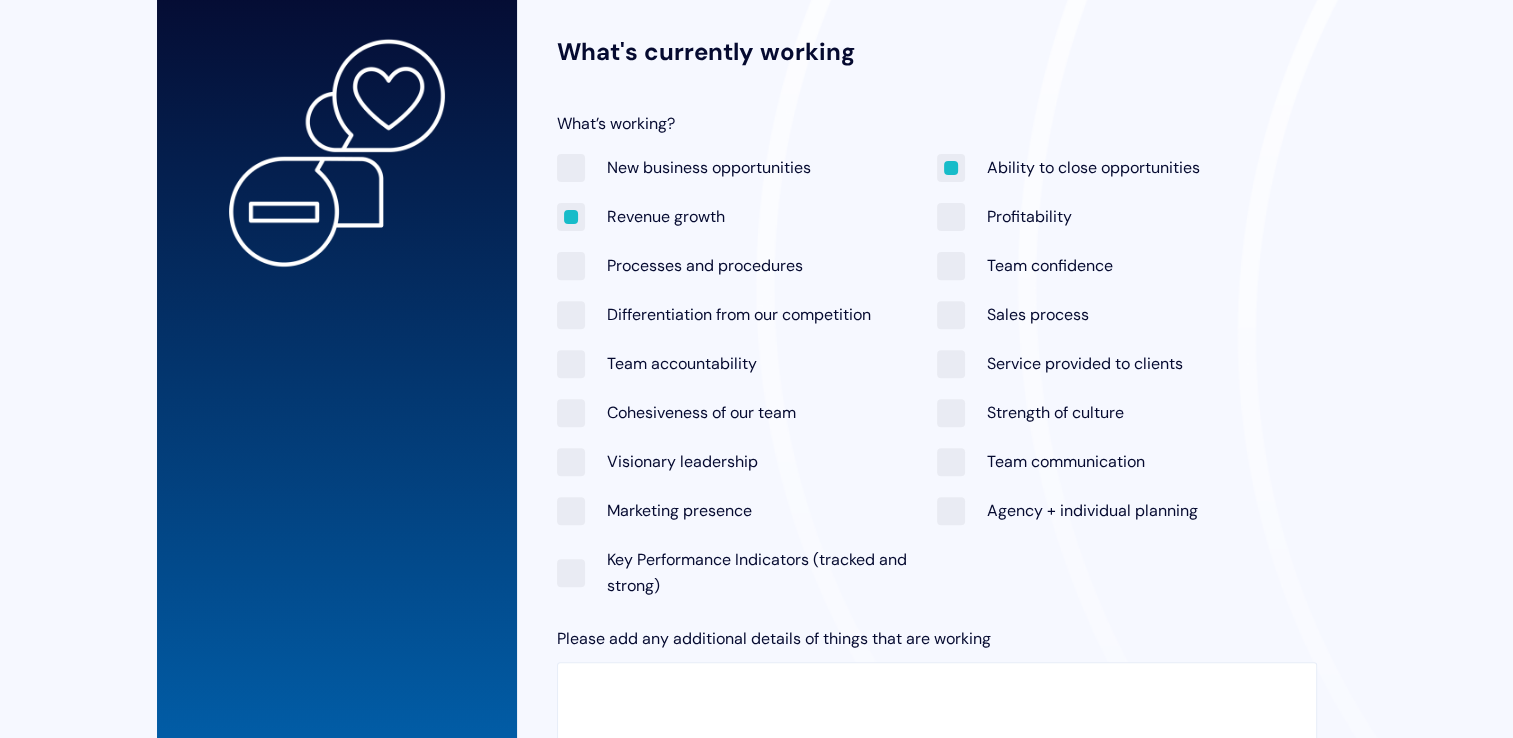 click on "Profitability" at bounding box center [1029, 216] 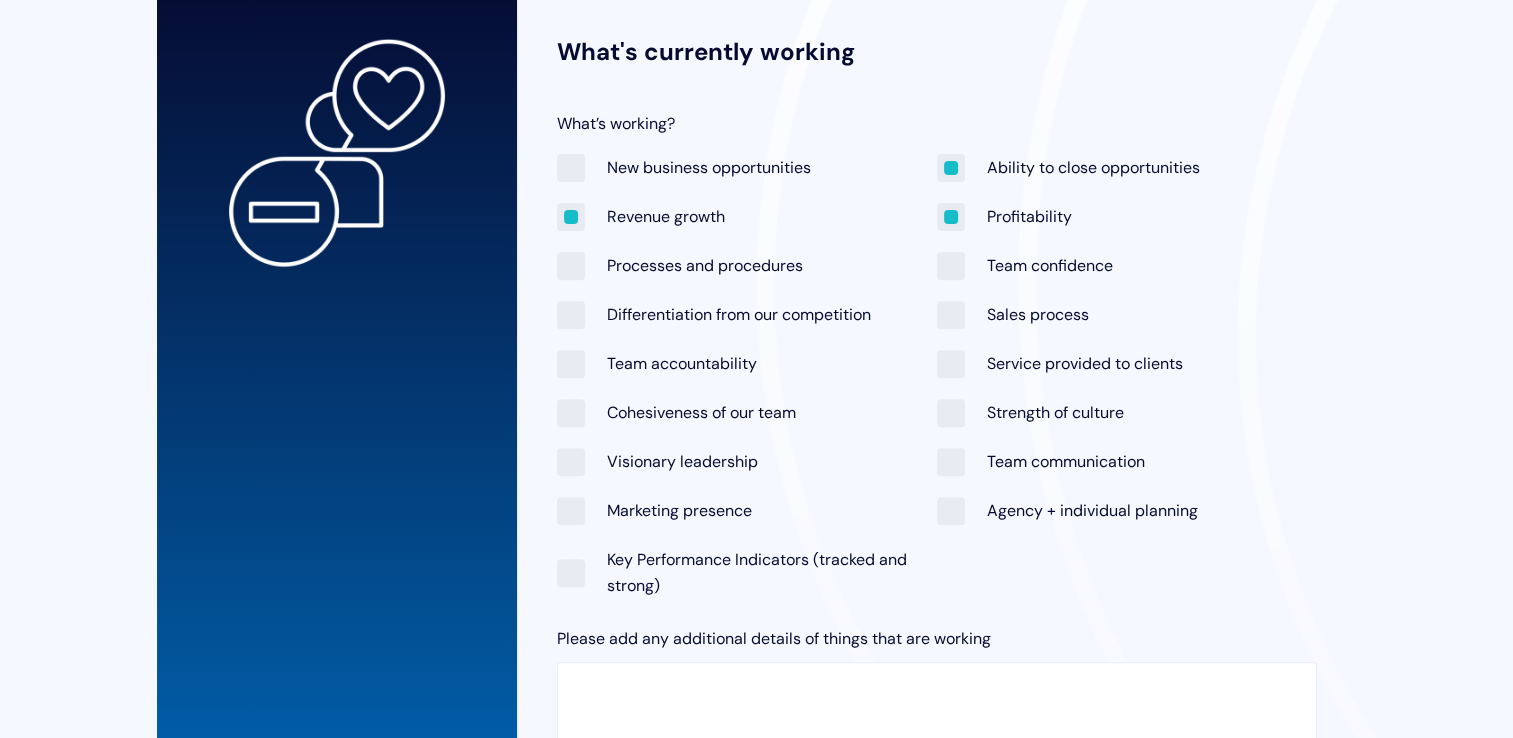 checkbox on "true" 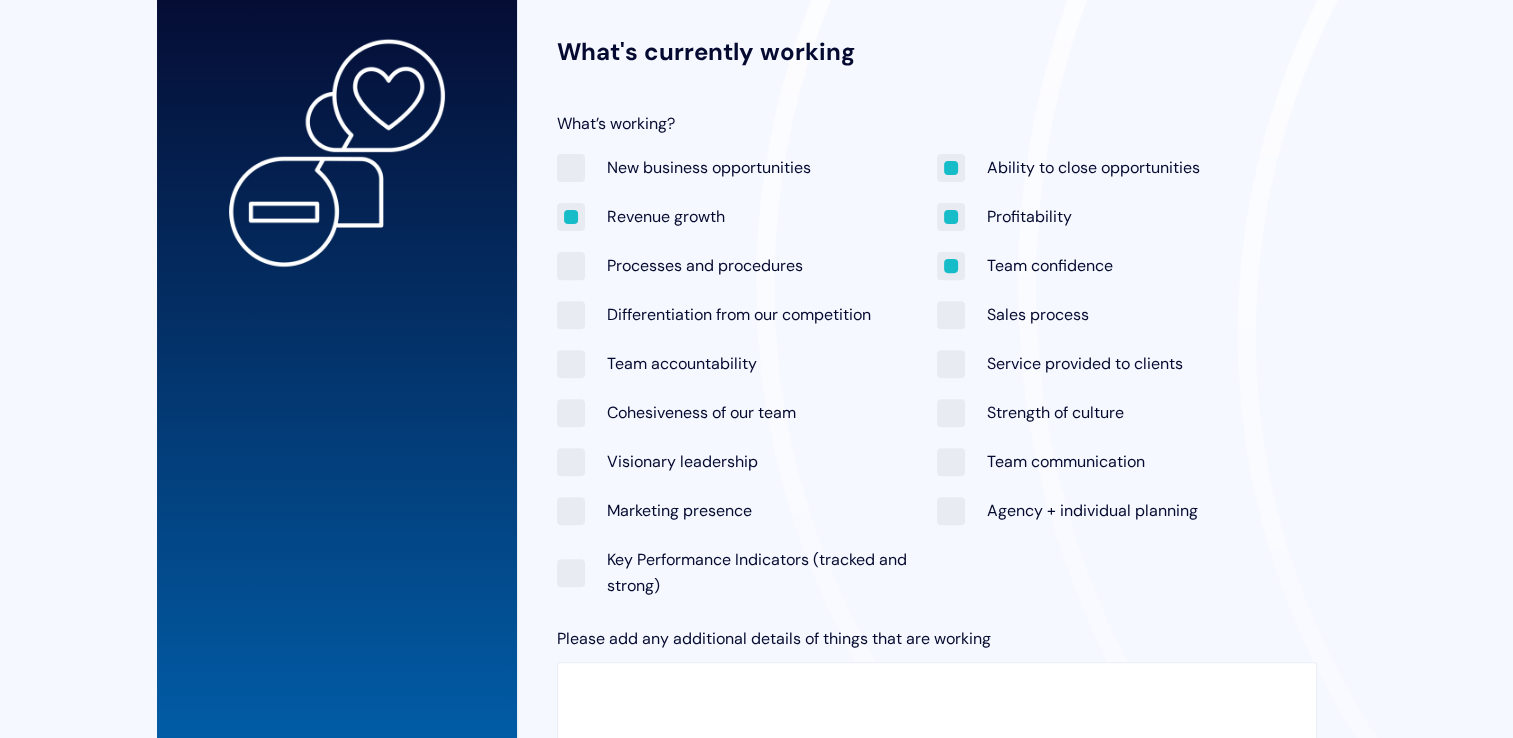 click on "Team accountability" at bounding box center [682, 363] 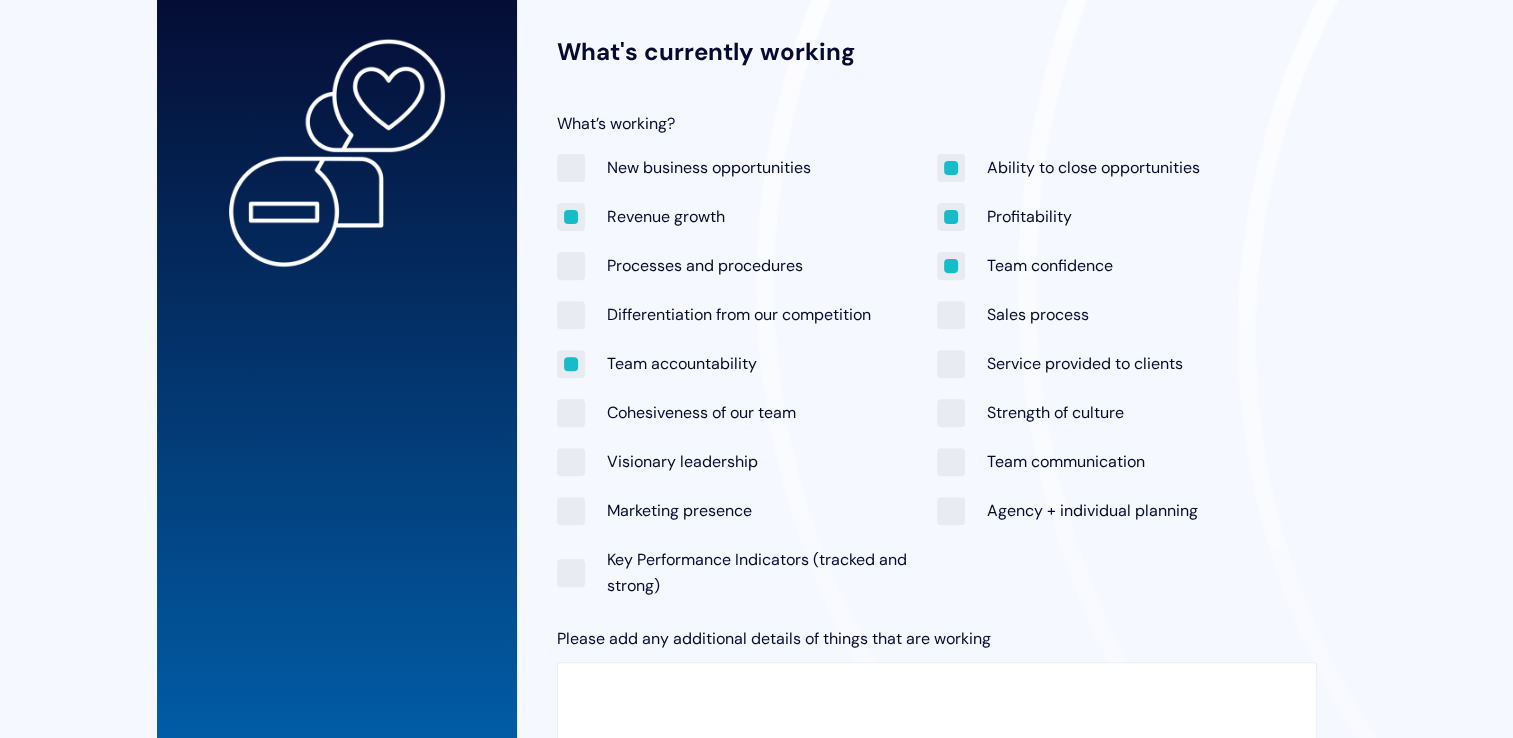 click on "Team accountability" at bounding box center [682, 363] 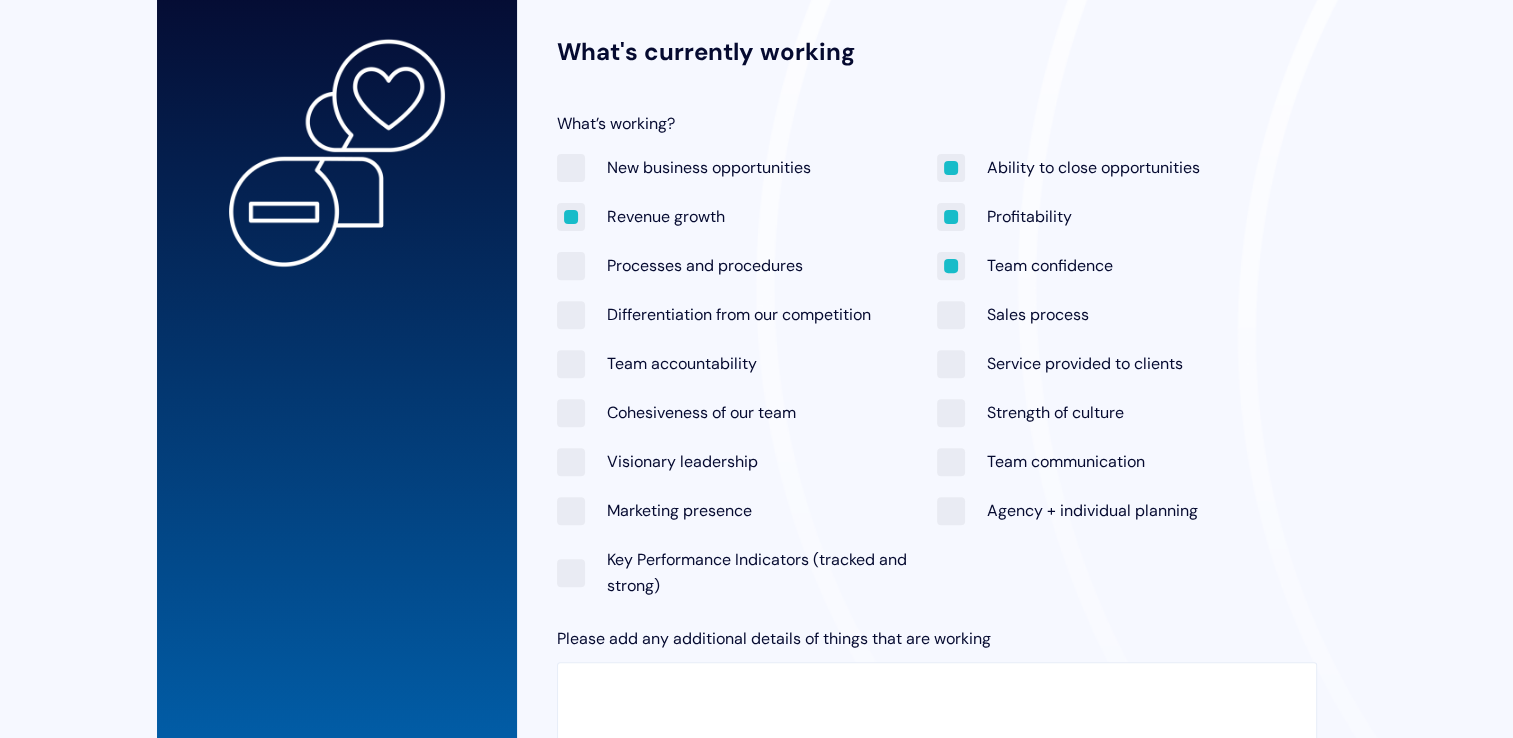 checkbox on "false" 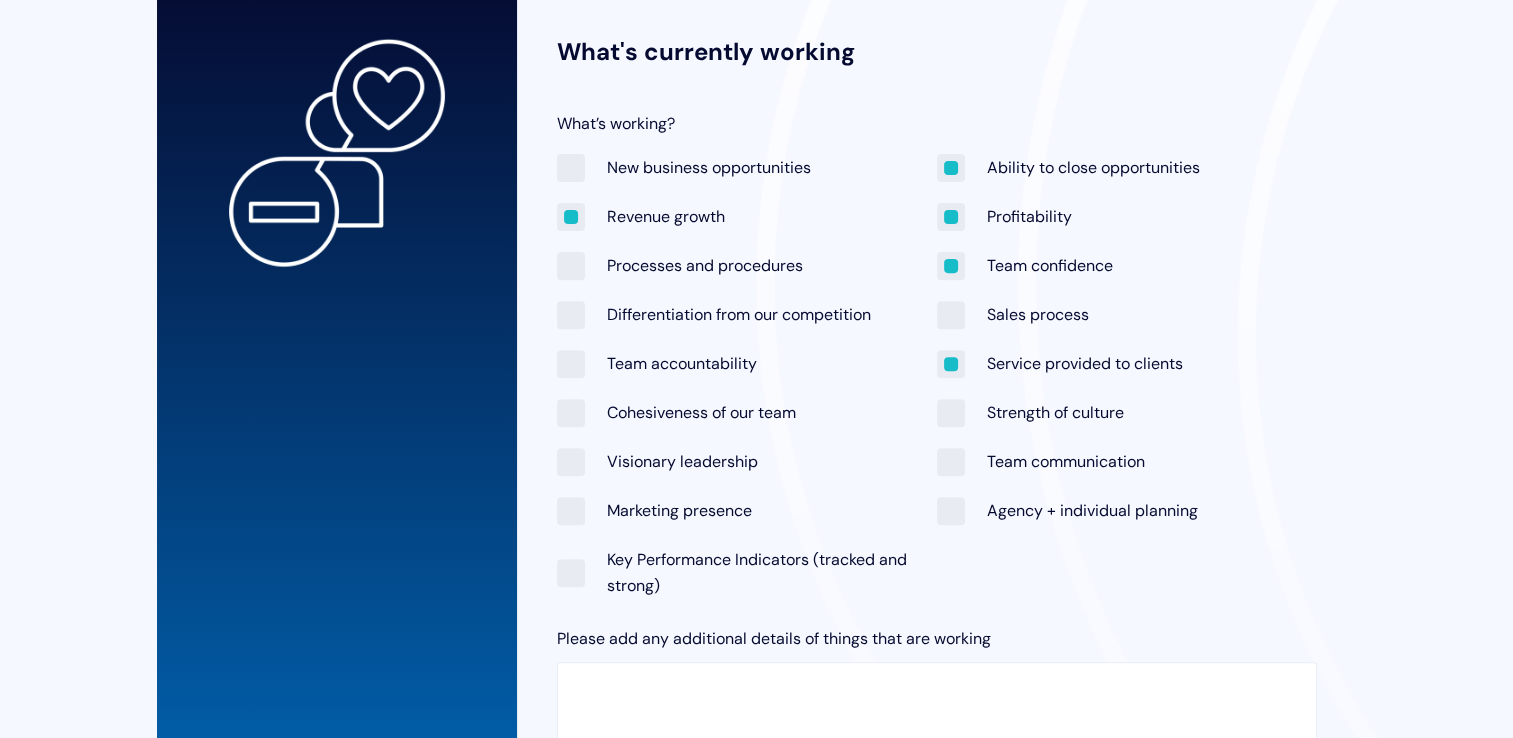 click on "Team communication" at bounding box center [1041, 461] 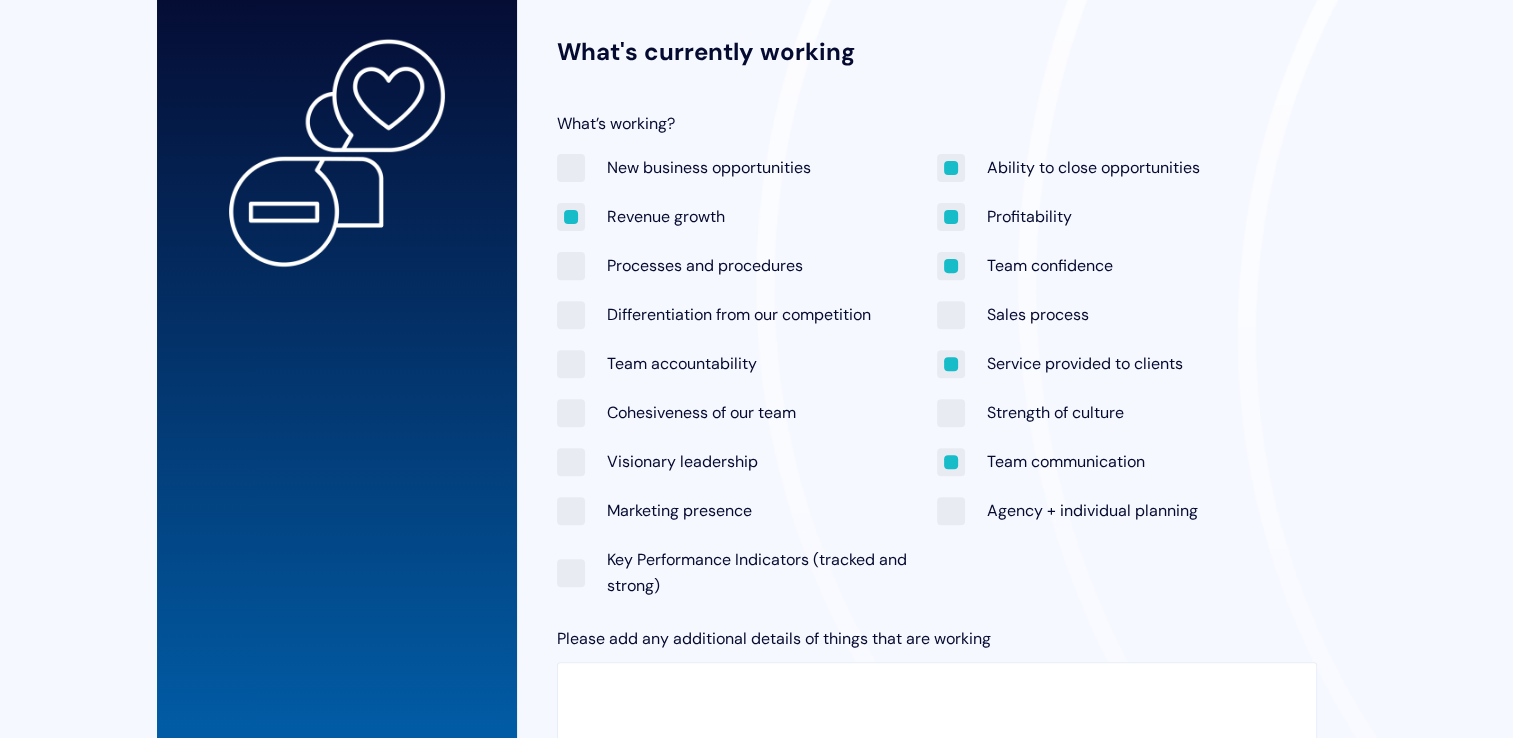 checkbox on "true" 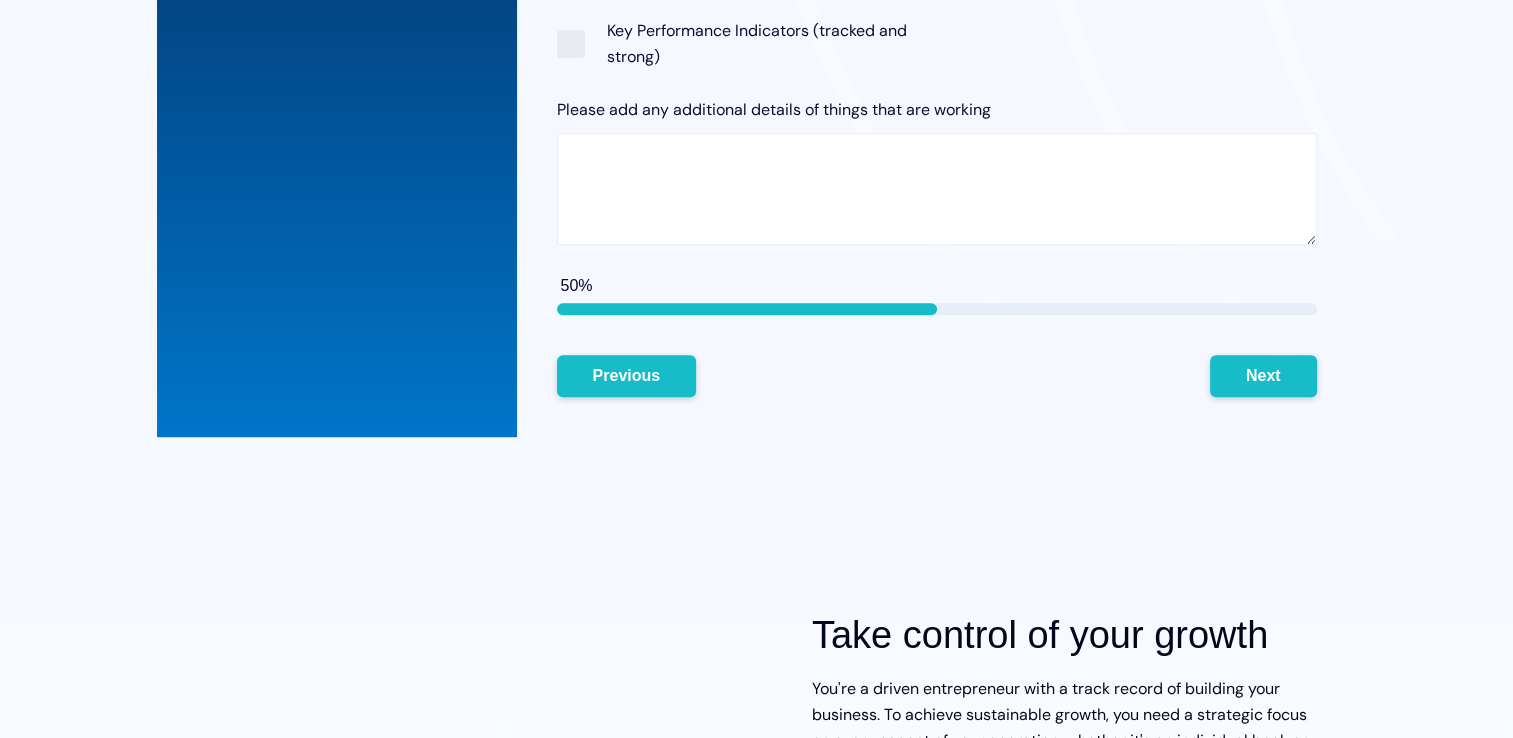 scroll, scrollTop: 1201, scrollLeft: 0, axis: vertical 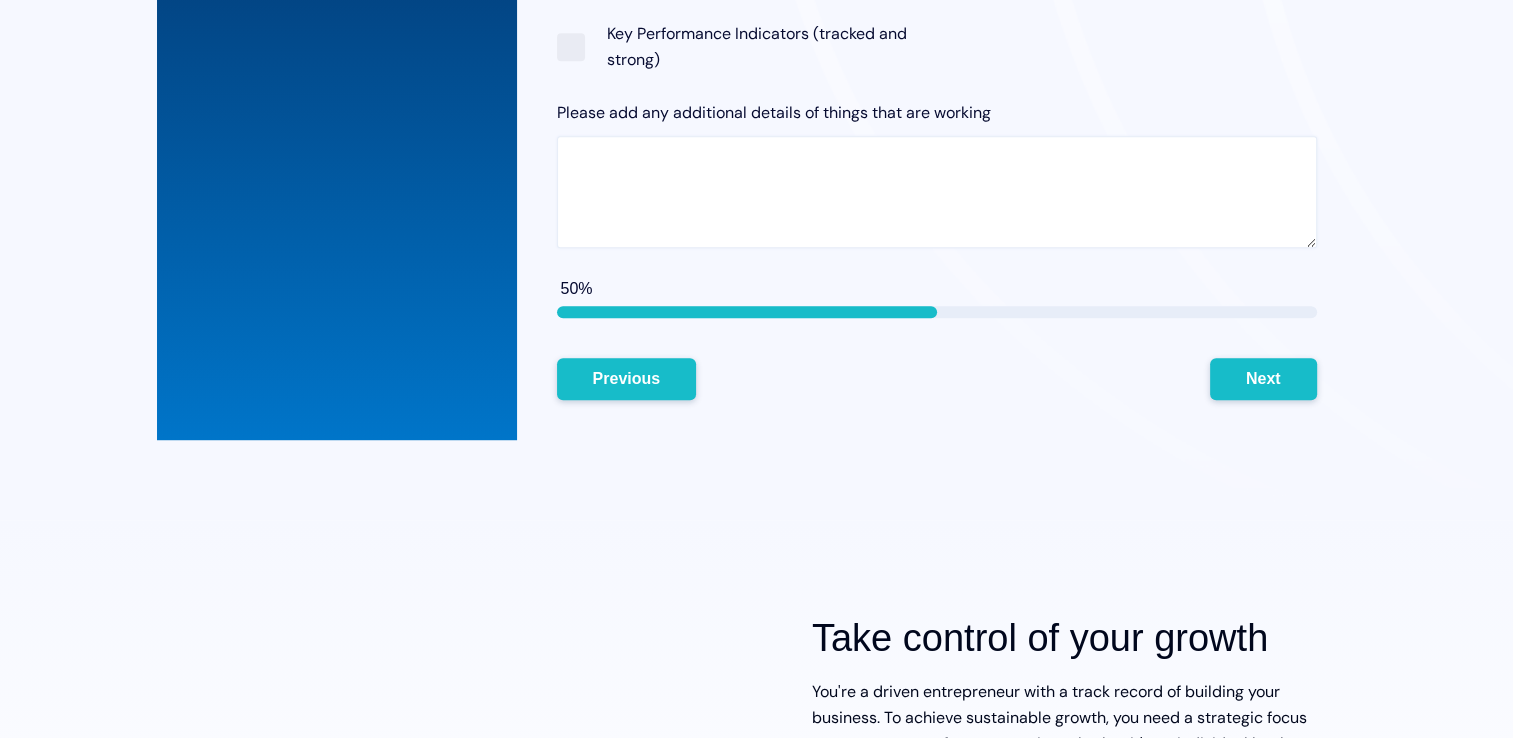 click on "Please add any additional details of things that are working" at bounding box center (937, 192) 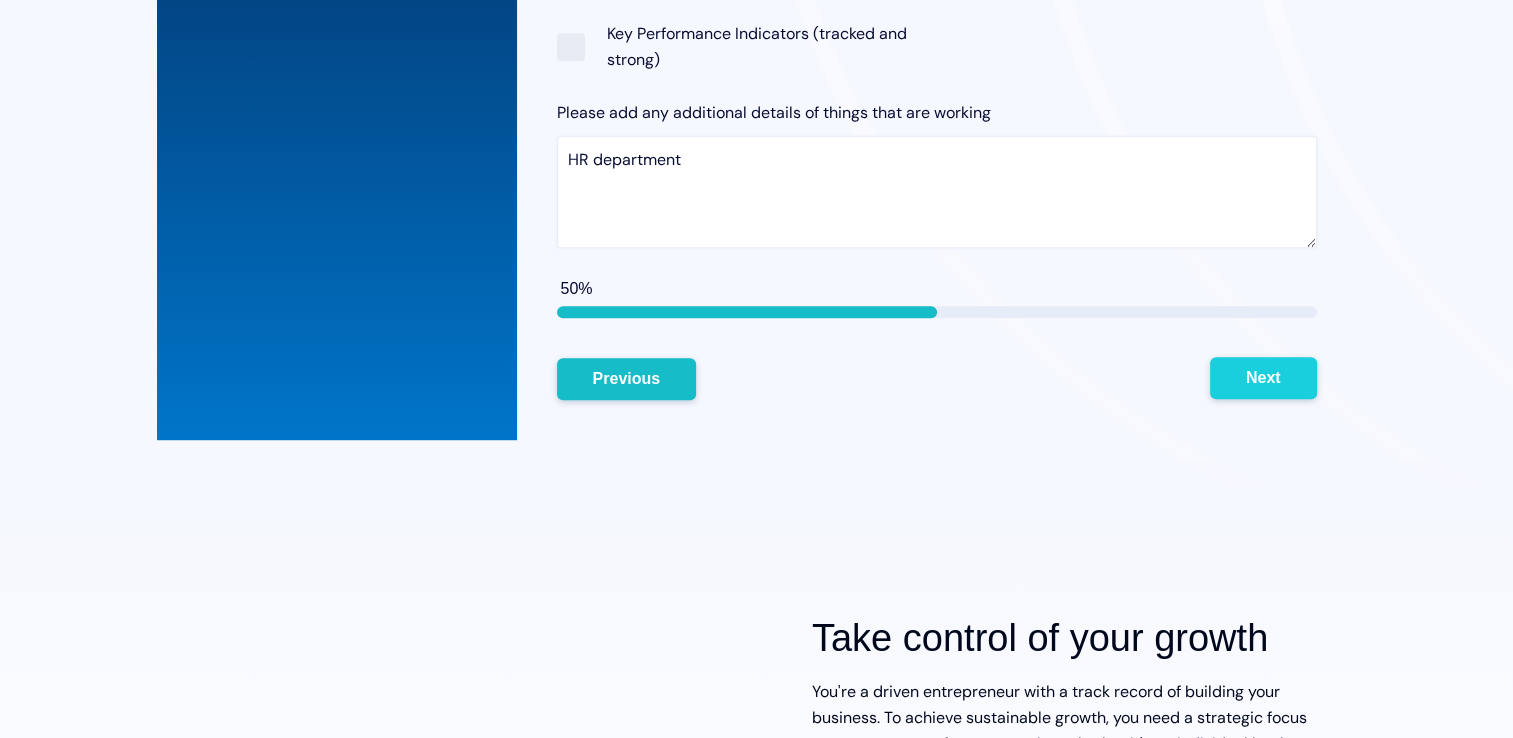 type on "HR department" 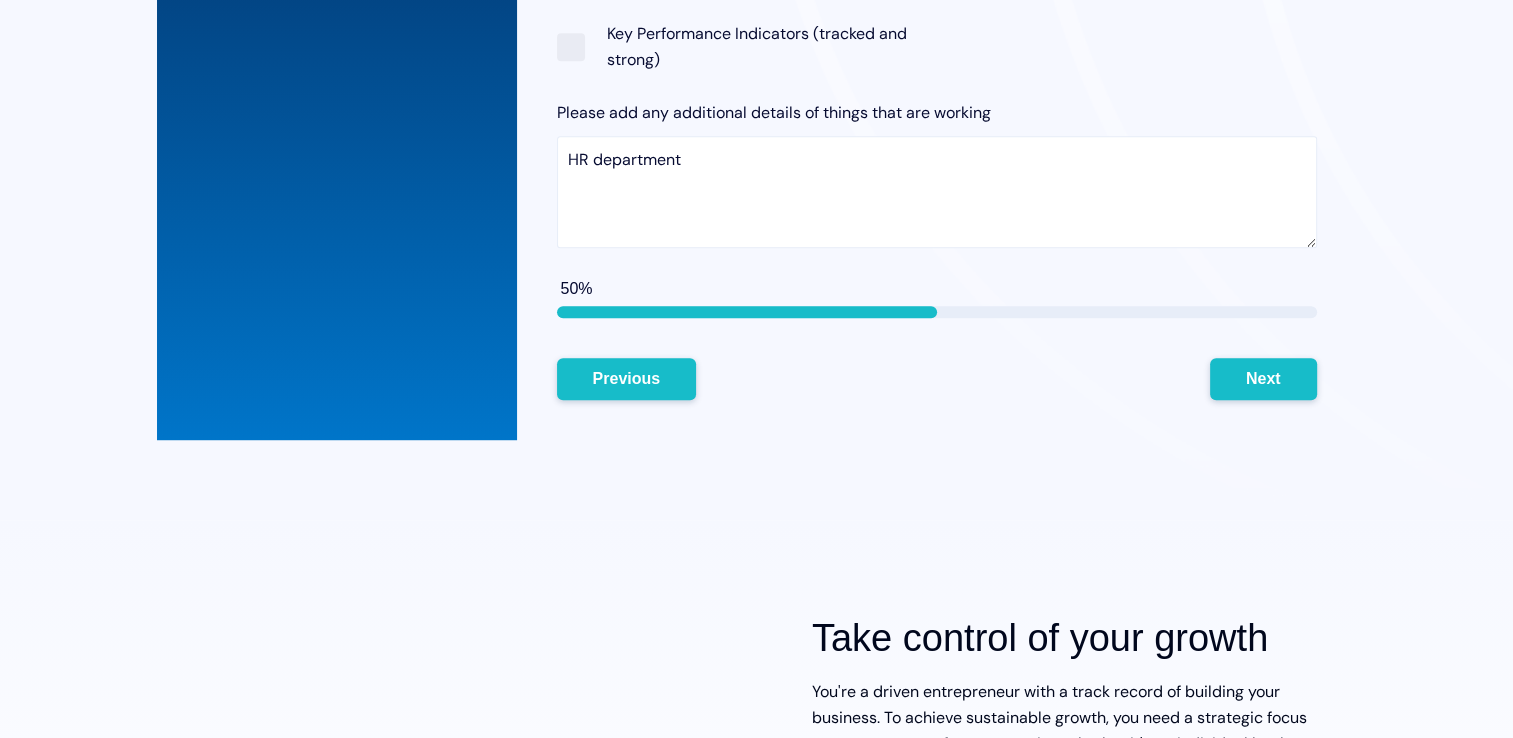drag, startPoint x: 1287, startPoint y: 378, endPoint x: 919, endPoint y: 412, distance: 369.56732 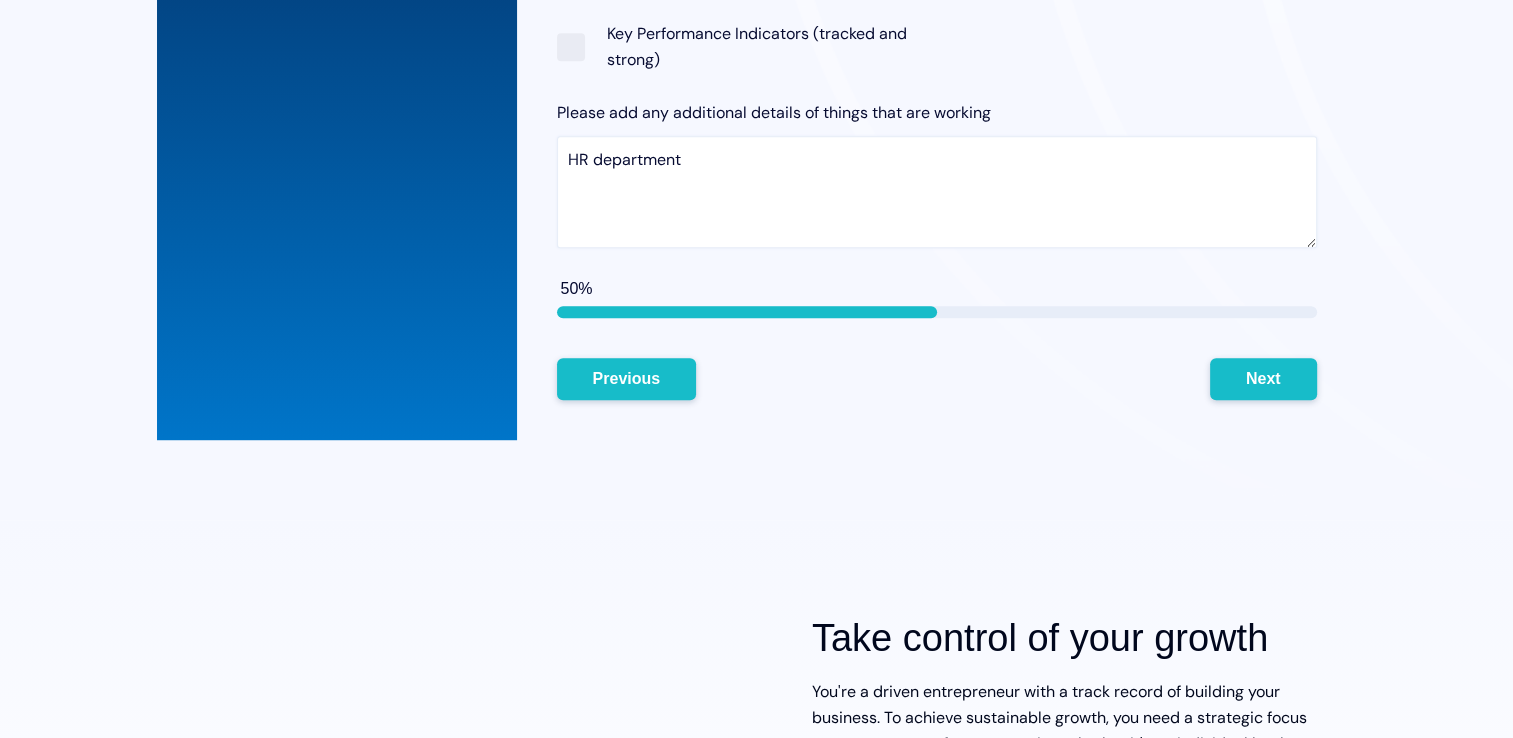 click on "HR department" at bounding box center [937, 192] 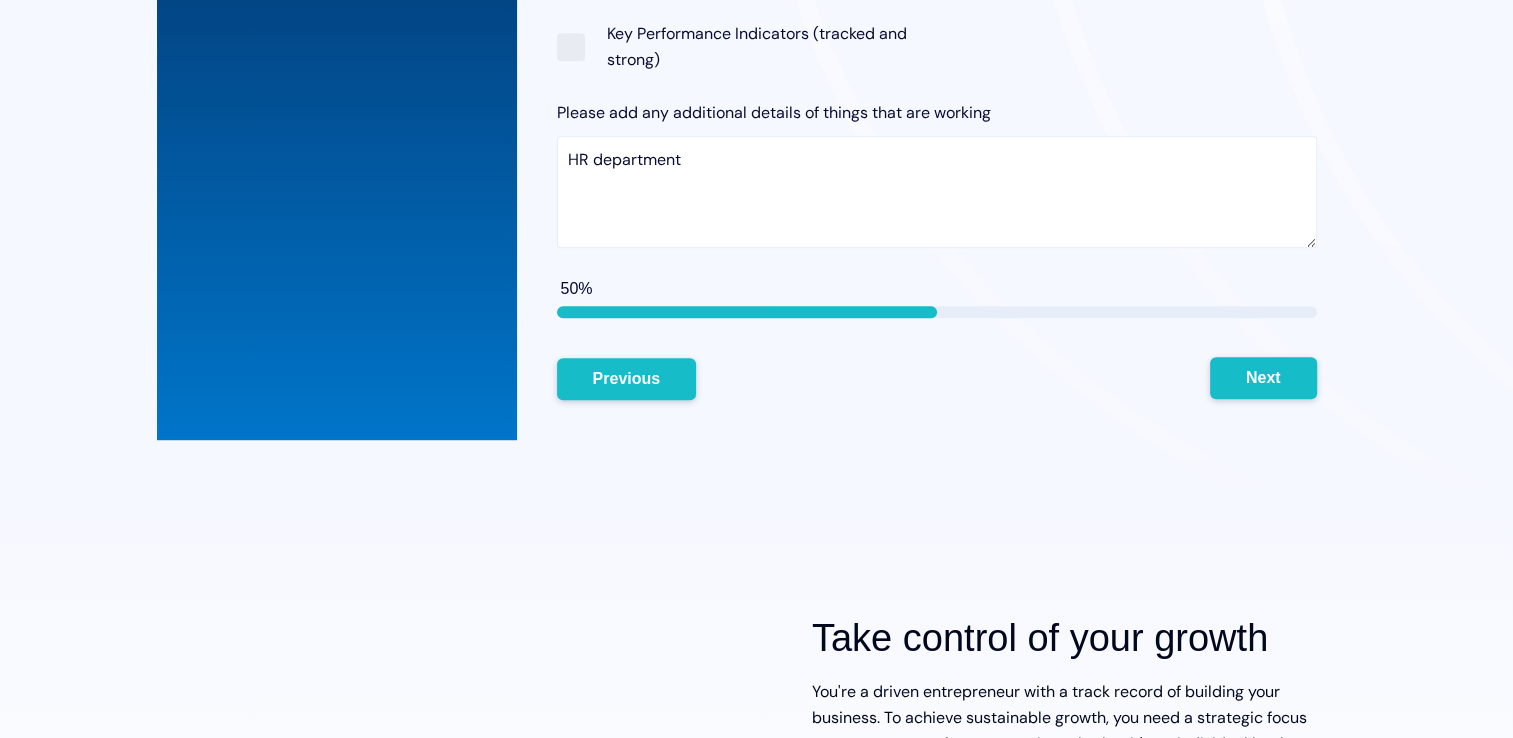 click on "Next" at bounding box center (1263, 378) 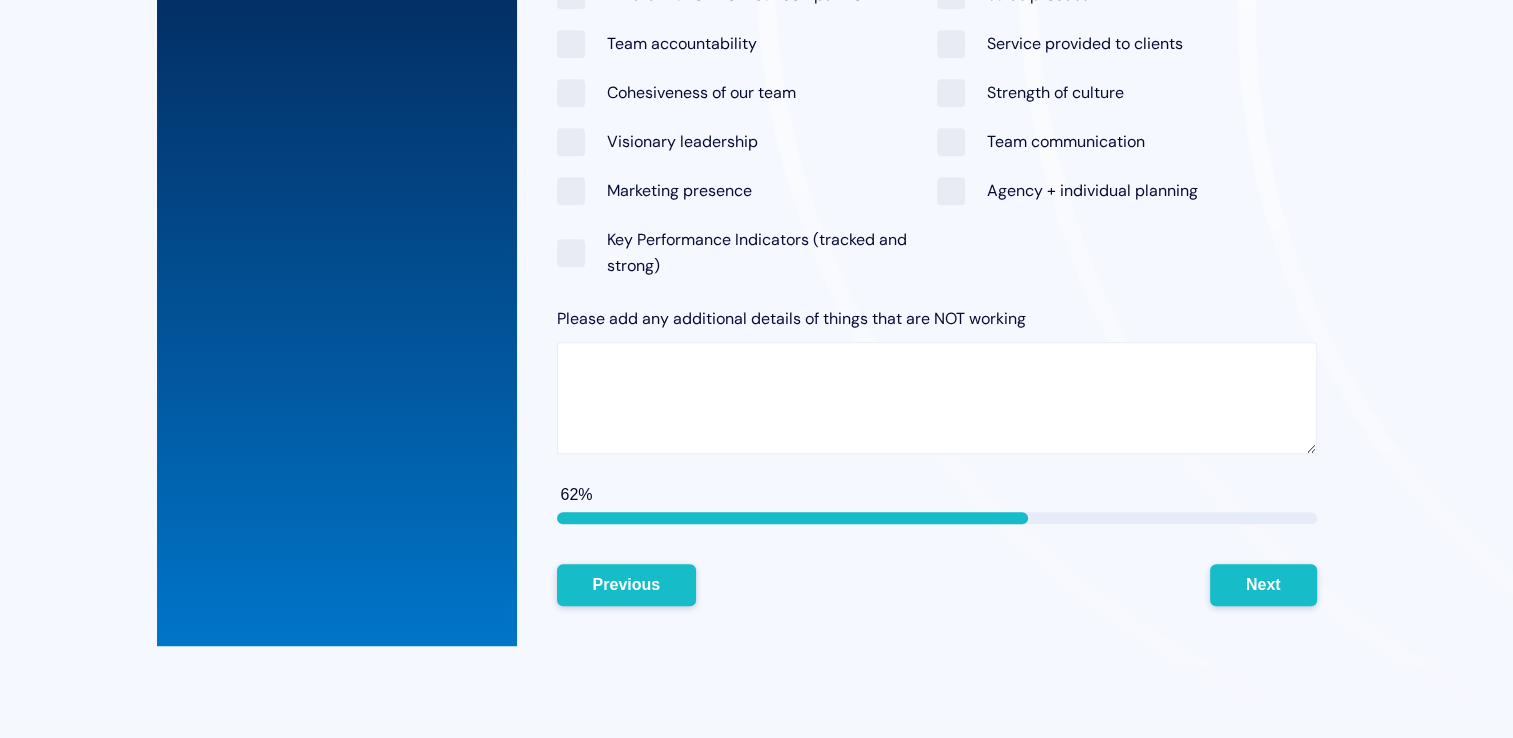 scroll, scrollTop: 994, scrollLeft: 0, axis: vertical 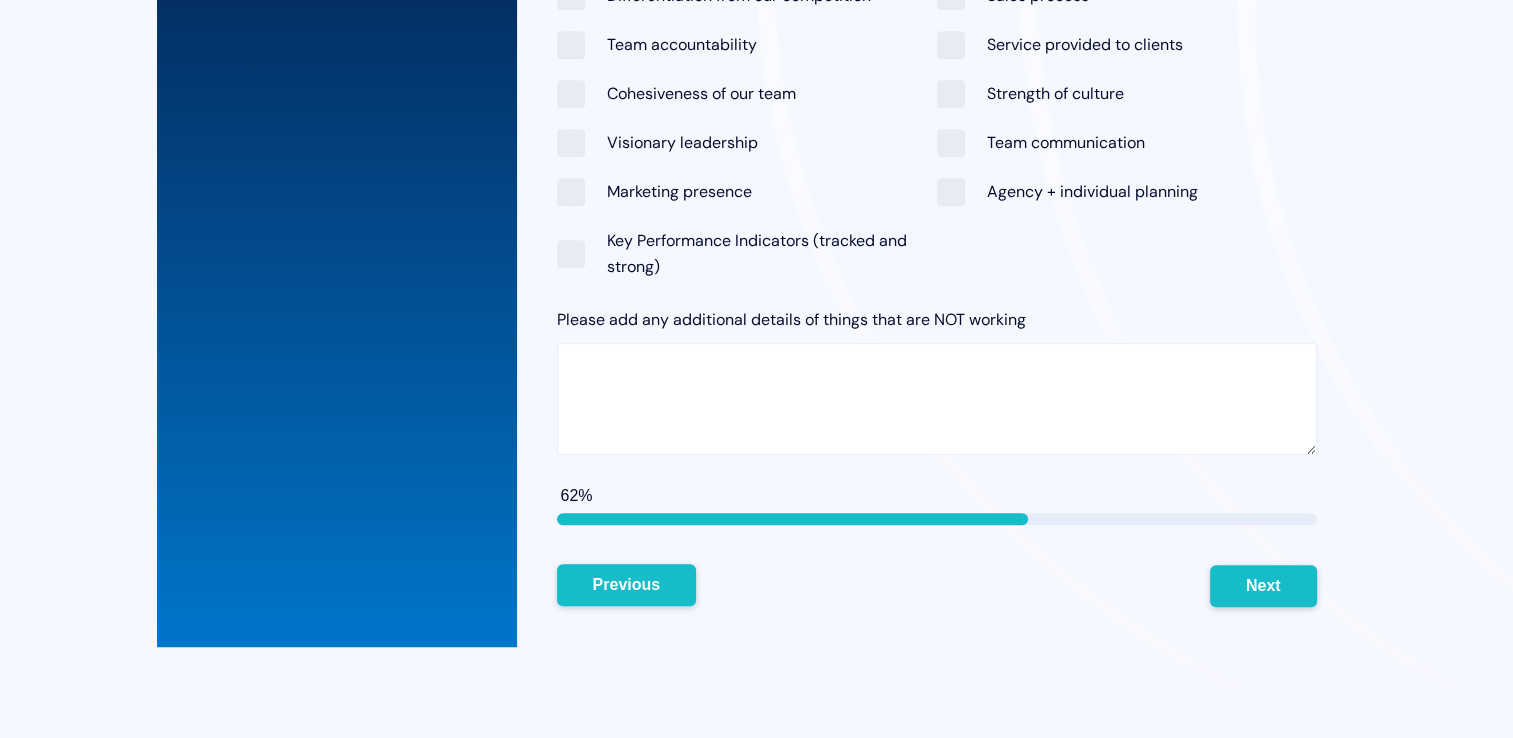 click on "Previous" at bounding box center (627, 585) 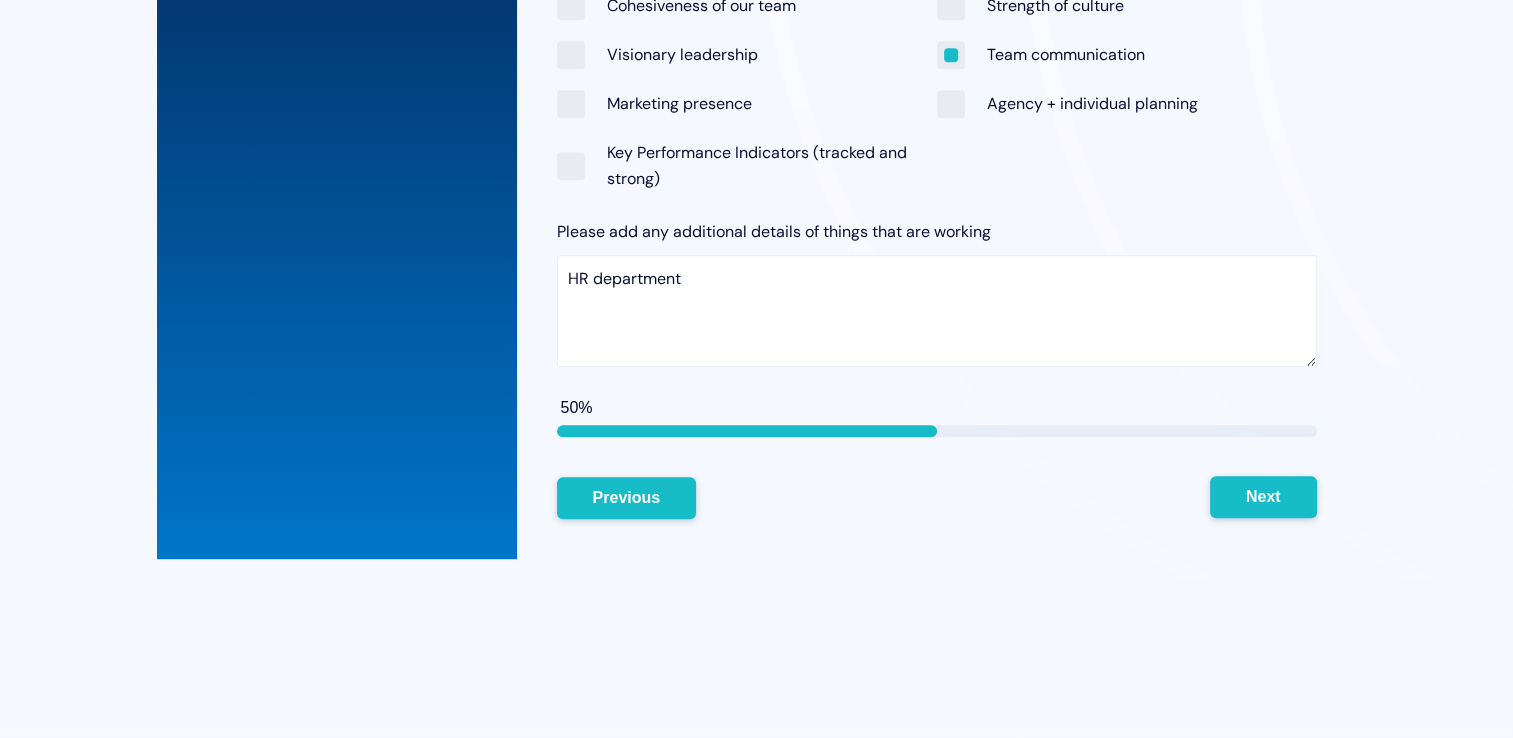 click on "Next" at bounding box center [1263, 497] 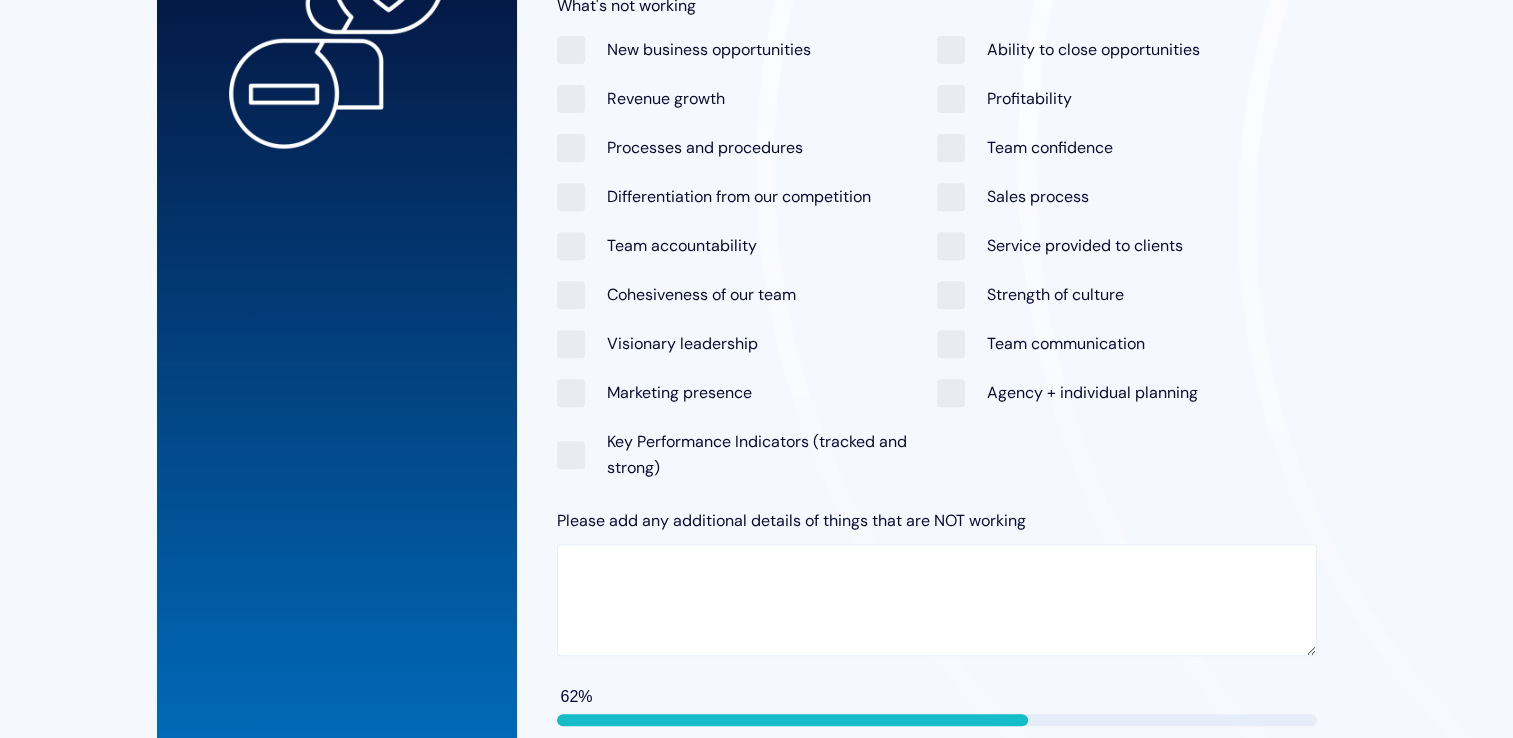 scroll, scrollTop: 647, scrollLeft: 0, axis: vertical 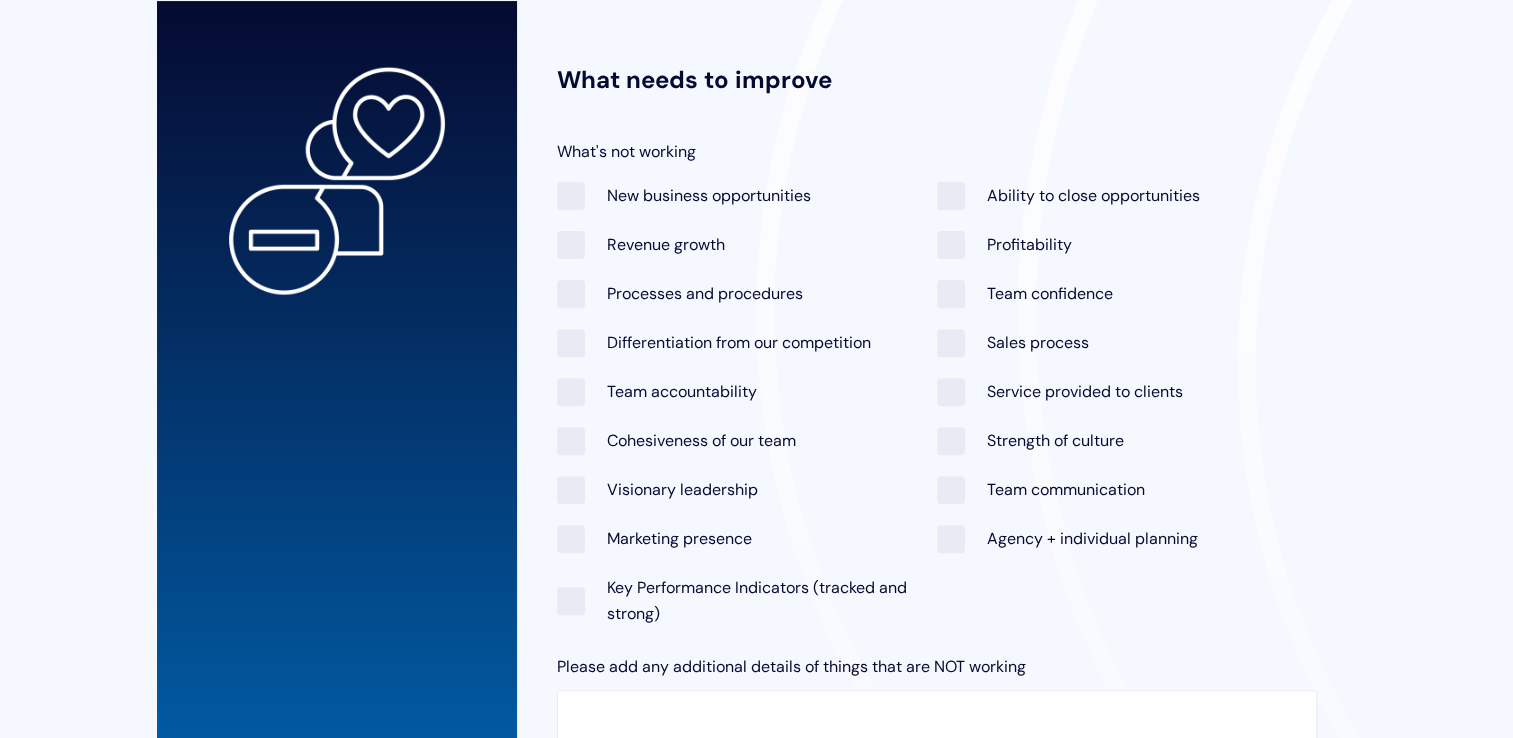 click on "Agency + individual planning" at bounding box center [1067, 538] 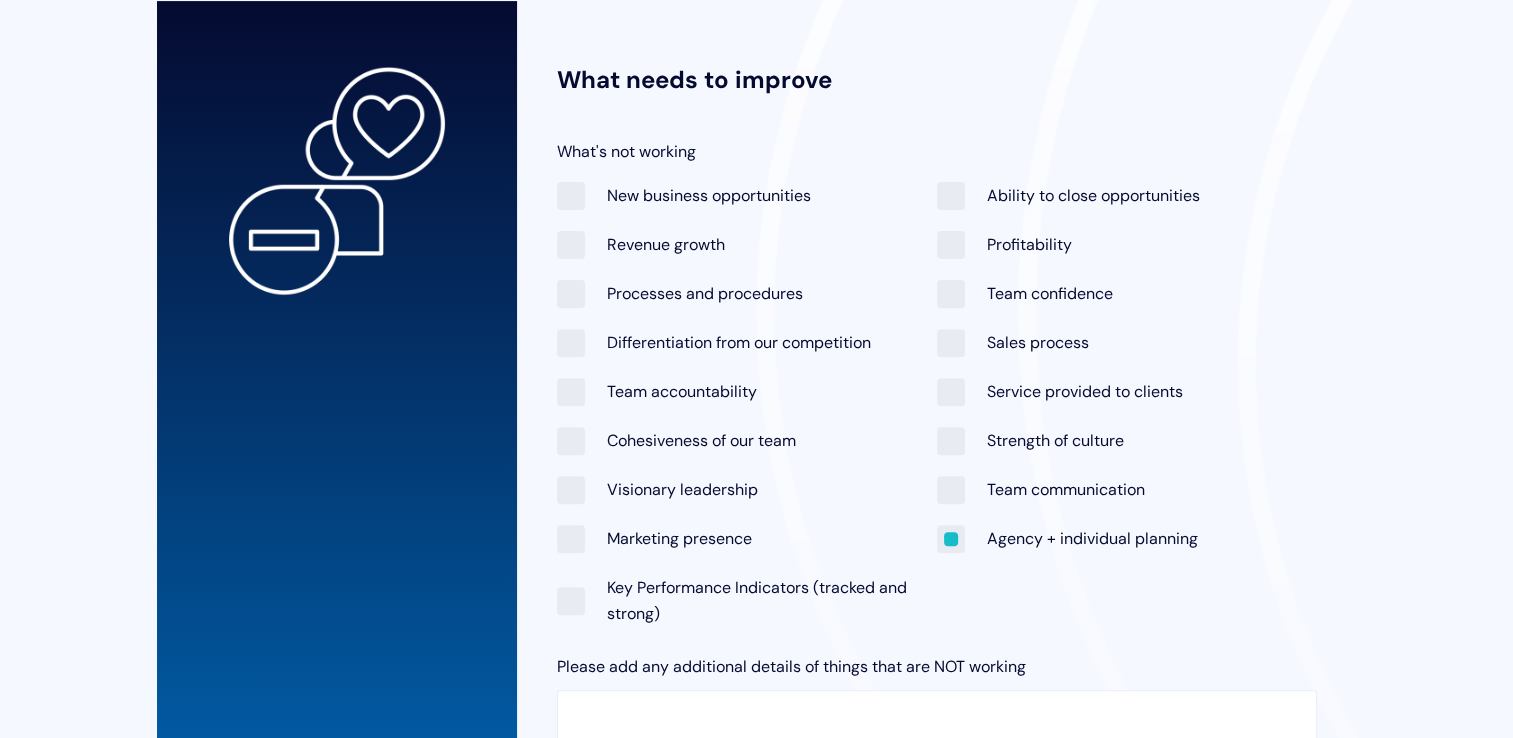 click on "Strength of culture" at bounding box center [1030, 440] 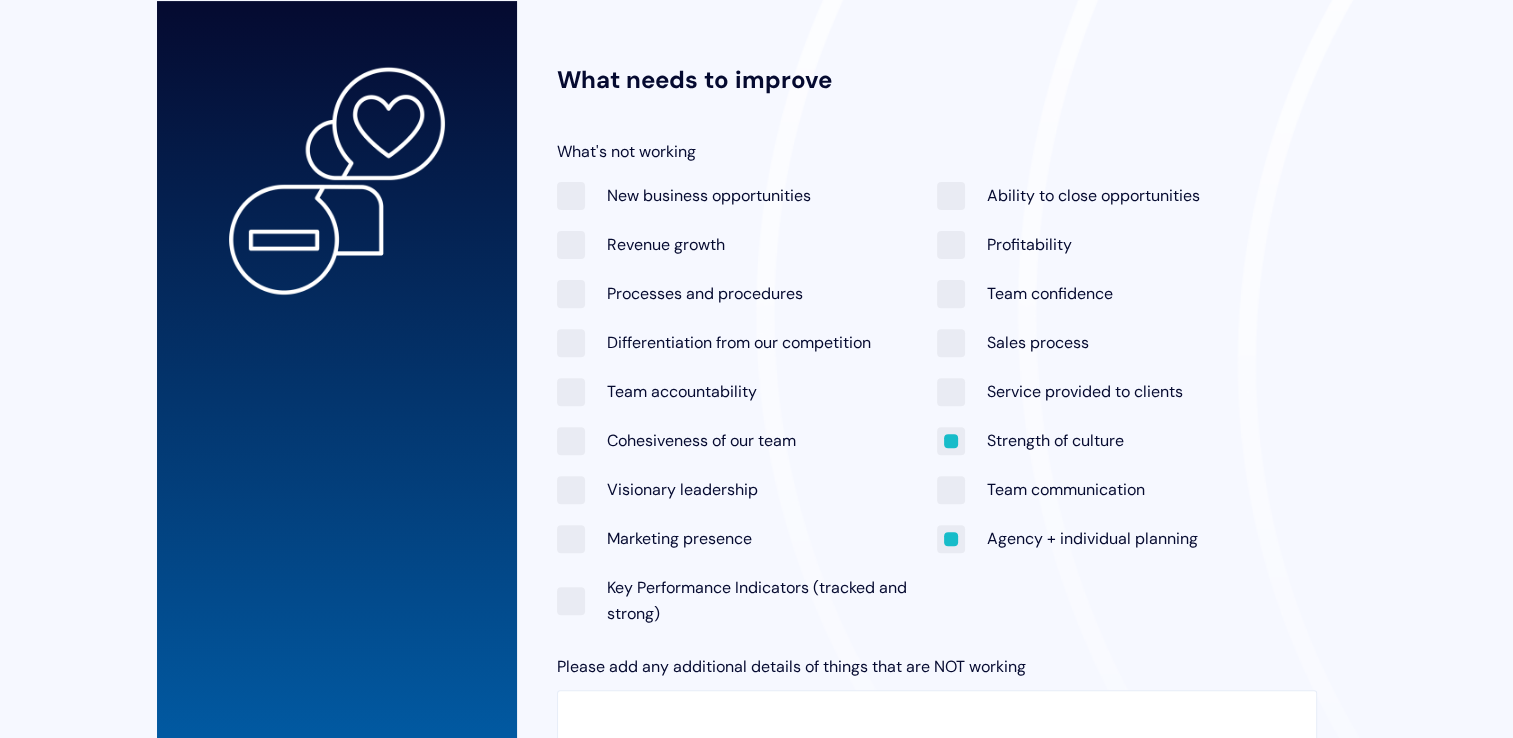 click on "New business opportunities Ability to close opportunities Revenue growth Profitability Processes and procedures Team confidence Differentiation from our competition Sales process Team accountability Service provided to clients Cohesiveness of our team Strength of culture Visionary leadership Team communication Marketing presence Agency + individual planning Key Performance Indicators (tracked and strong)" at bounding box center (937, 404) 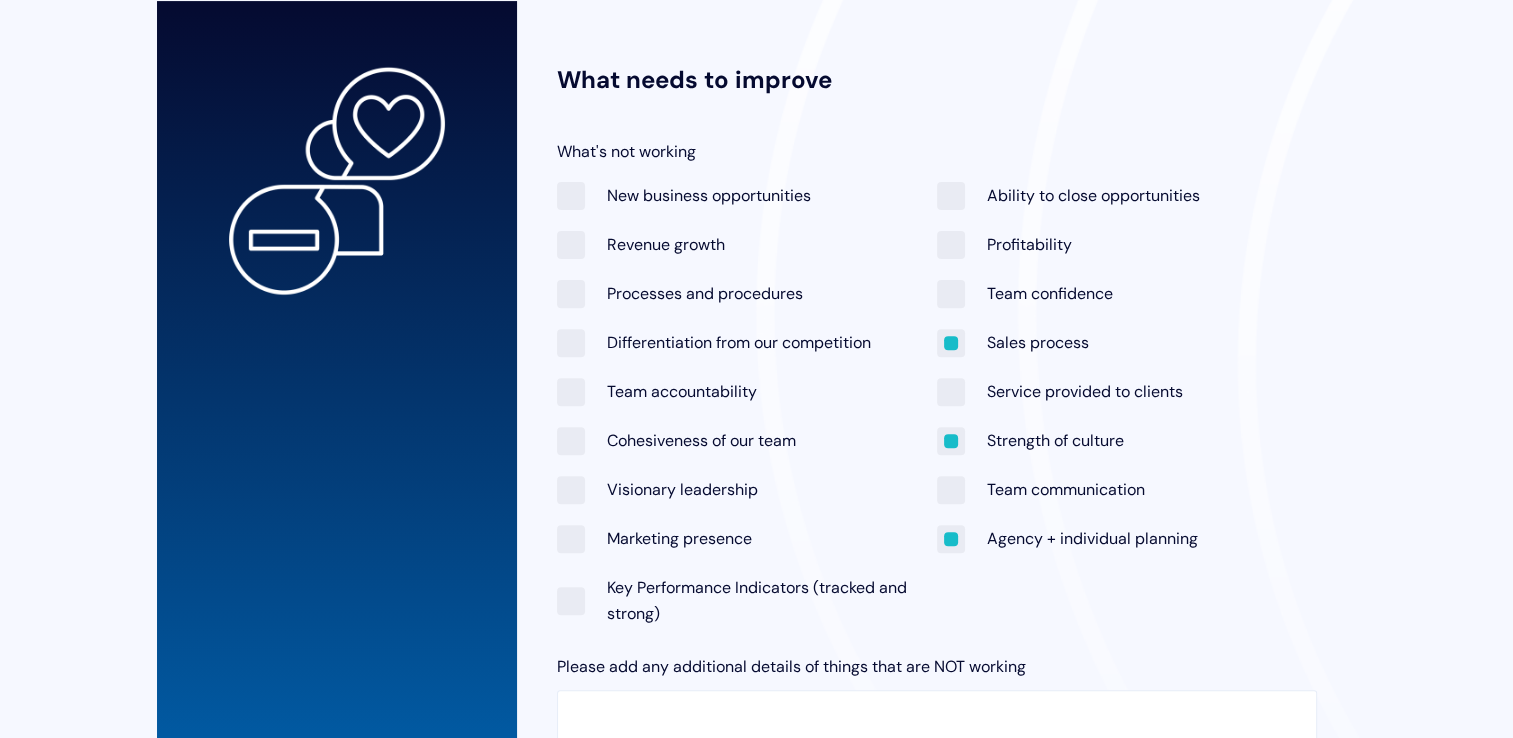 click on "Revenue growth" at bounding box center (641, 244) 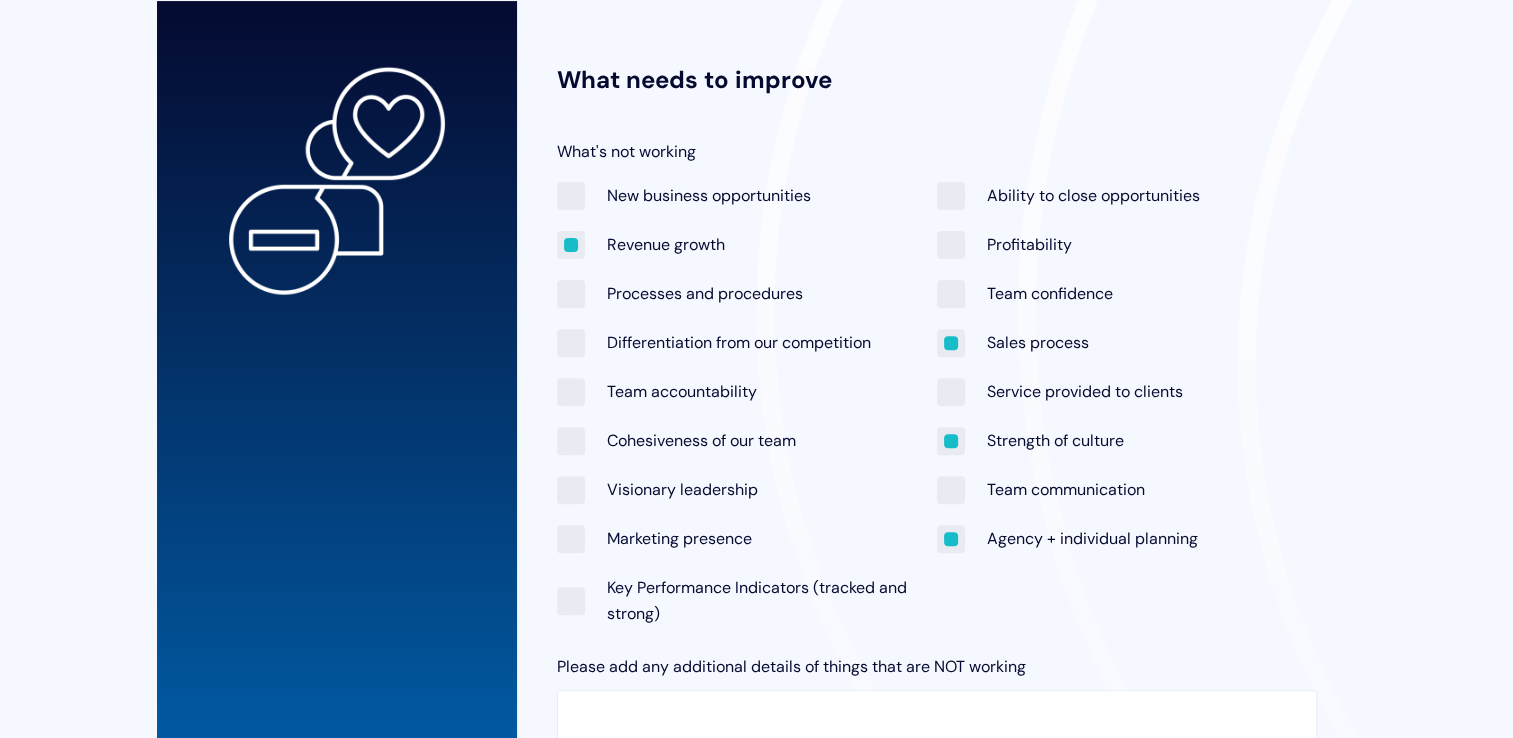 scroll, scrollTop: 1003, scrollLeft: 0, axis: vertical 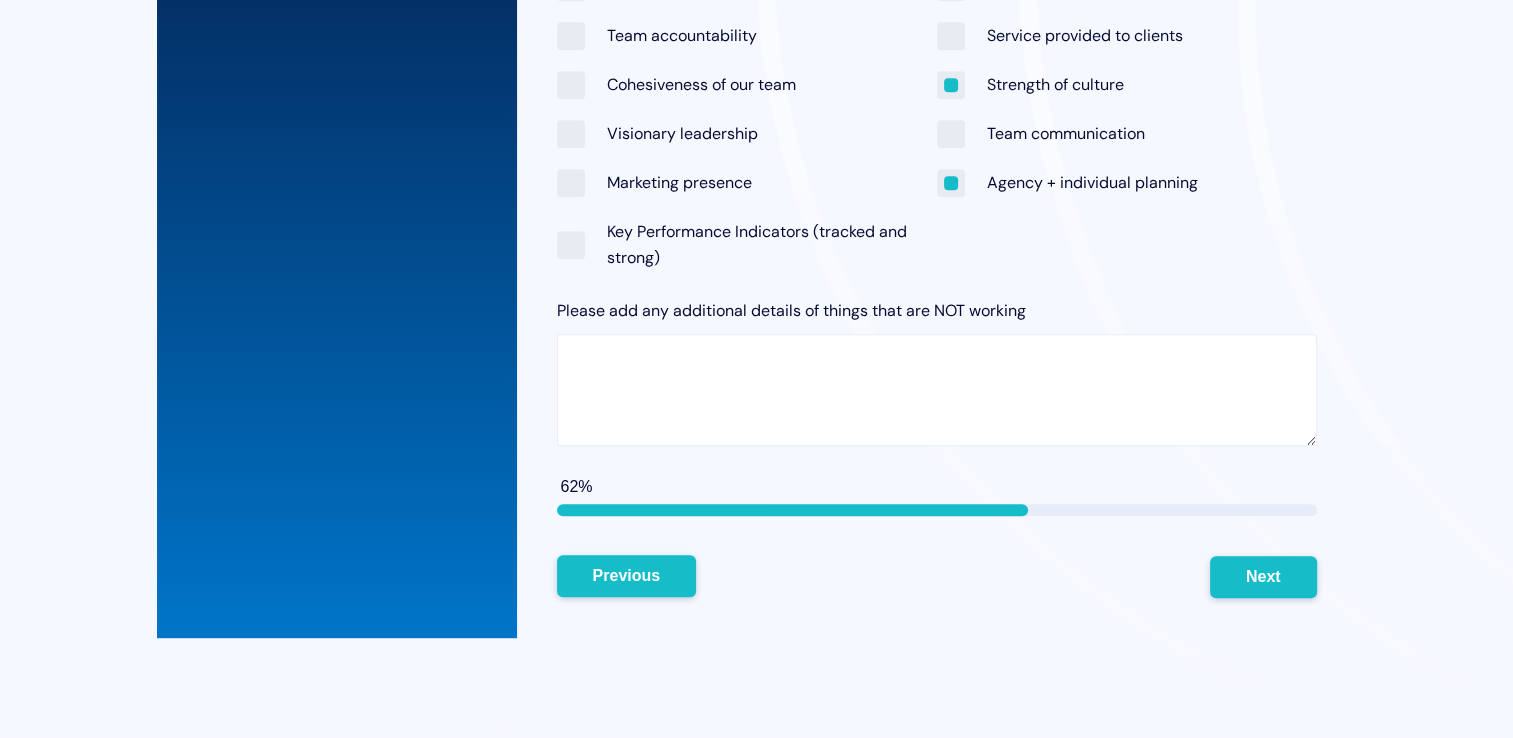click on "Previous" at bounding box center [627, 576] 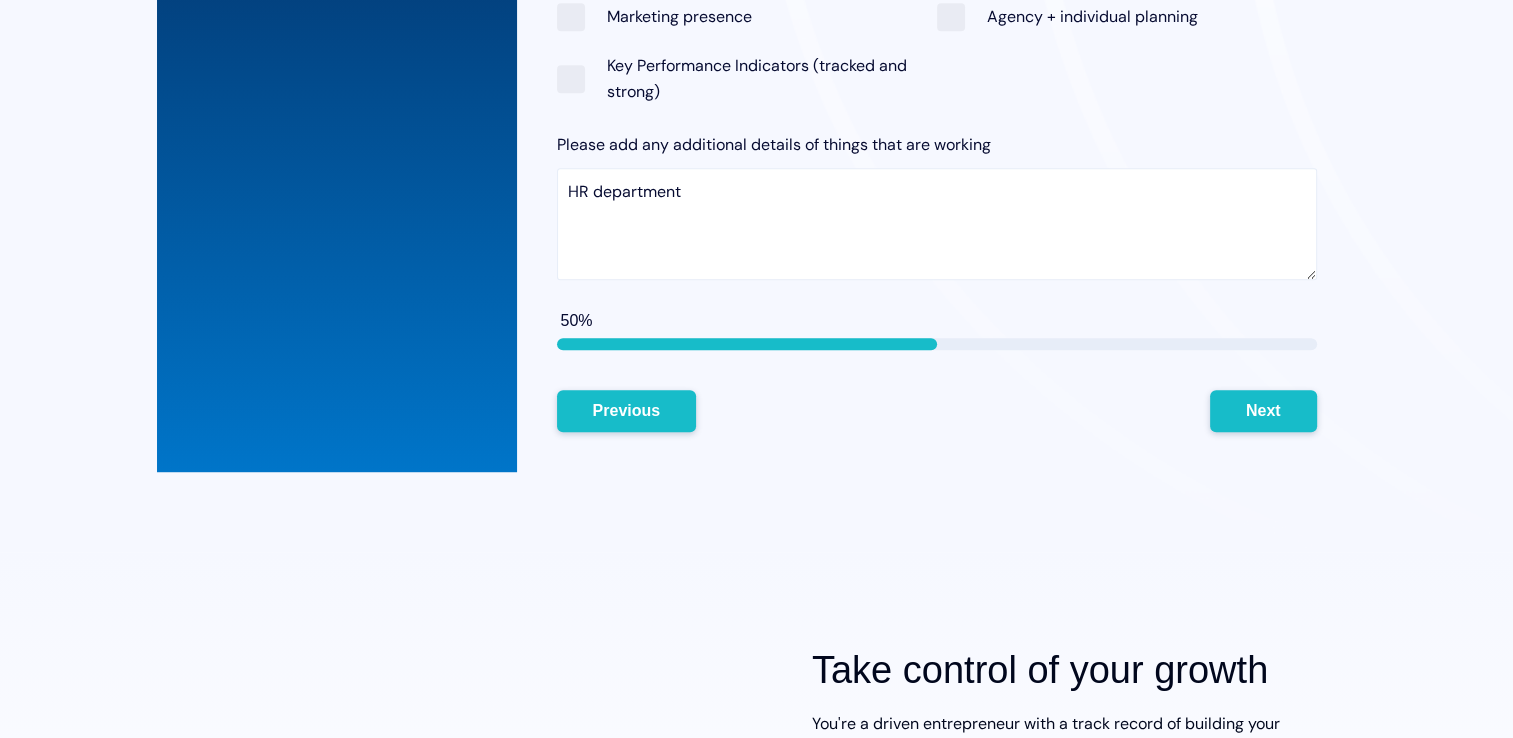 scroll, scrollTop: 1167, scrollLeft: 0, axis: vertical 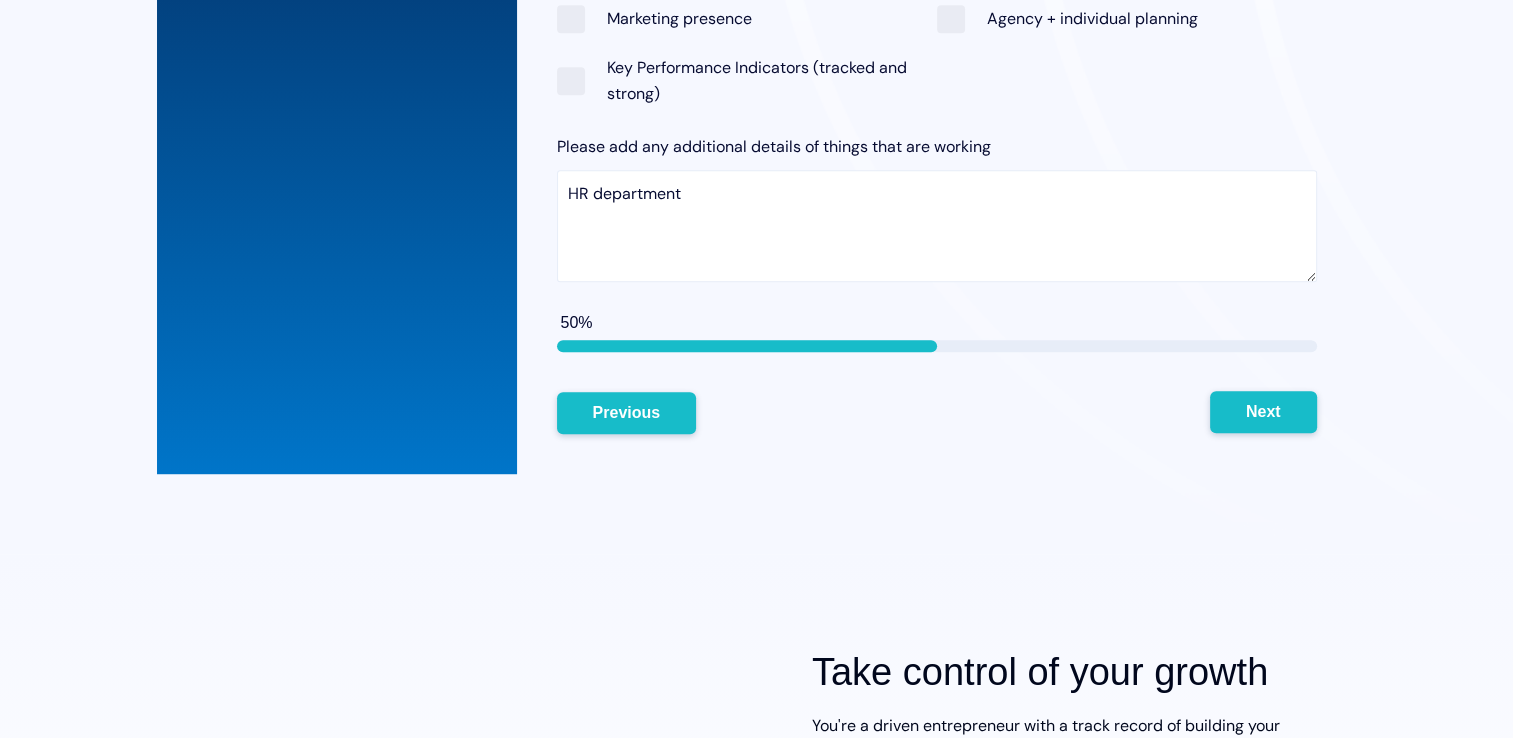 click on "Next" at bounding box center (1263, 412) 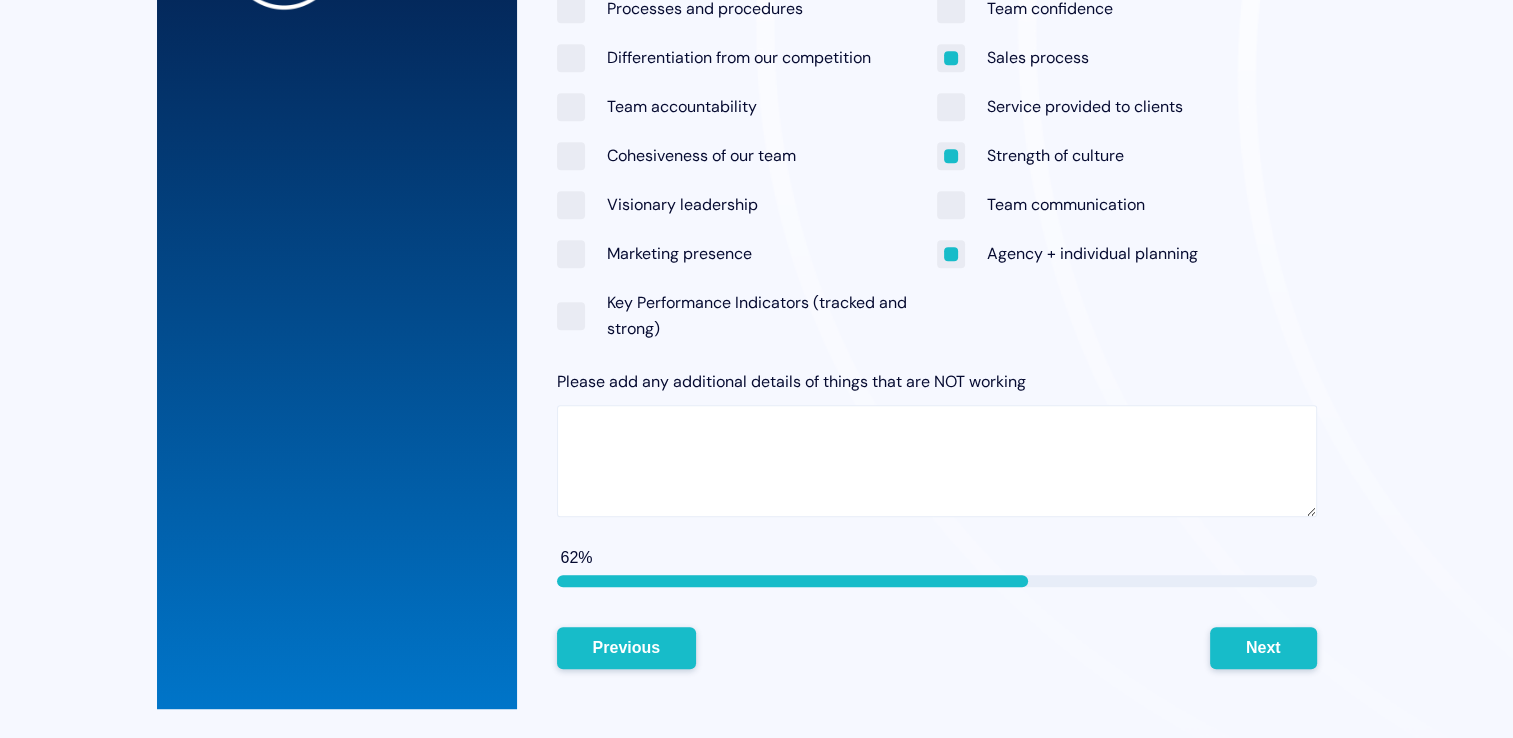 scroll, scrollTop: 931, scrollLeft: 0, axis: vertical 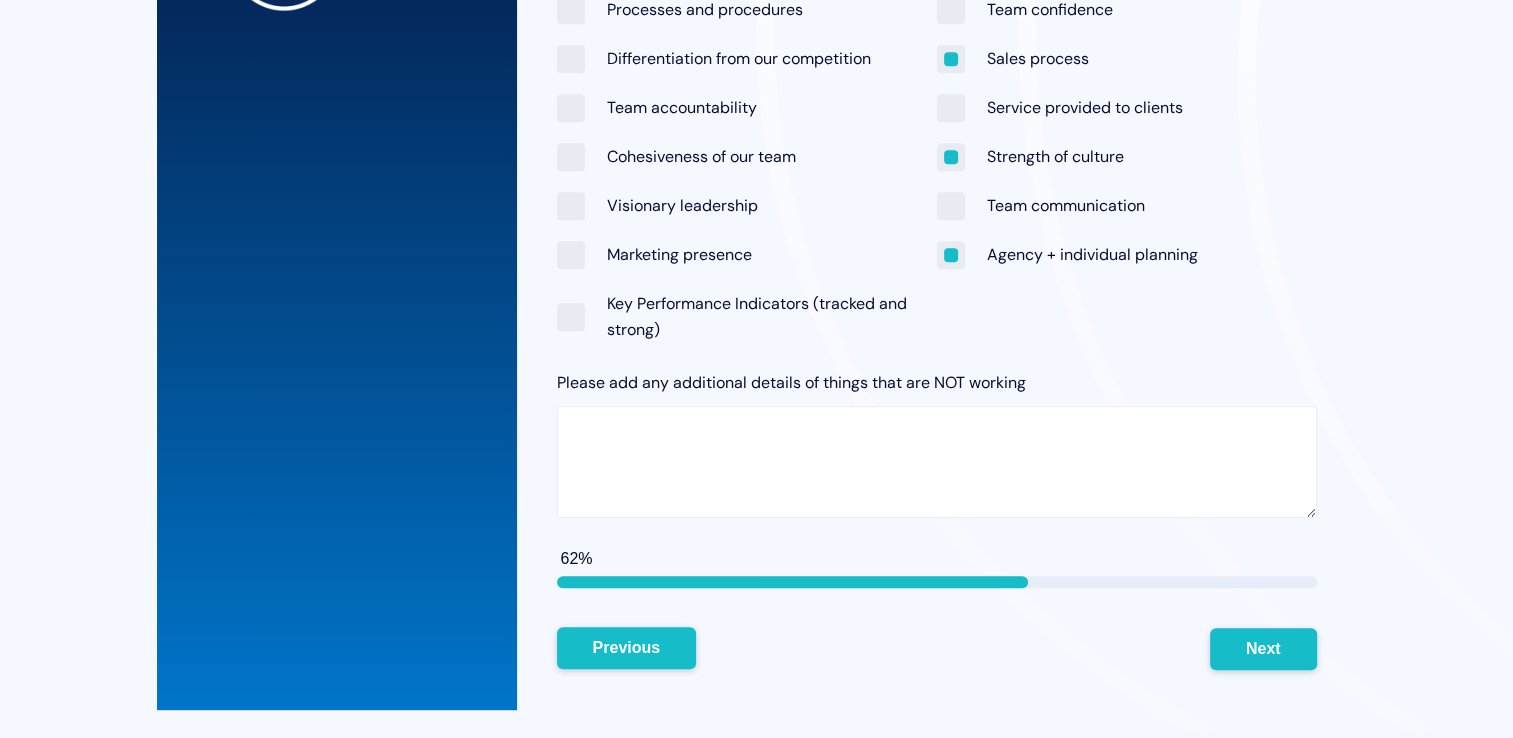 click on "Previous" at bounding box center [627, 648] 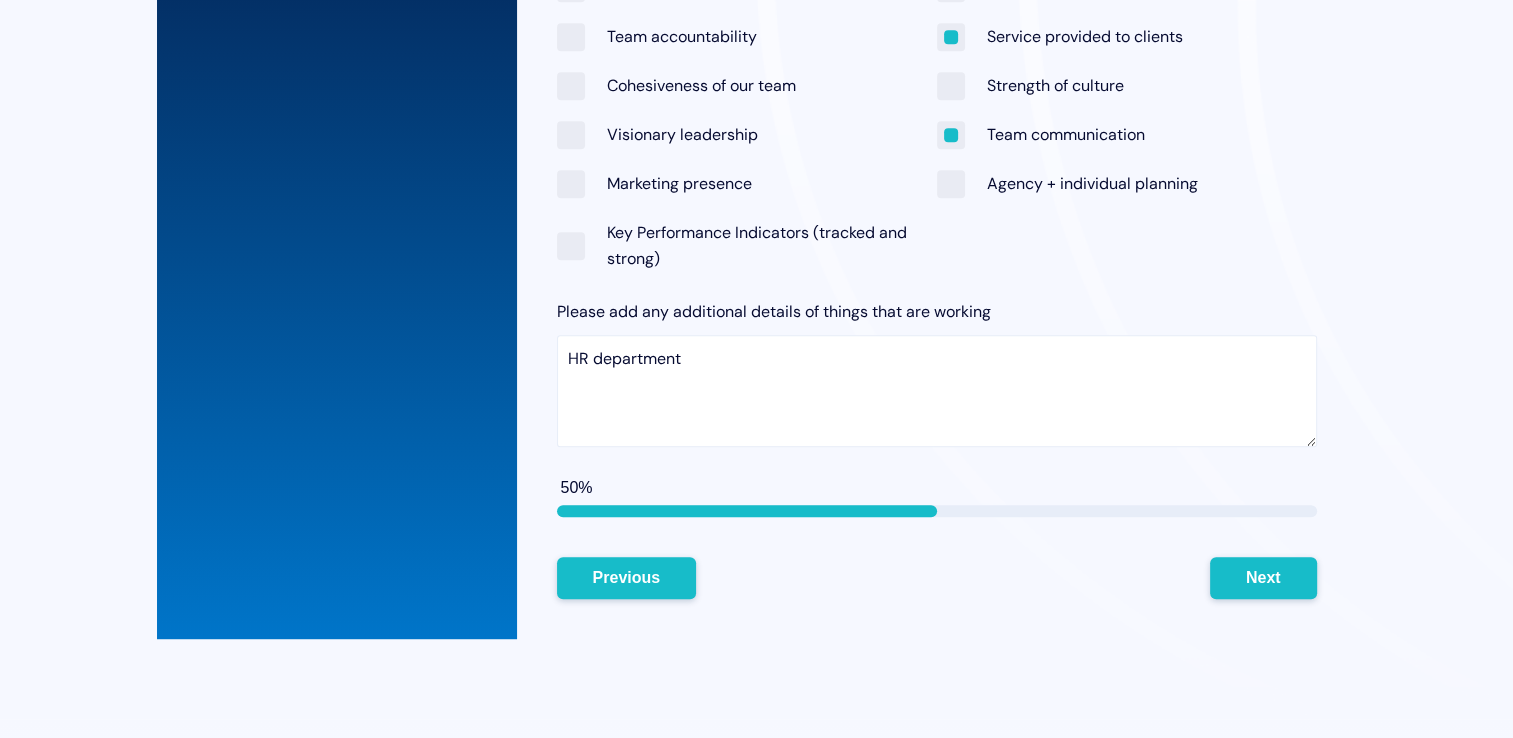 scroll, scrollTop: 1003, scrollLeft: 0, axis: vertical 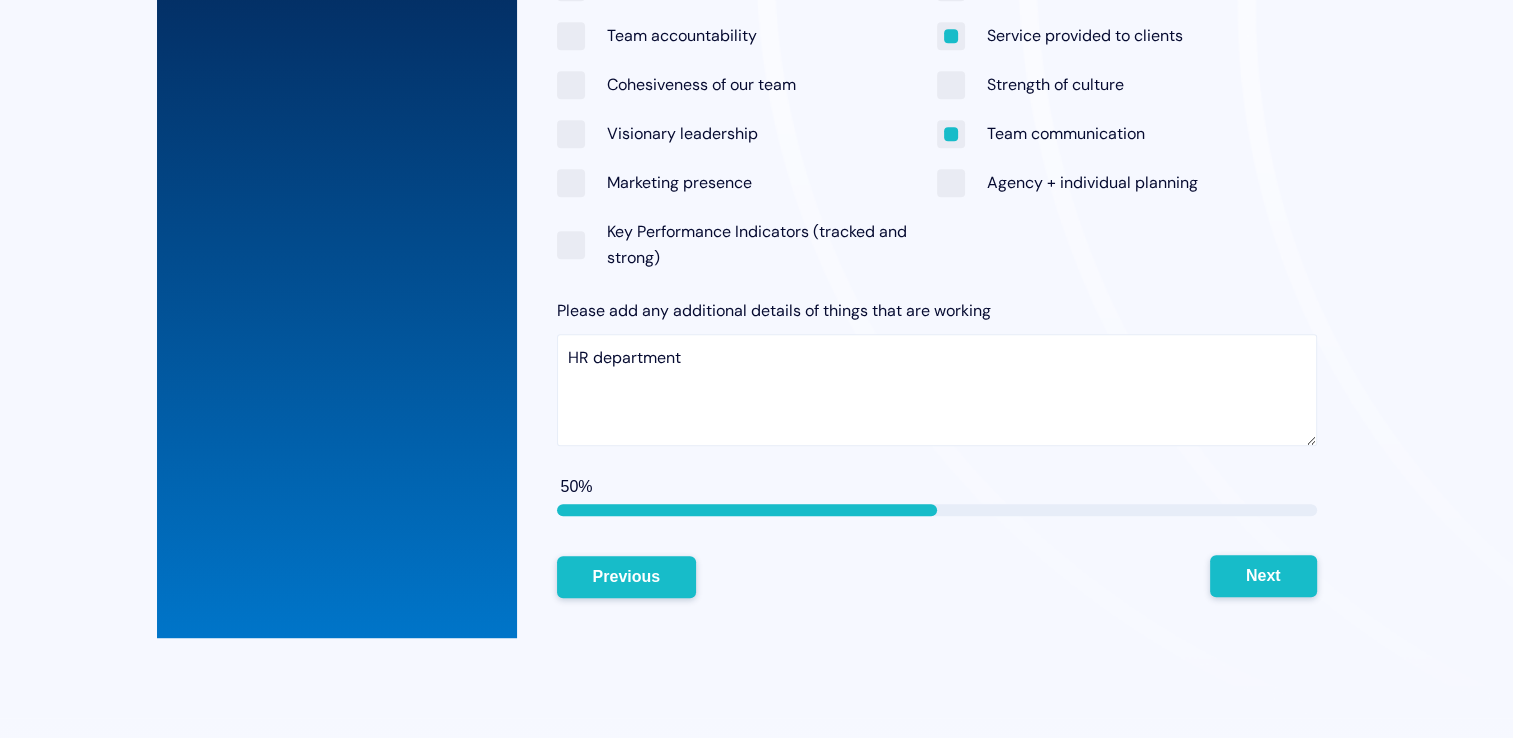 click on "Next" at bounding box center [1263, 576] 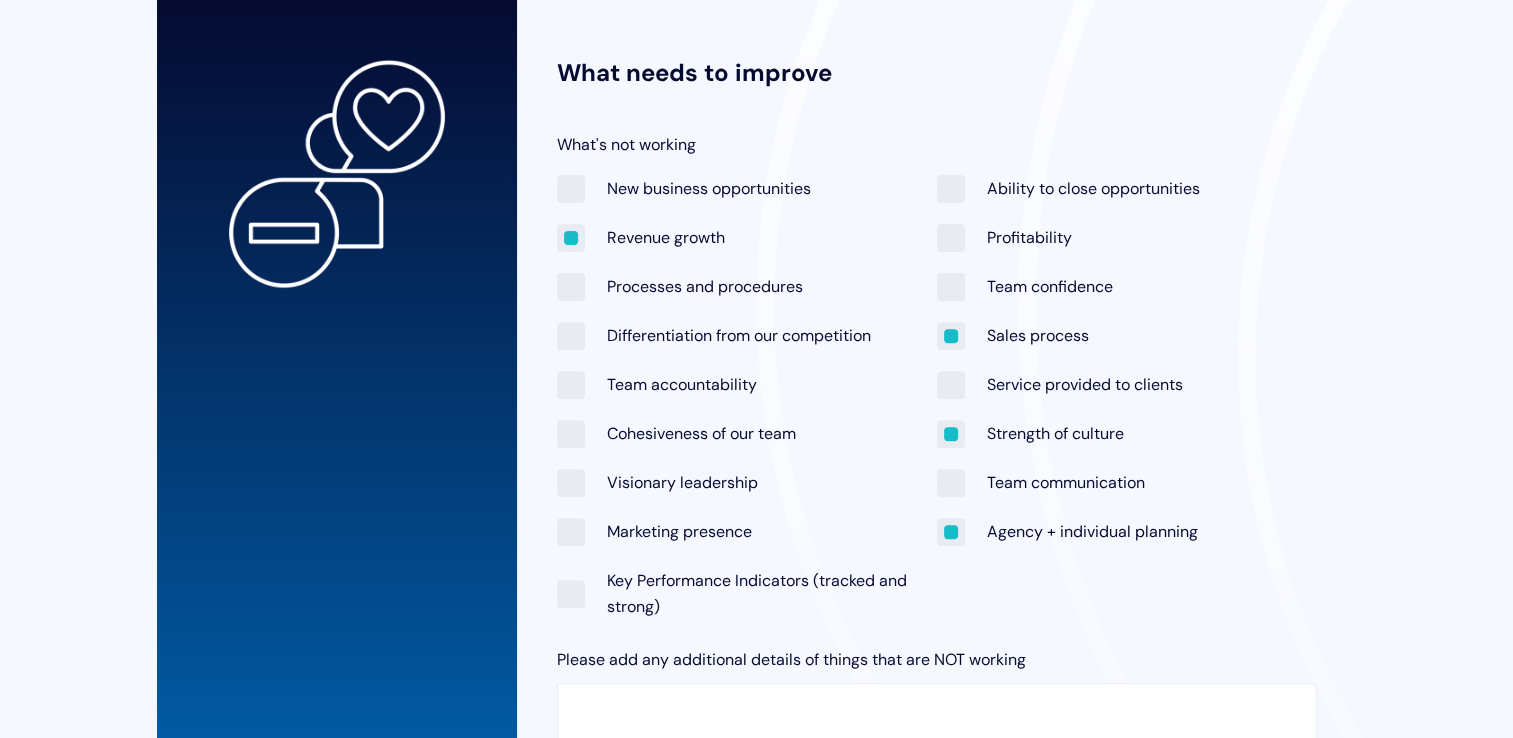 scroll, scrollTop: 647, scrollLeft: 0, axis: vertical 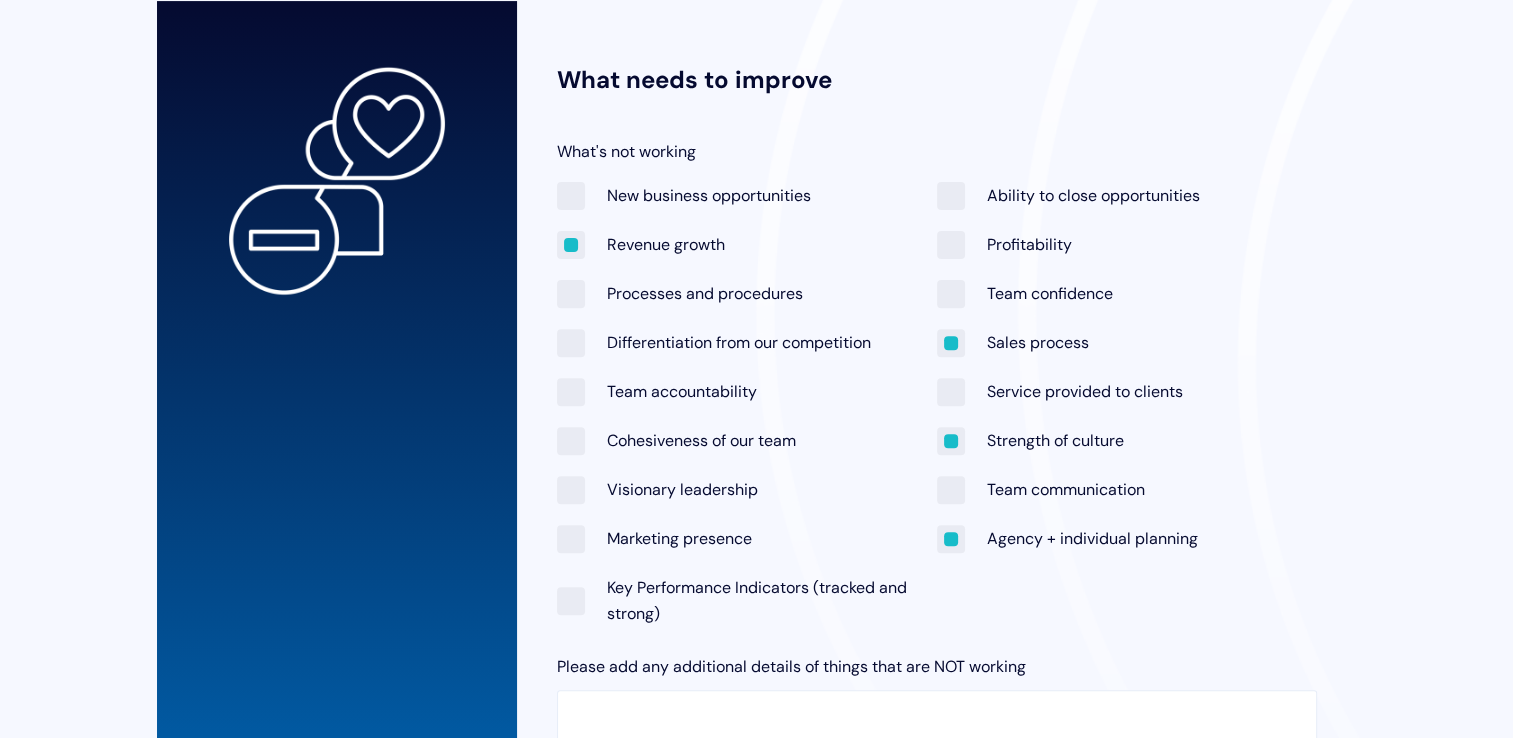 click on "Agency + individual planning" at bounding box center [1067, 538] 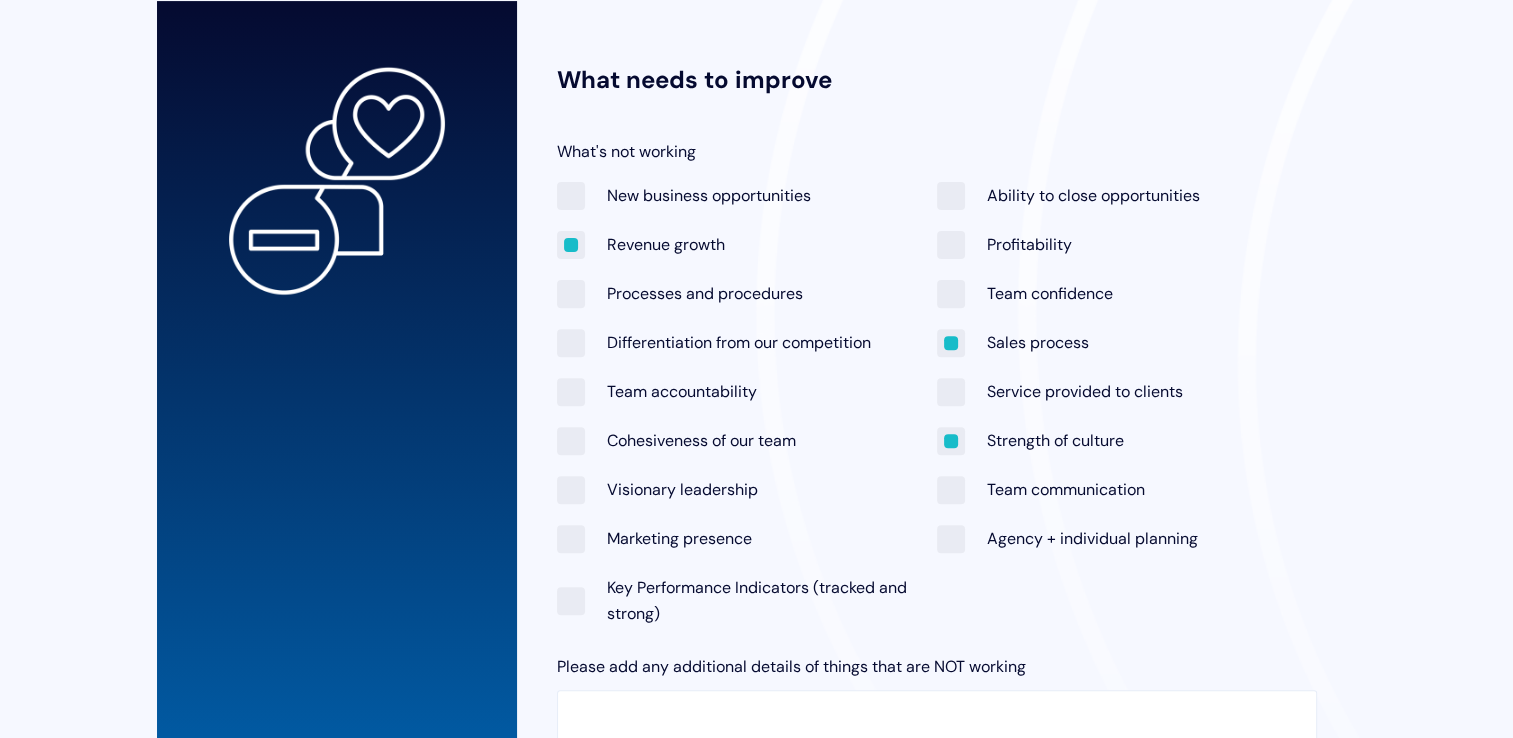 click on "Team communication" at bounding box center [1041, 489] 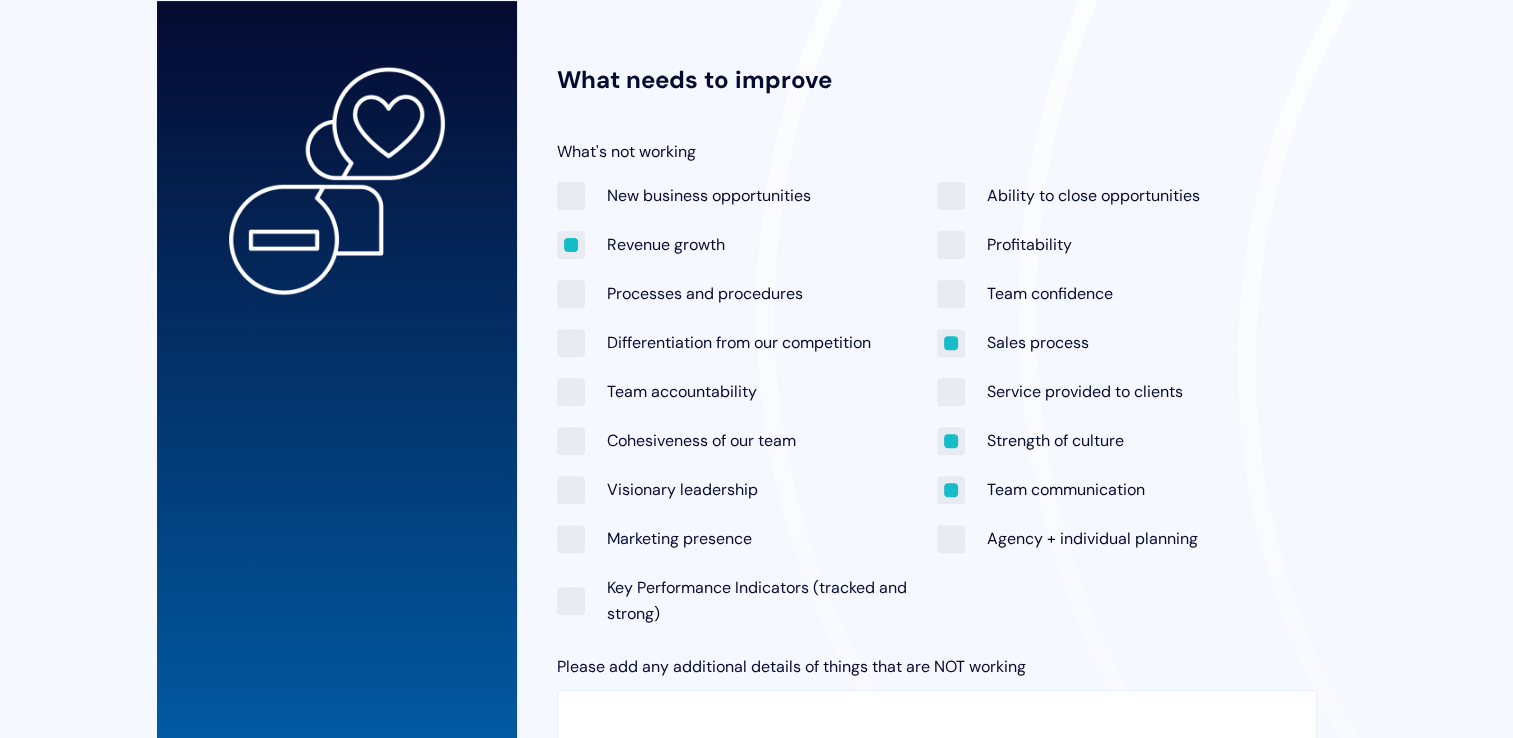 click on "Strength of culture" at bounding box center (1030, 440) 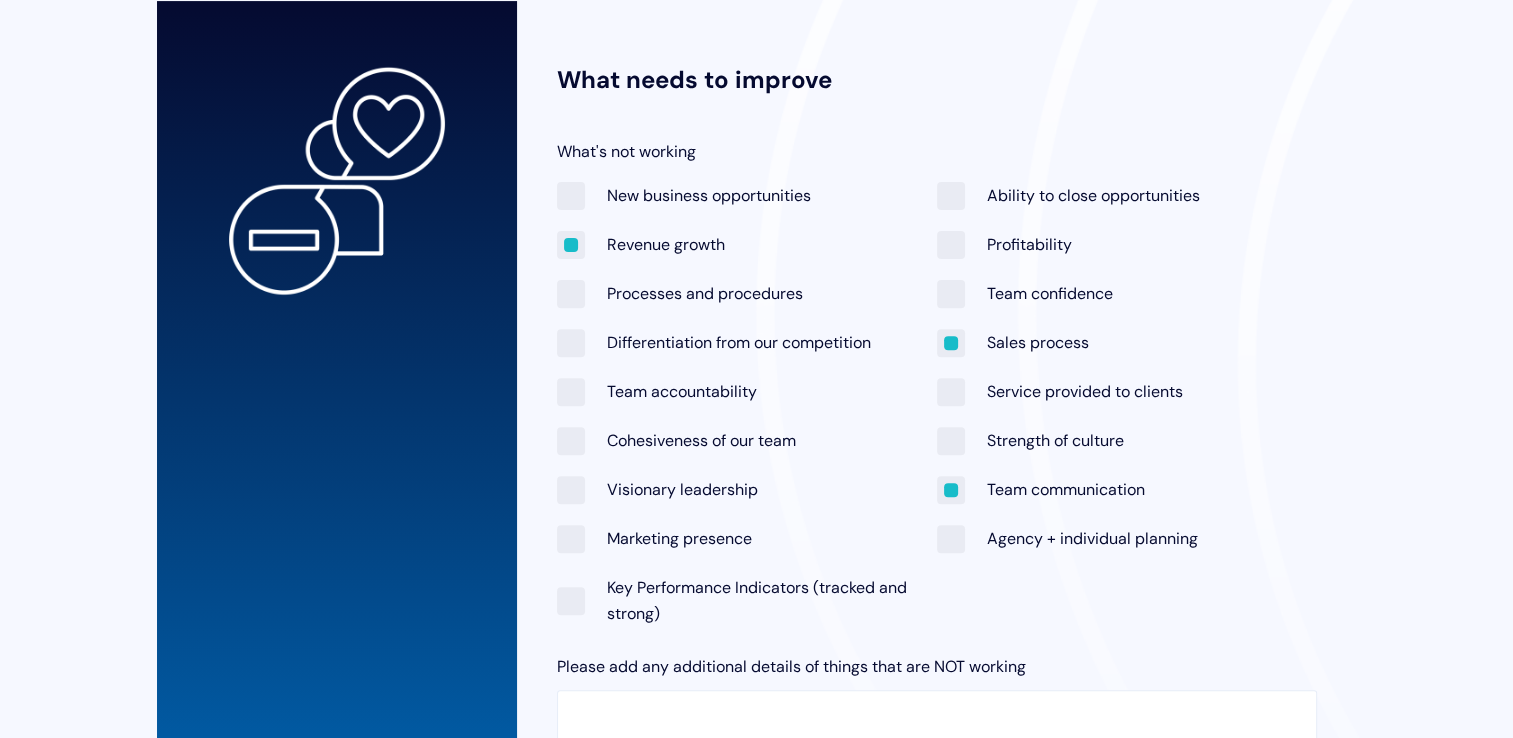 click on "Service provided to clients" at bounding box center [1060, 391] 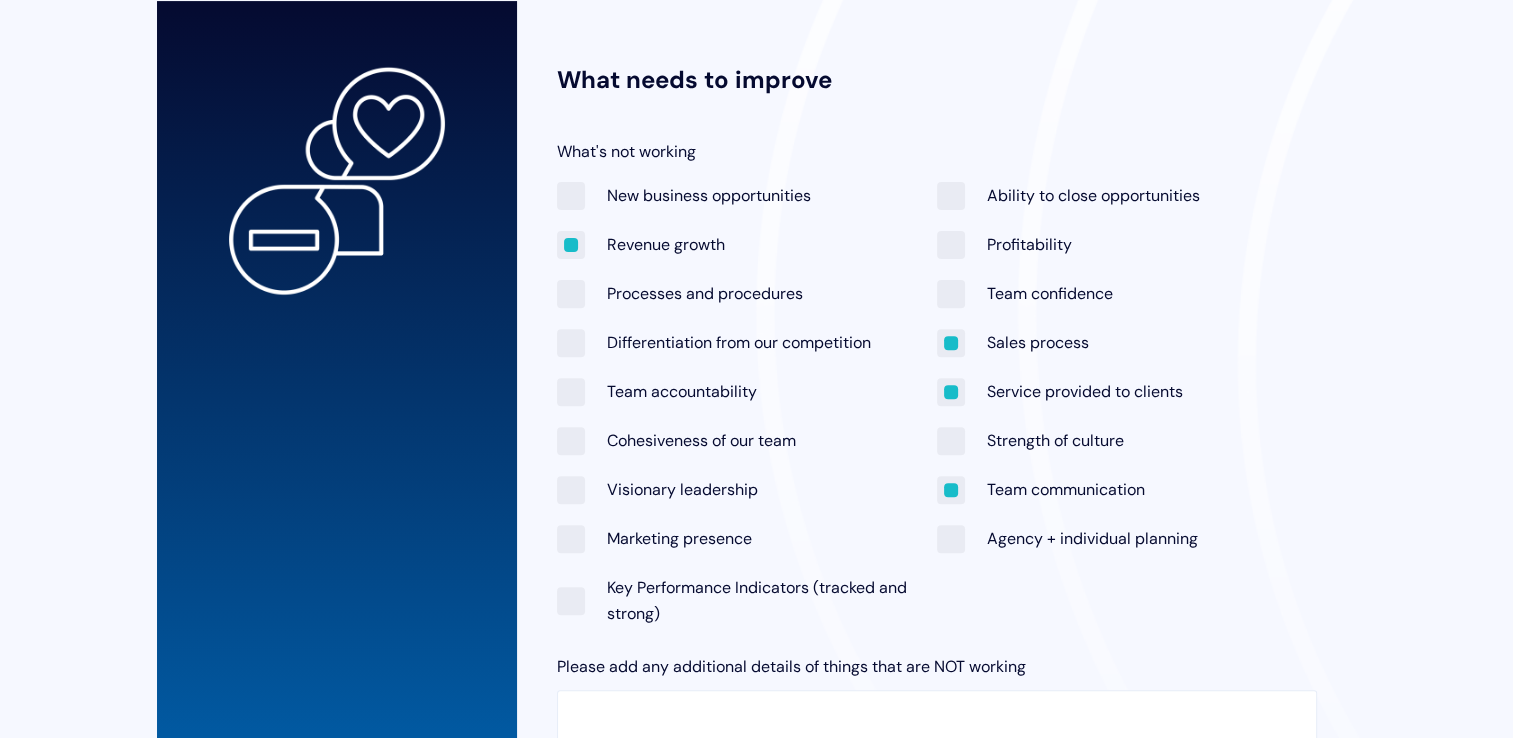 click on "Sales process" at bounding box center [1013, 342] 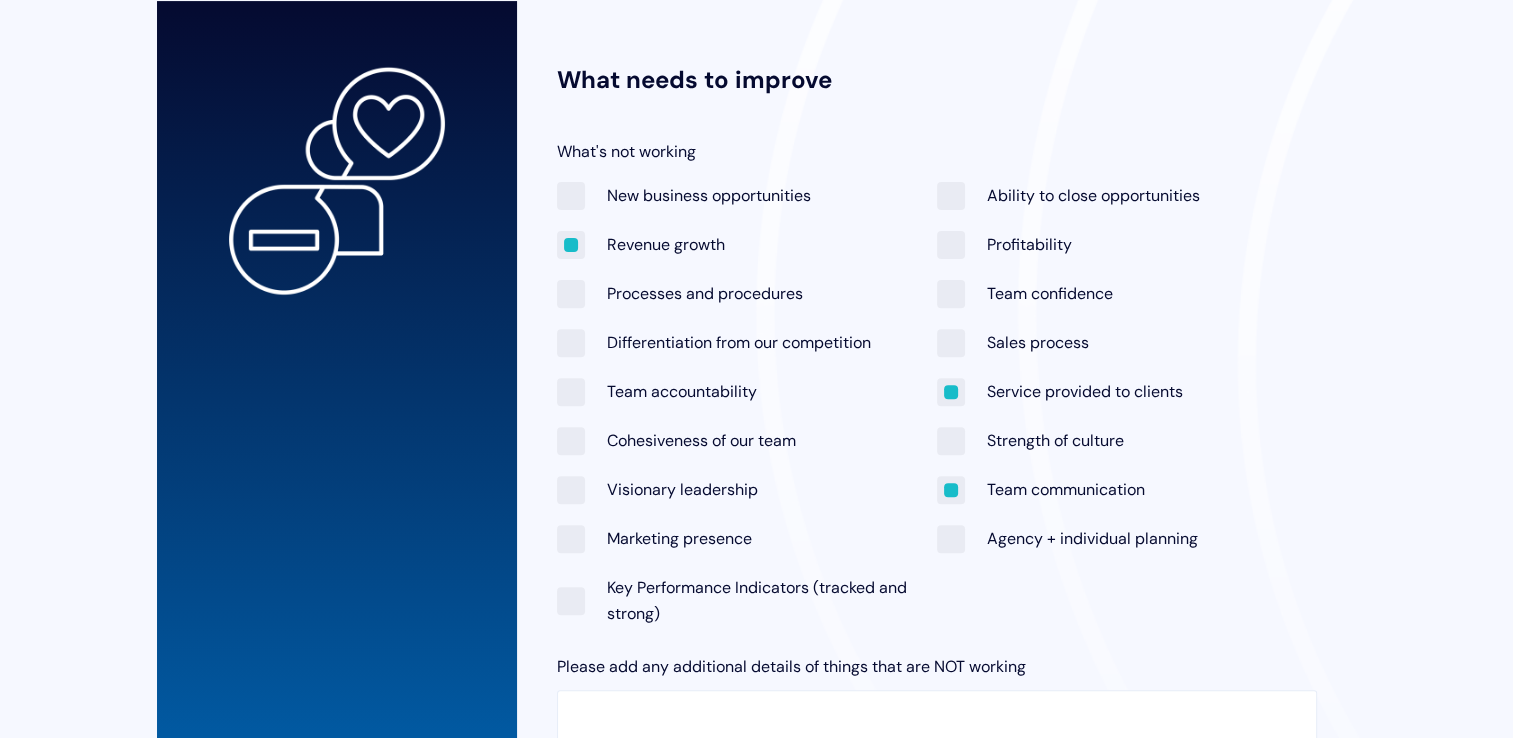 click on "Team confidence" at bounding box center (1025, 293) 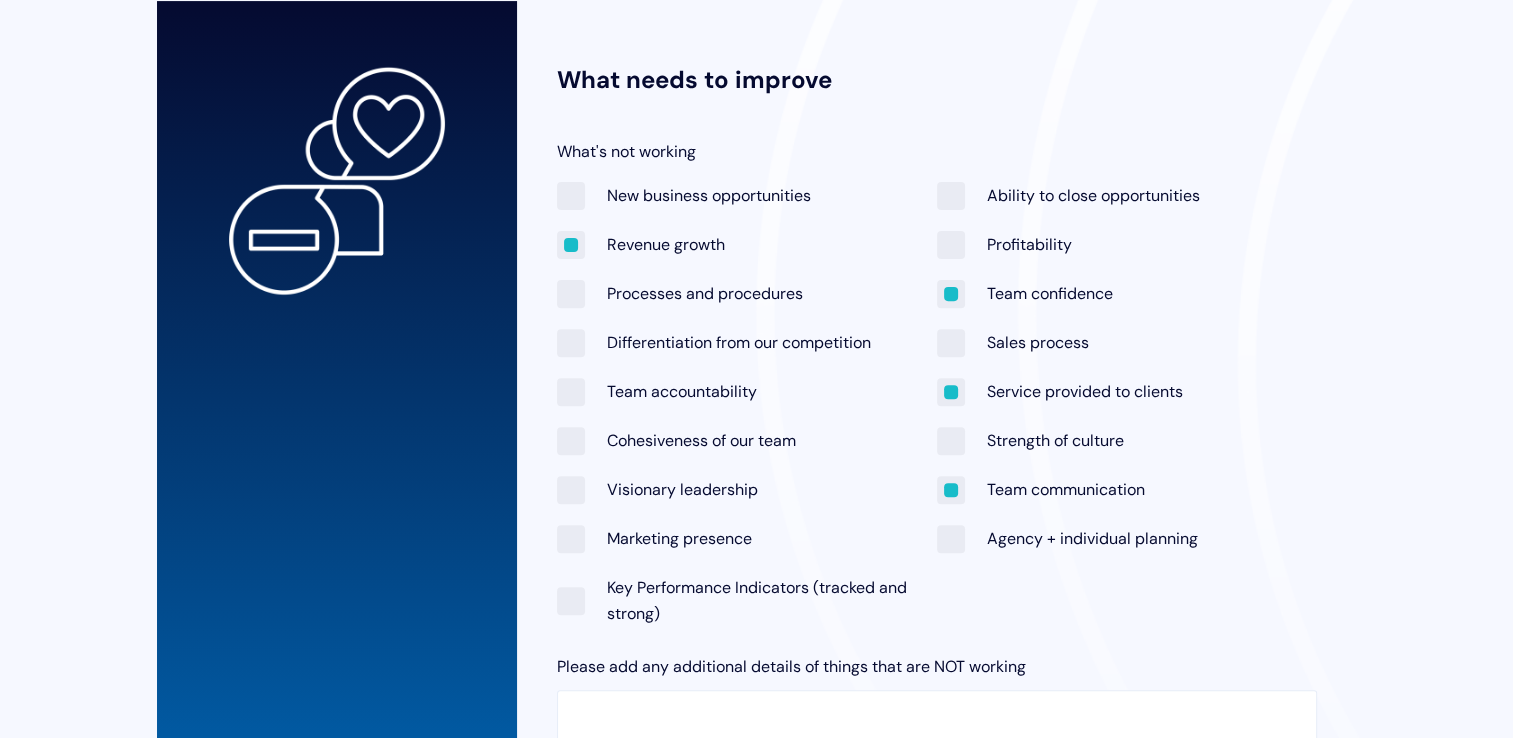 click on "Profitability" at bounding box center [1127, 244] 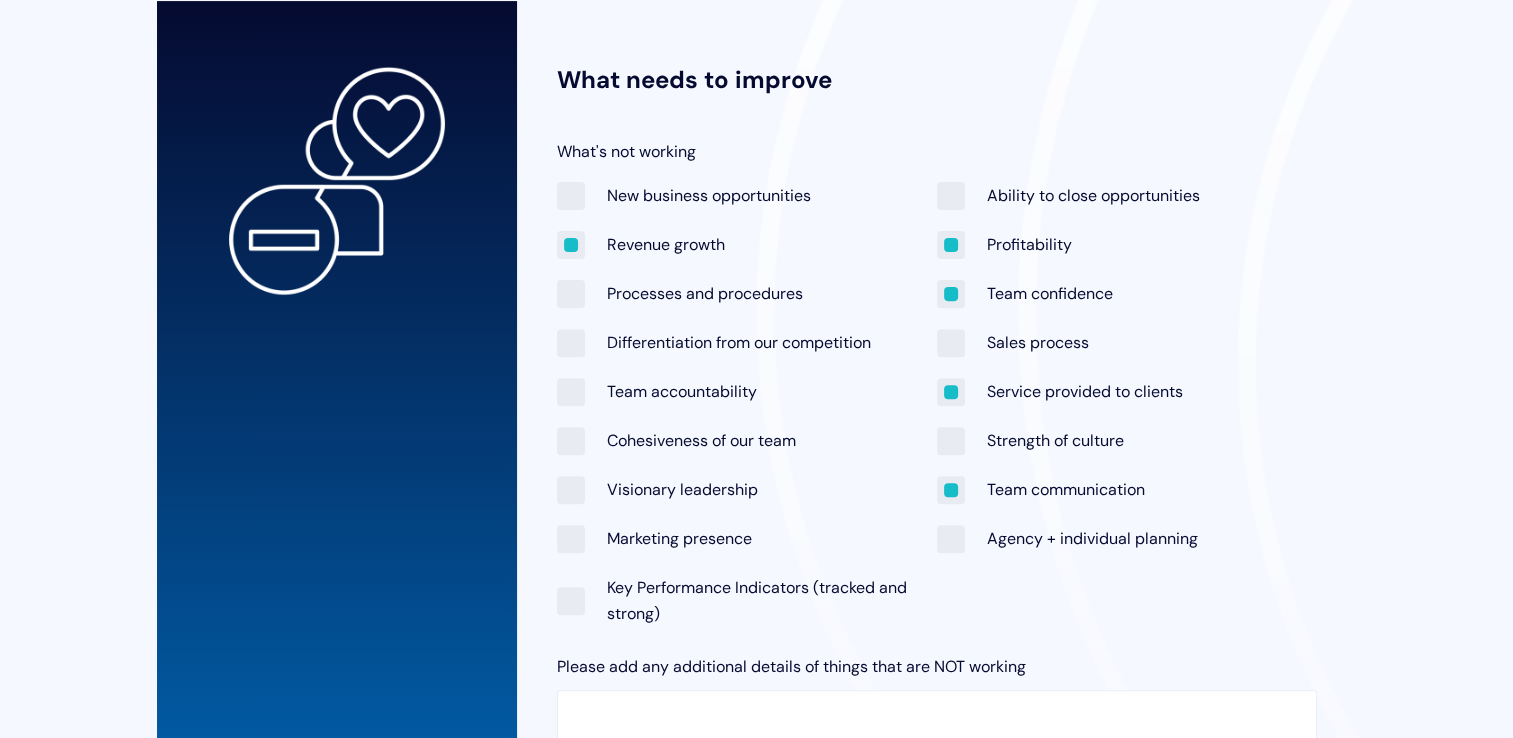 checkbox on "true" 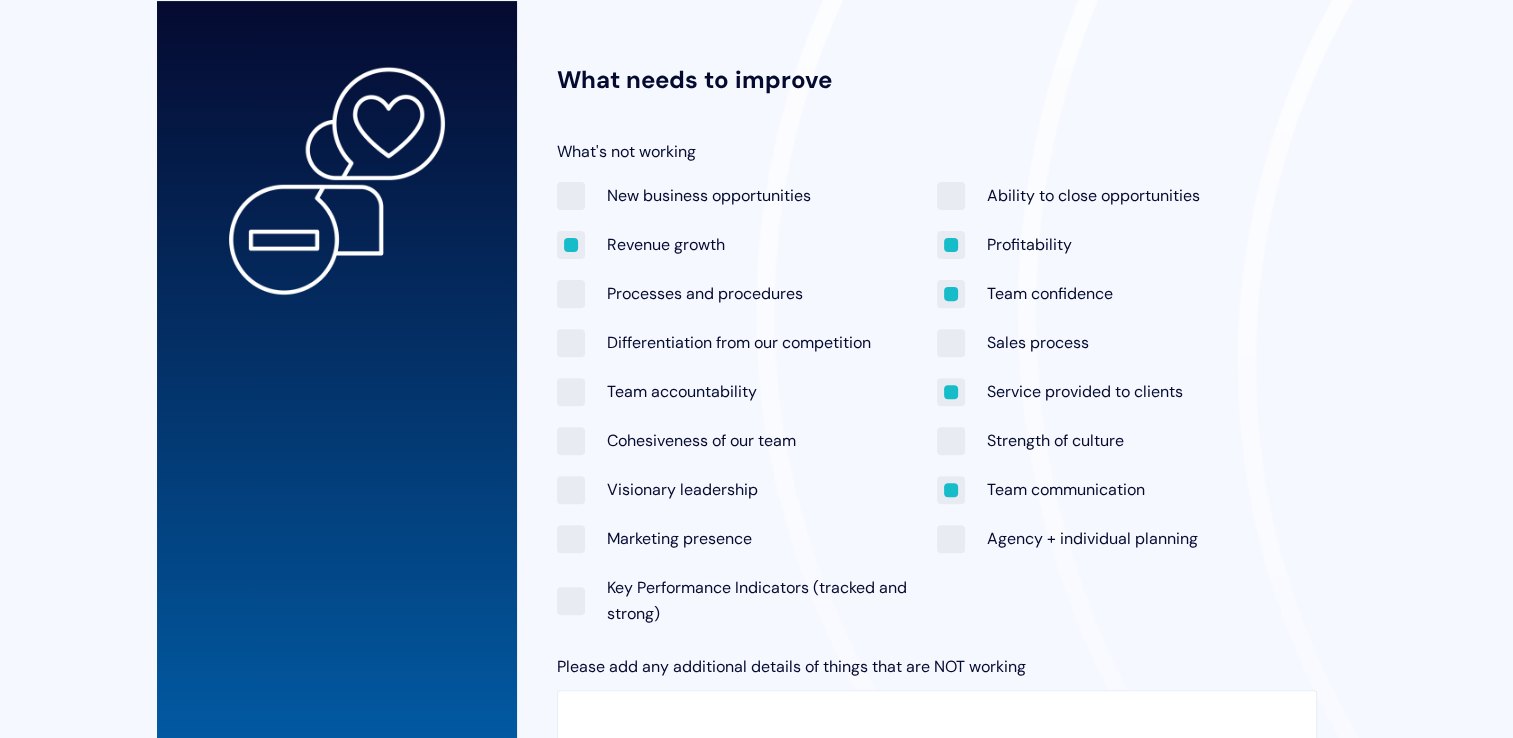 click on "Ability to close opportunities" at bounding box center (1068, 195) 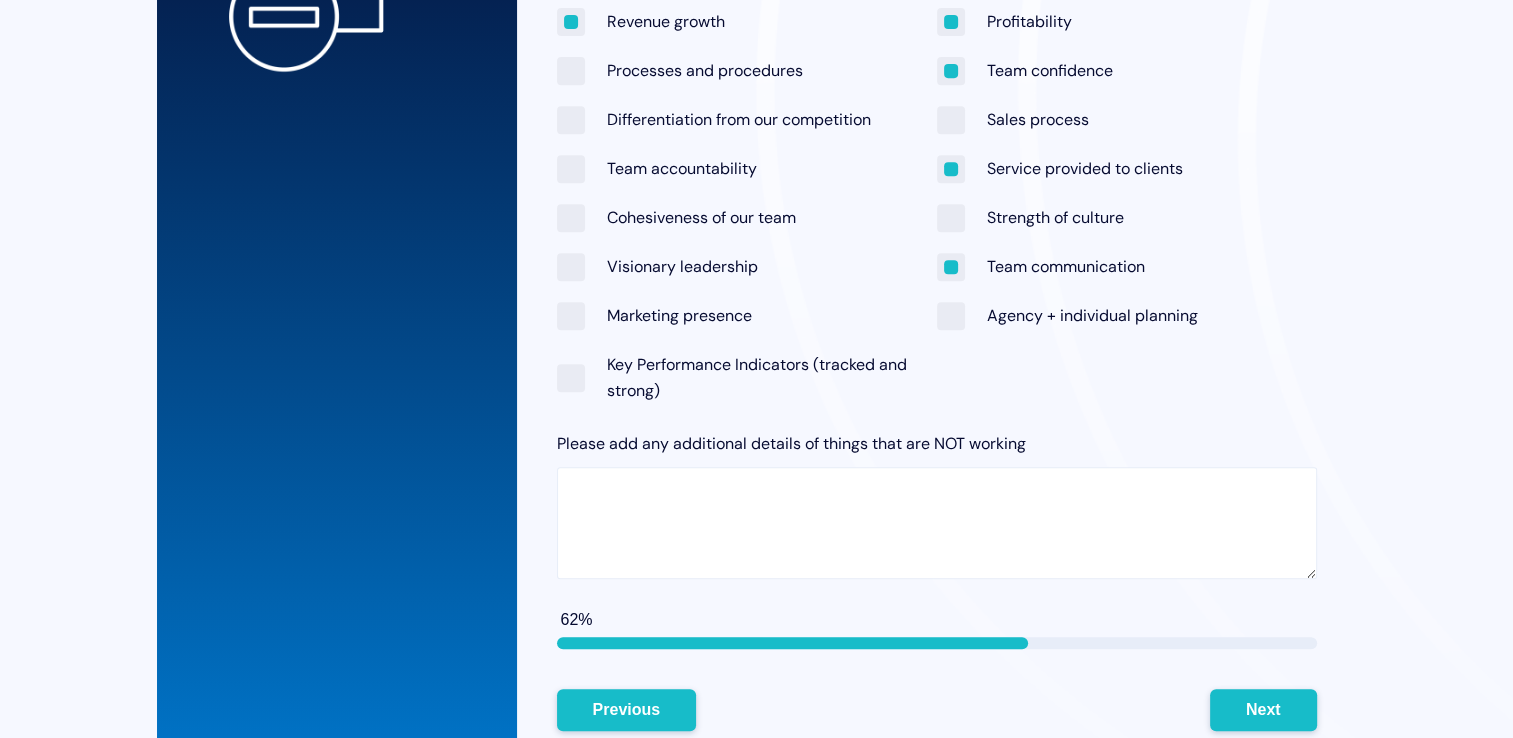 scroll, scrollTop: 862, scrollLeft: 0, axis: vertical 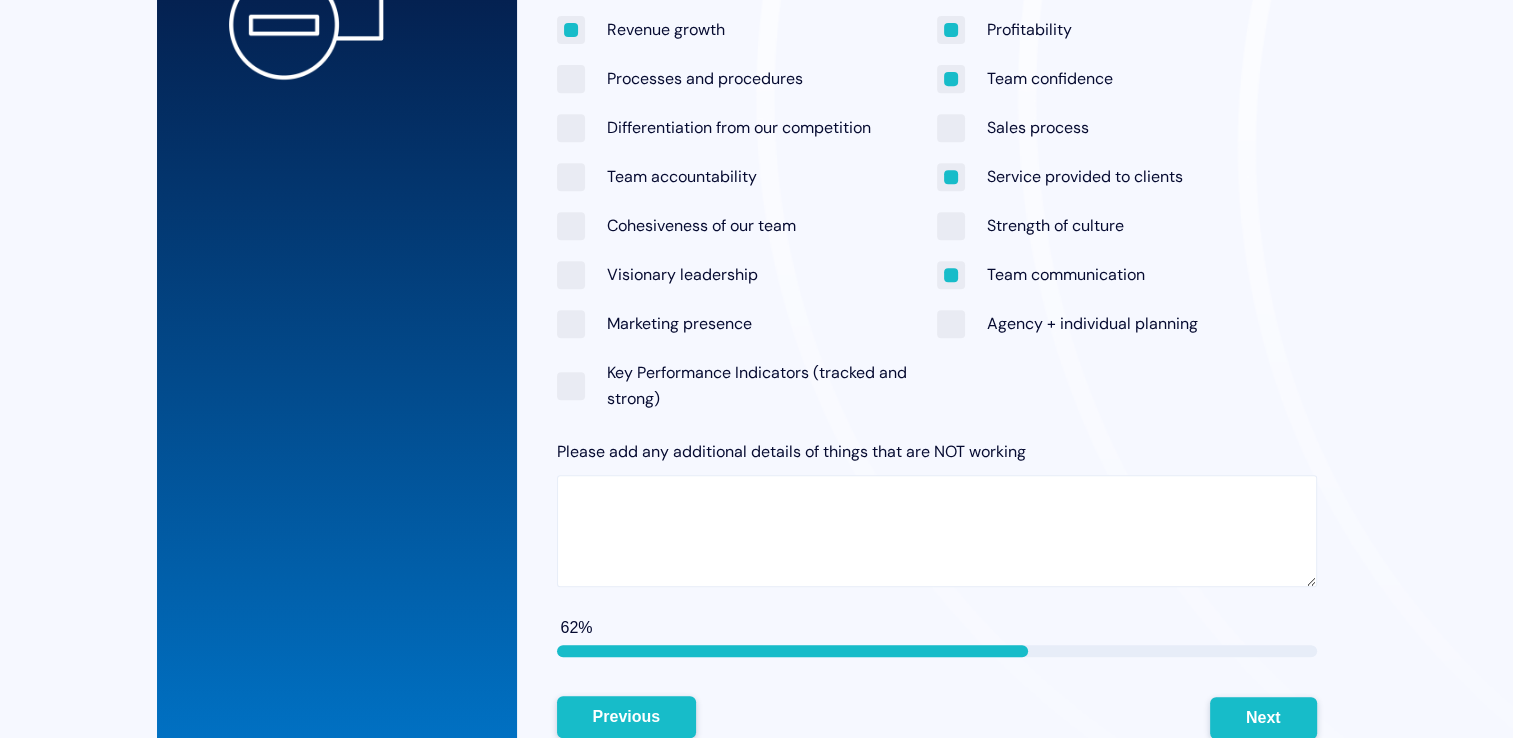 click on "Previous" at bounding box center (627, 717) 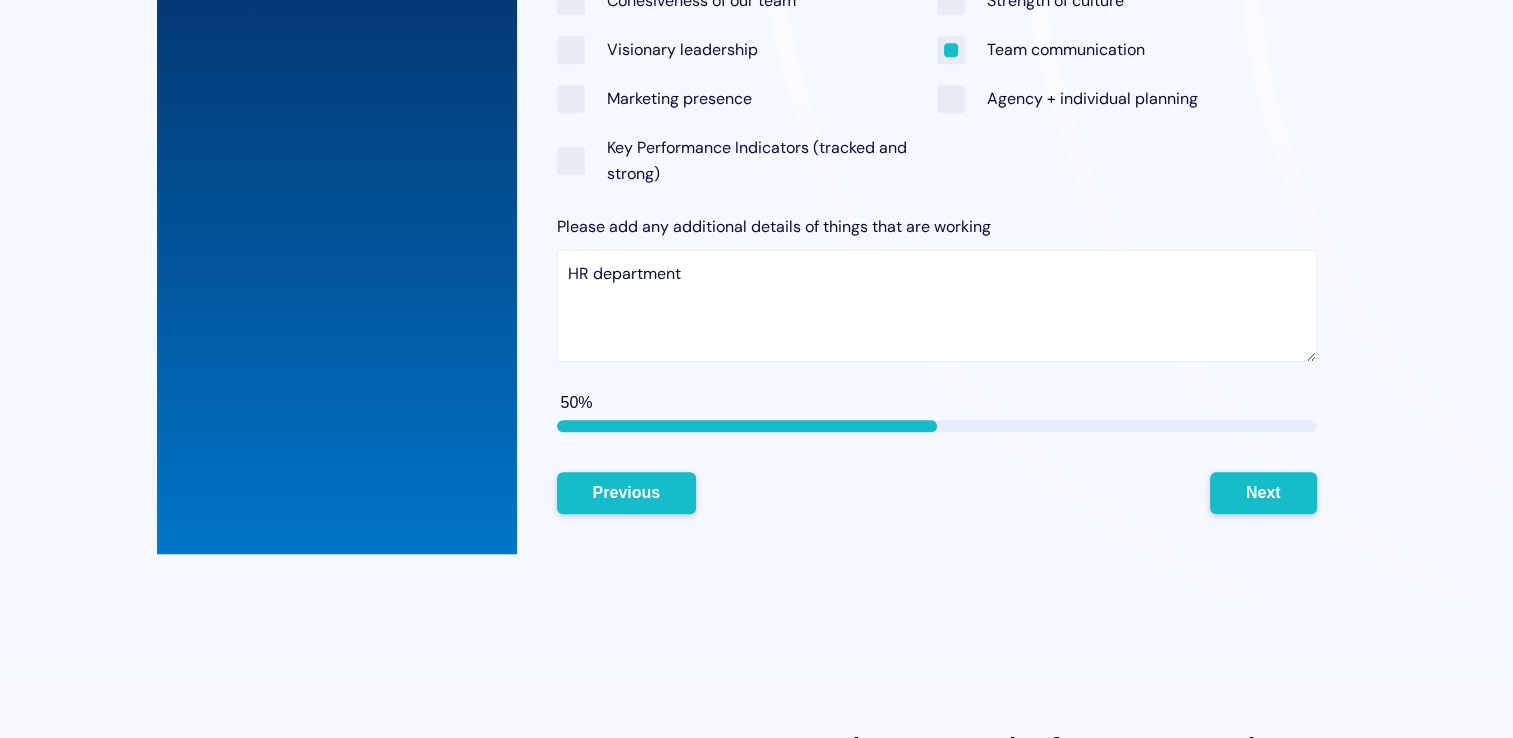 scroll, scrollTop: 1086, scrollLeft: 0, axis: vertical 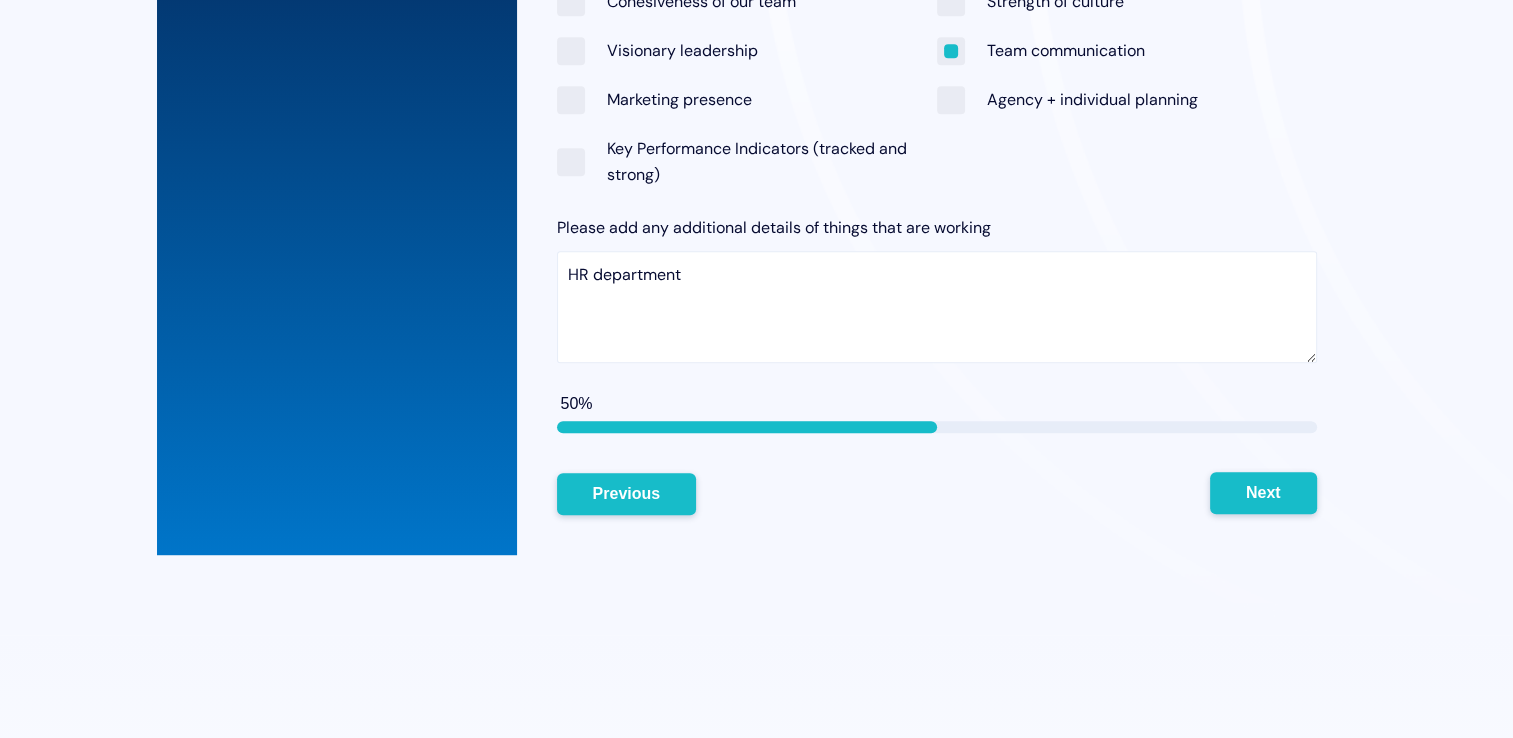 click on "Next" at bounding box center (1263, 493) 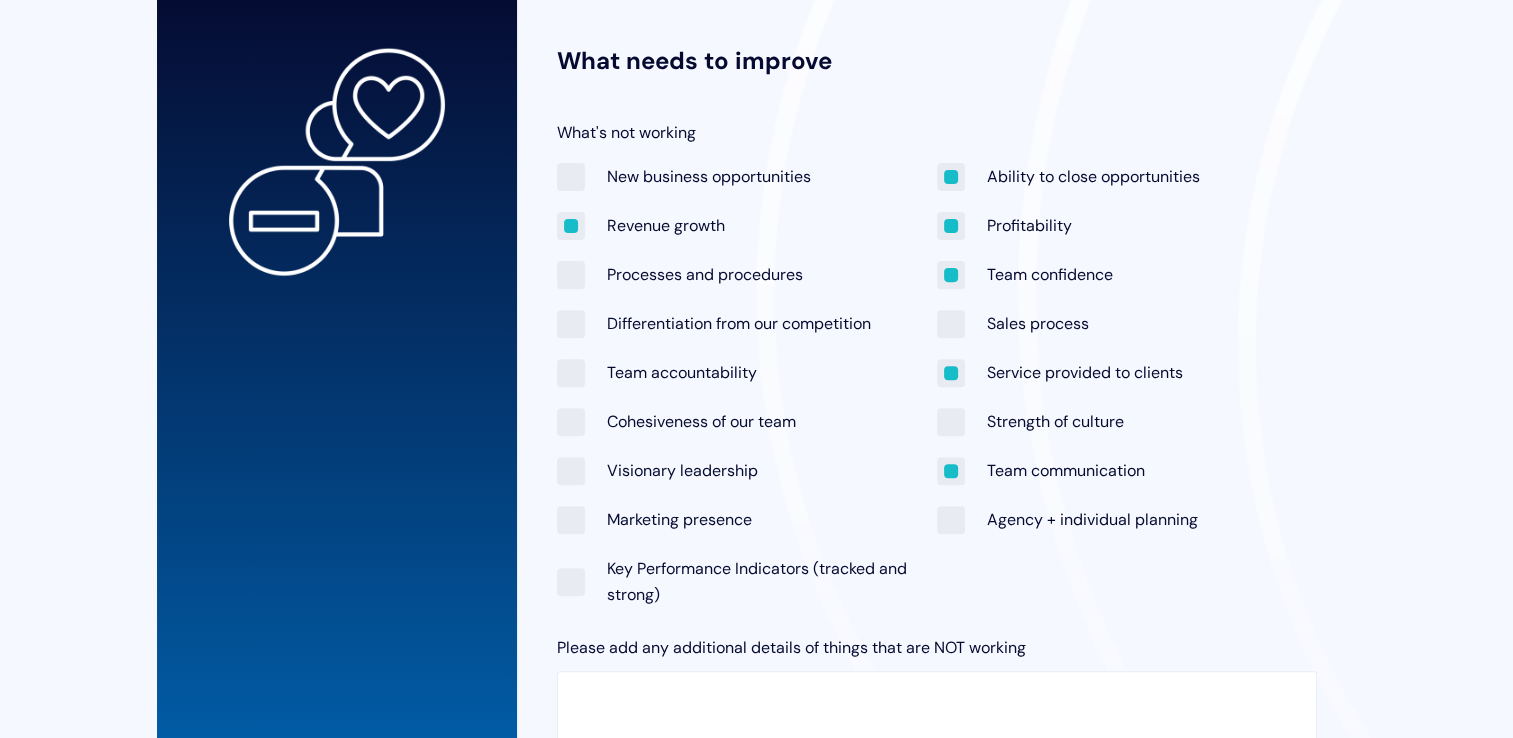 scroll, scrollTop: 647, scrollLeft: 0, axis: vertical 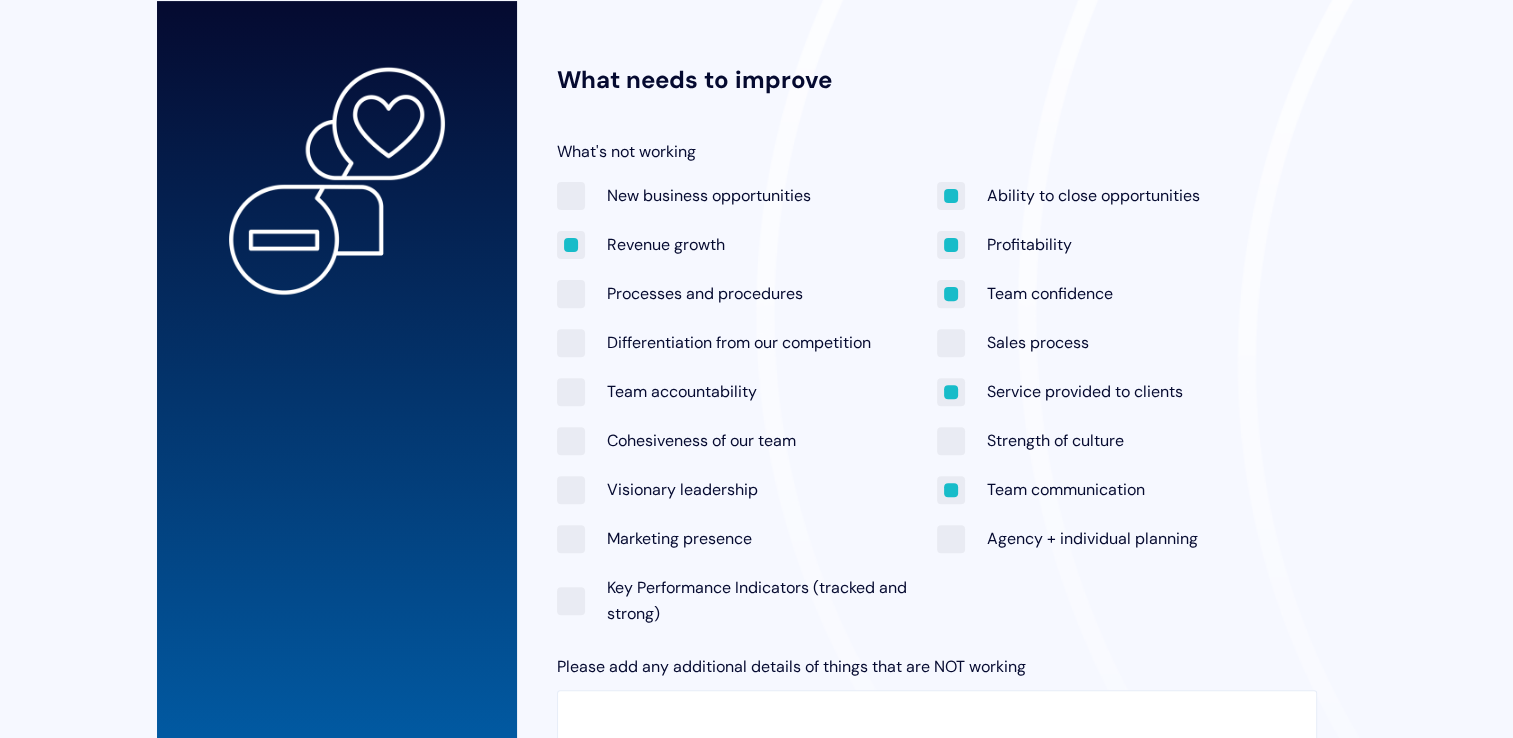 click on "Team communication" at bounding box center [1041, 489] 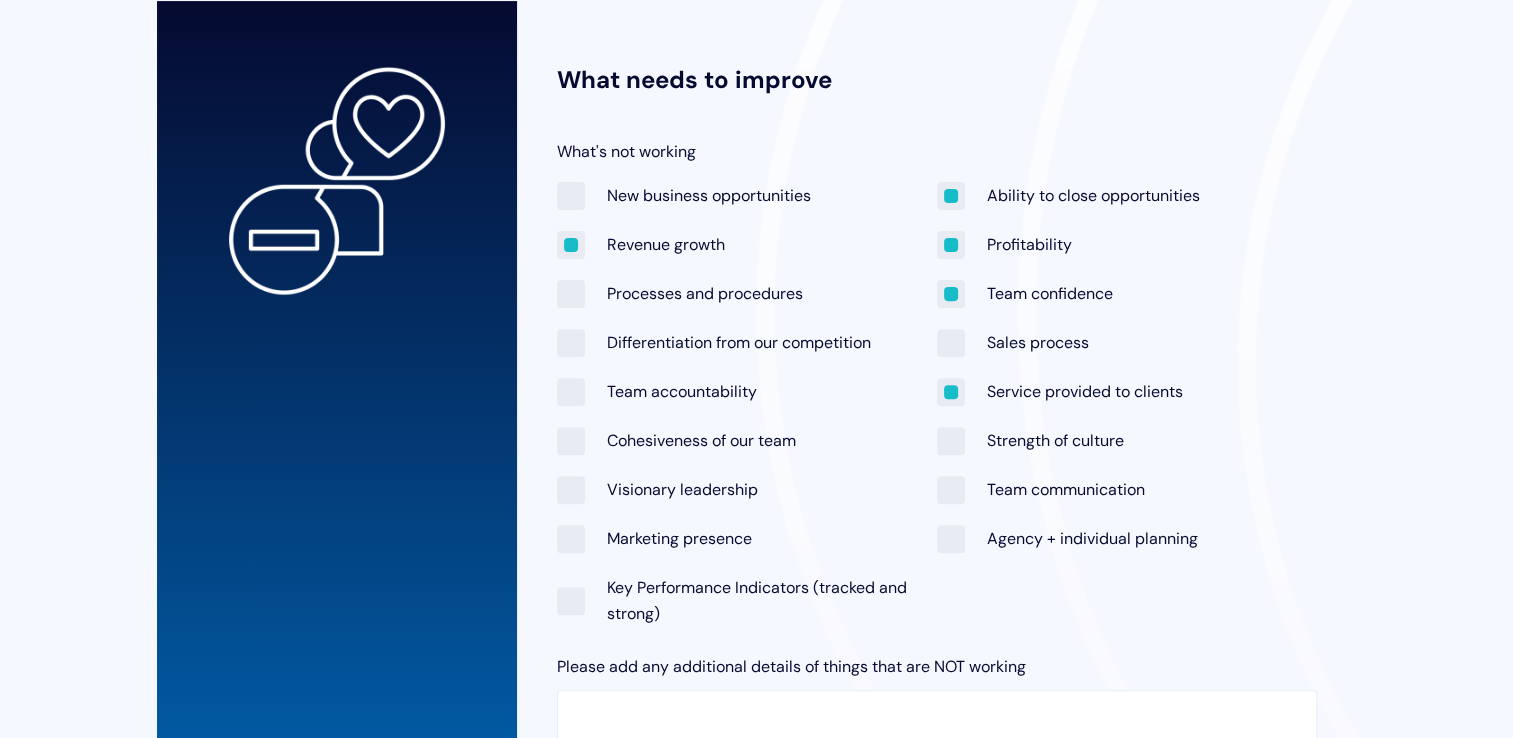 click on "Service provided to clients" at bounding box center (1060, 391) 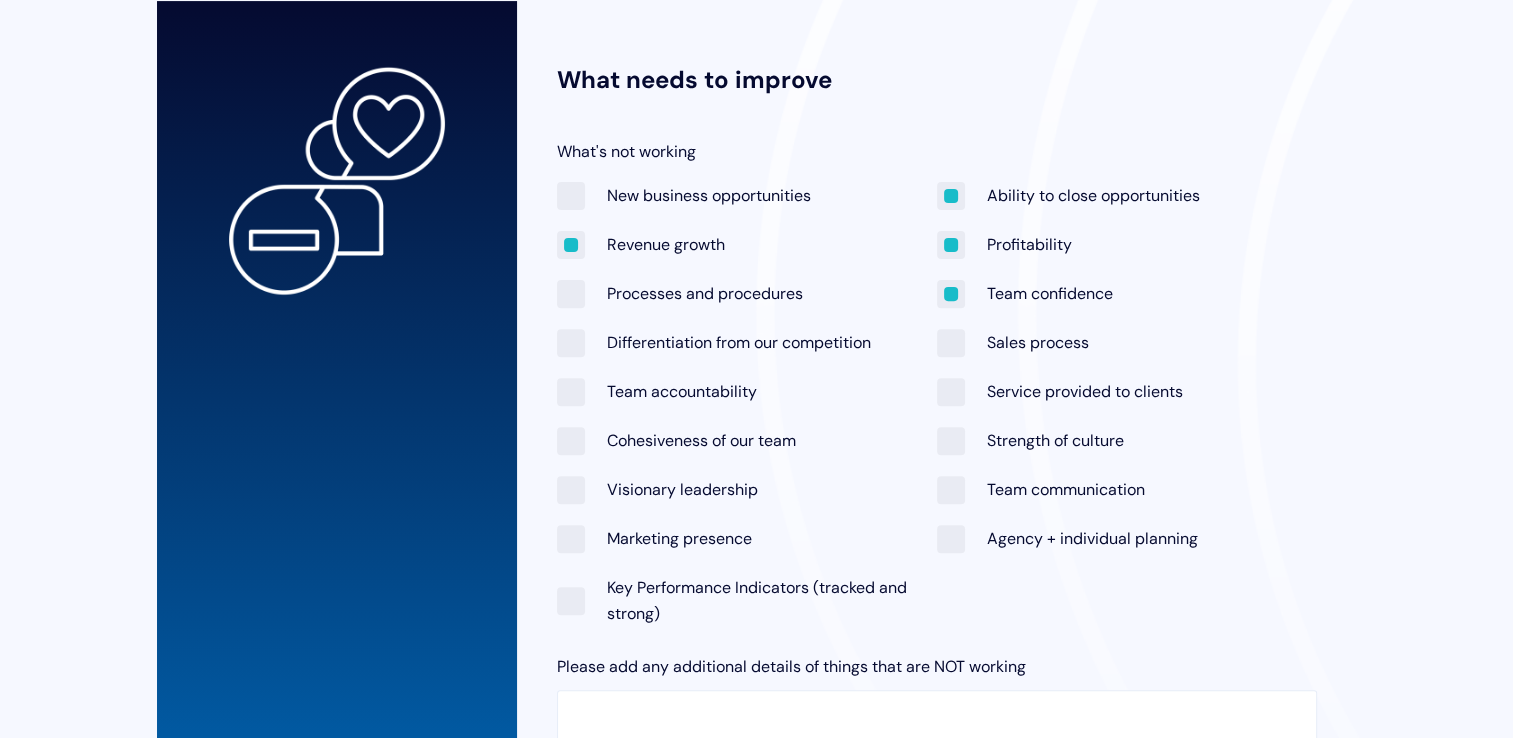 click on "Team confidence" at bounding box center [1025, 293] 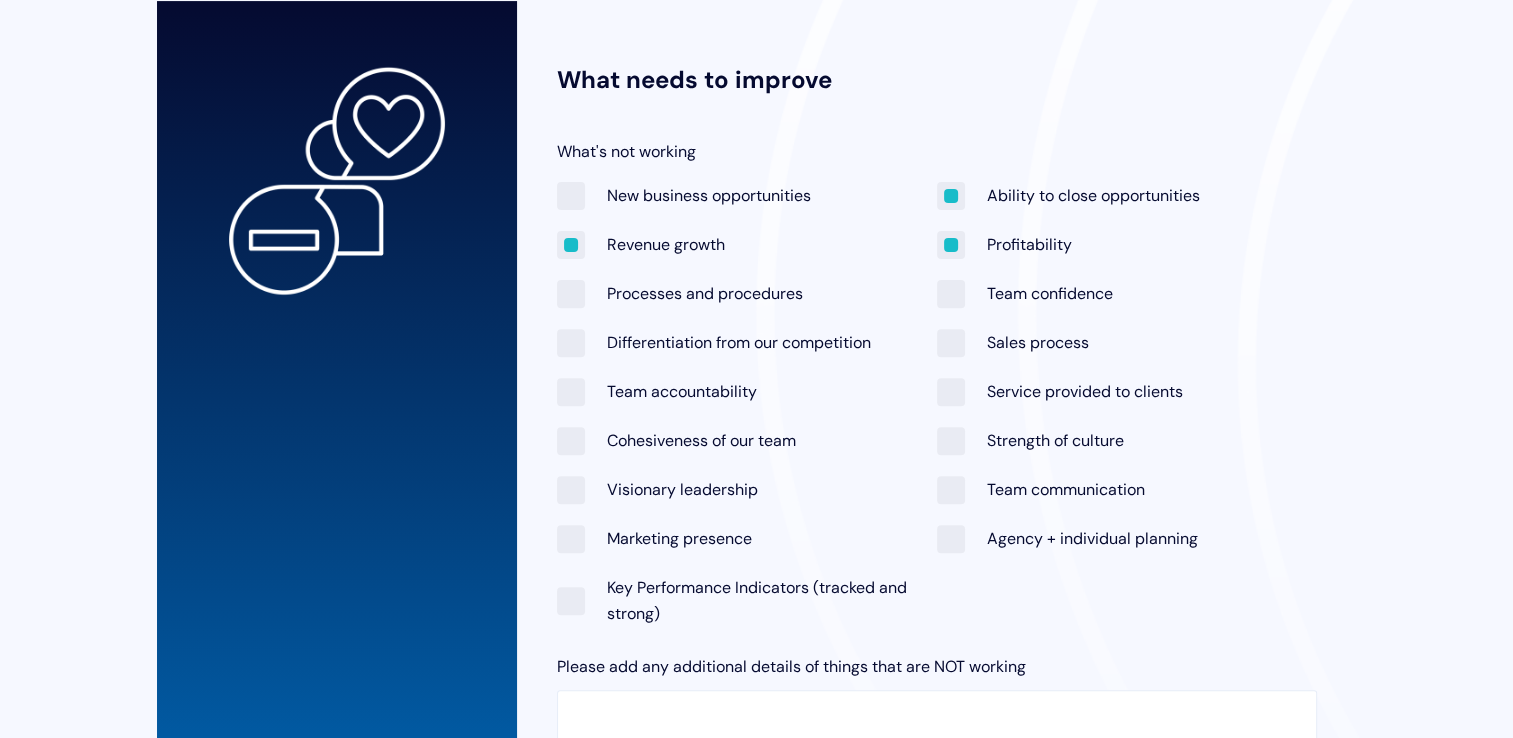 click on "Profitability" at bounding box center [1004, 244] 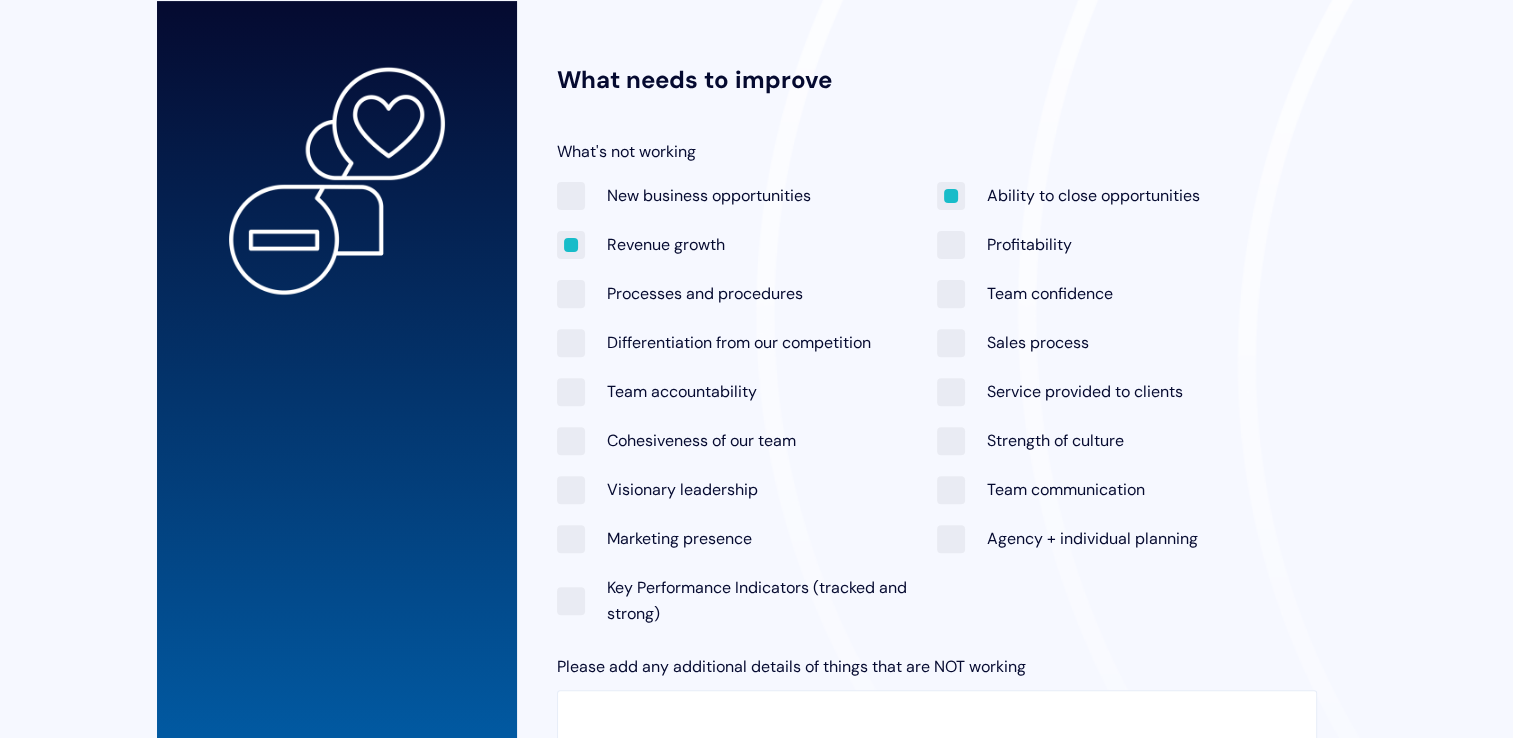click on "Ability to close opportunities" at bounding box center (1068, 195) 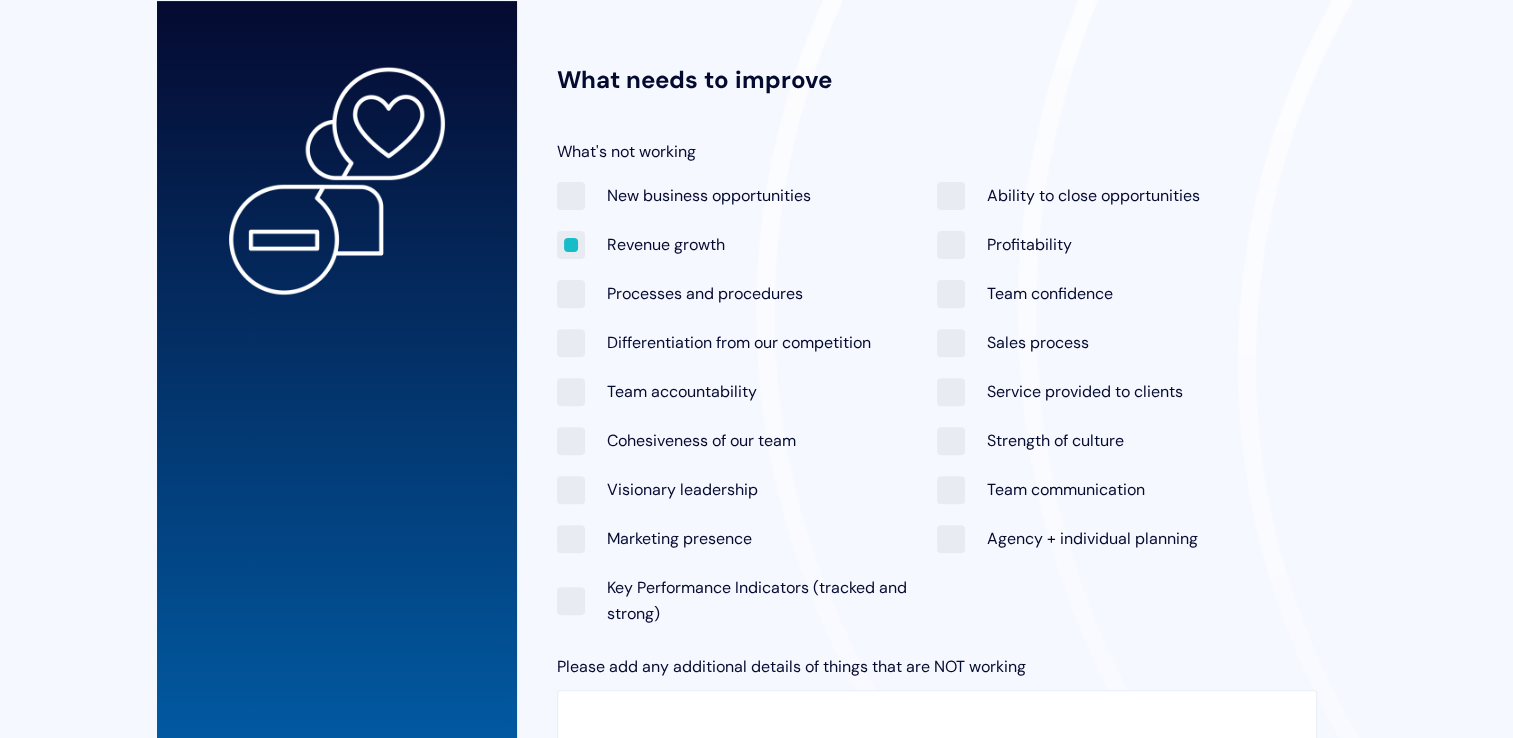 click on "Agency + individual planning" at bounding box center (1067, 538) 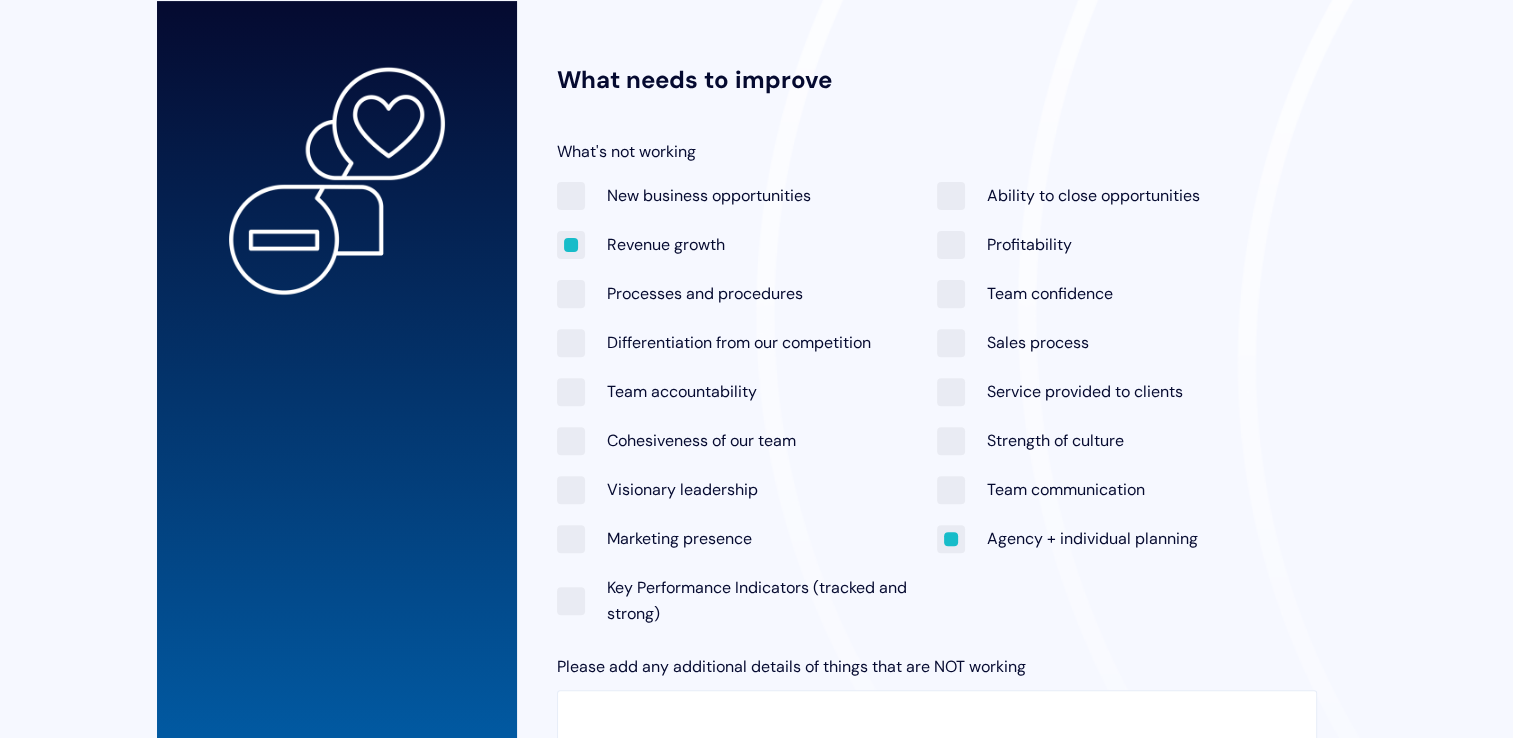 click on "Strength of culture" at bounding box center (1030, 440) 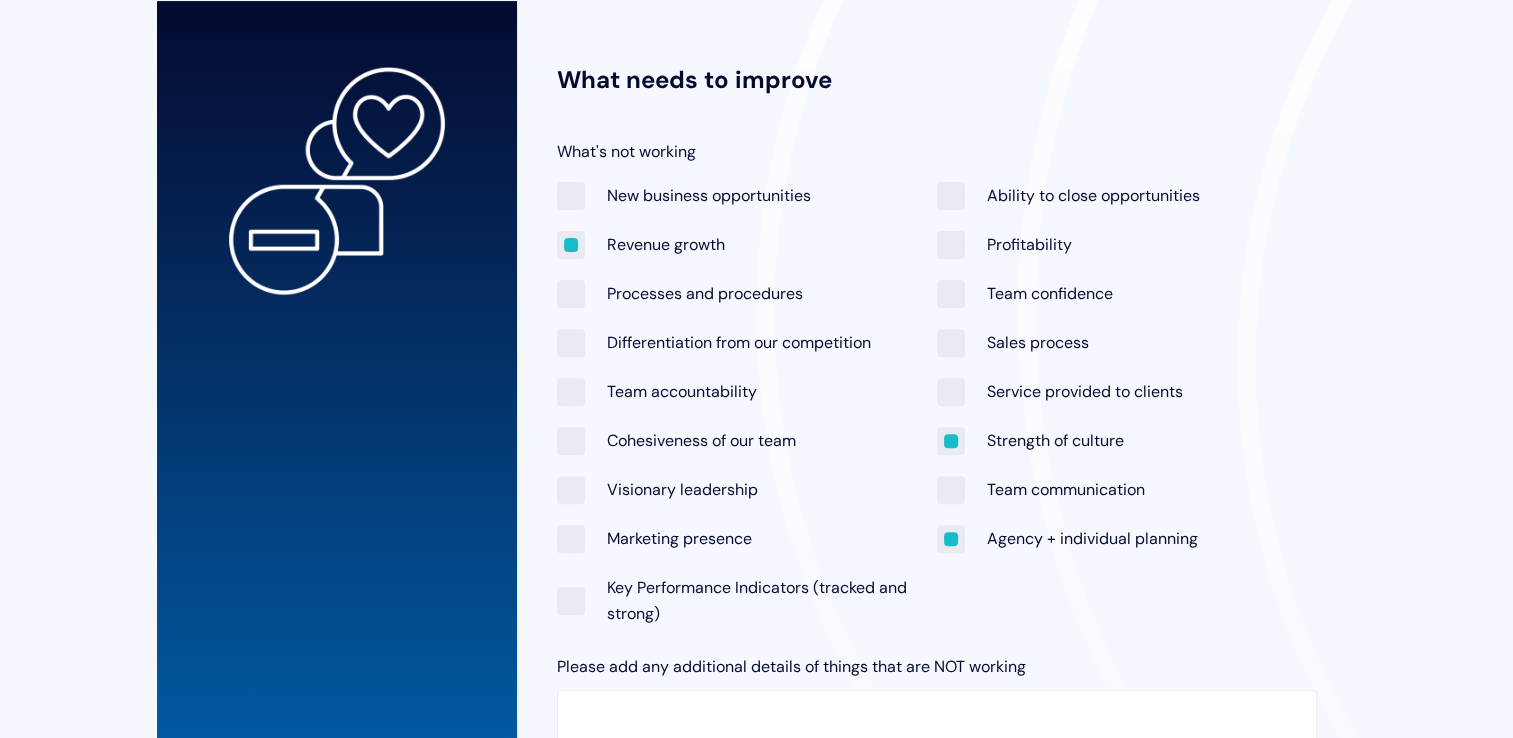 checkbox on "true" 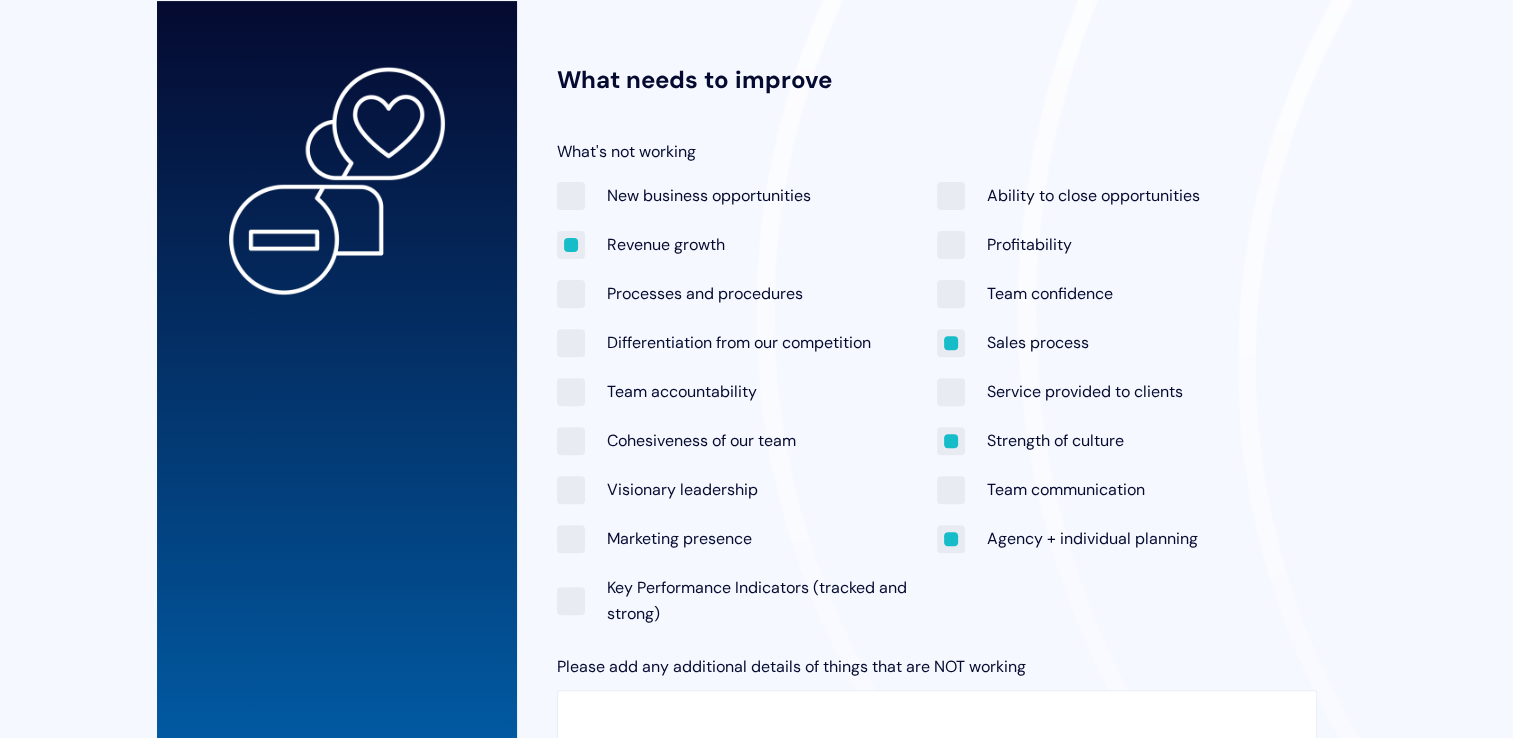 click on "New business opportunities" at bounding box center [684, 195] 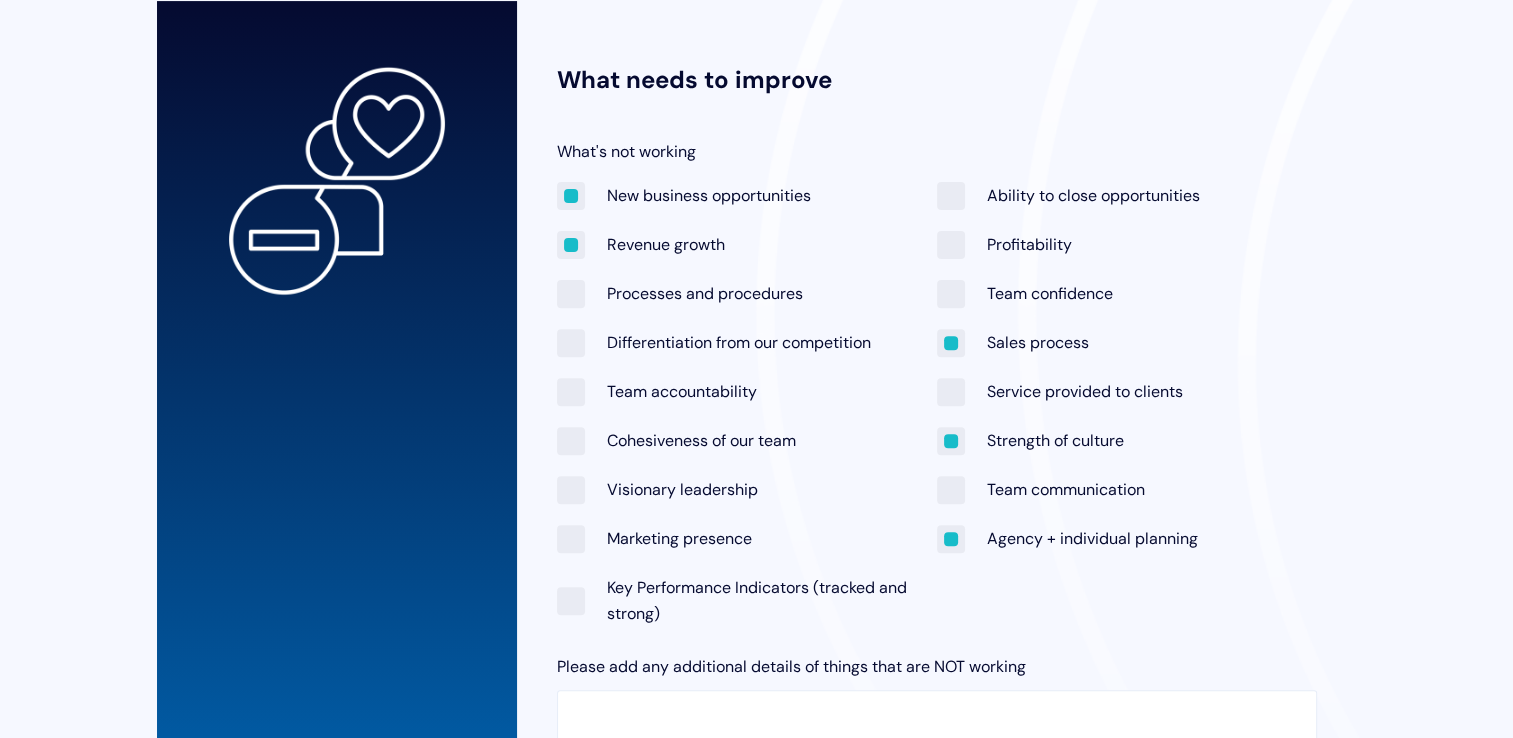 click on "Revenue growth" at bounding box center [641, 244] 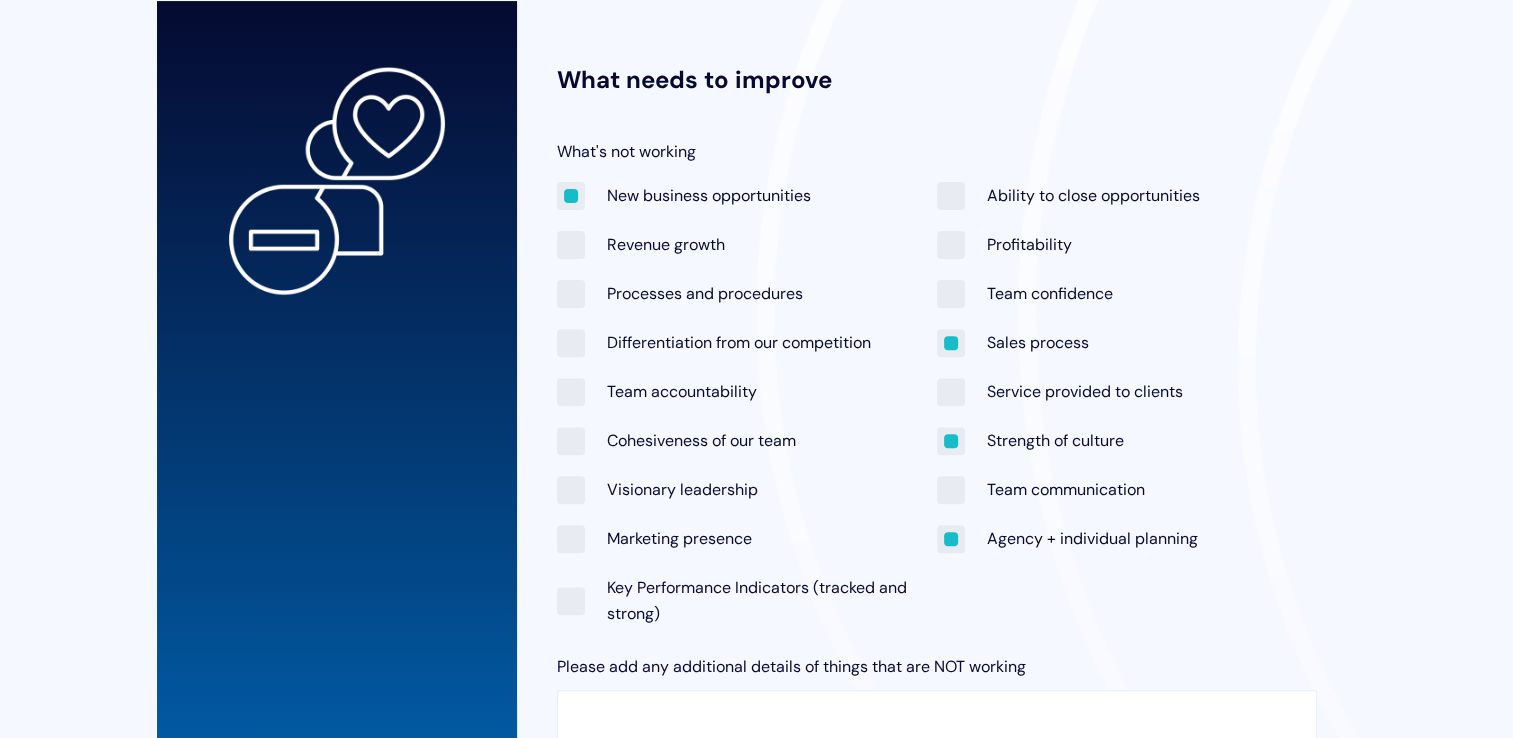 click on "Processes and procedures" at bounding box center (680, 293) 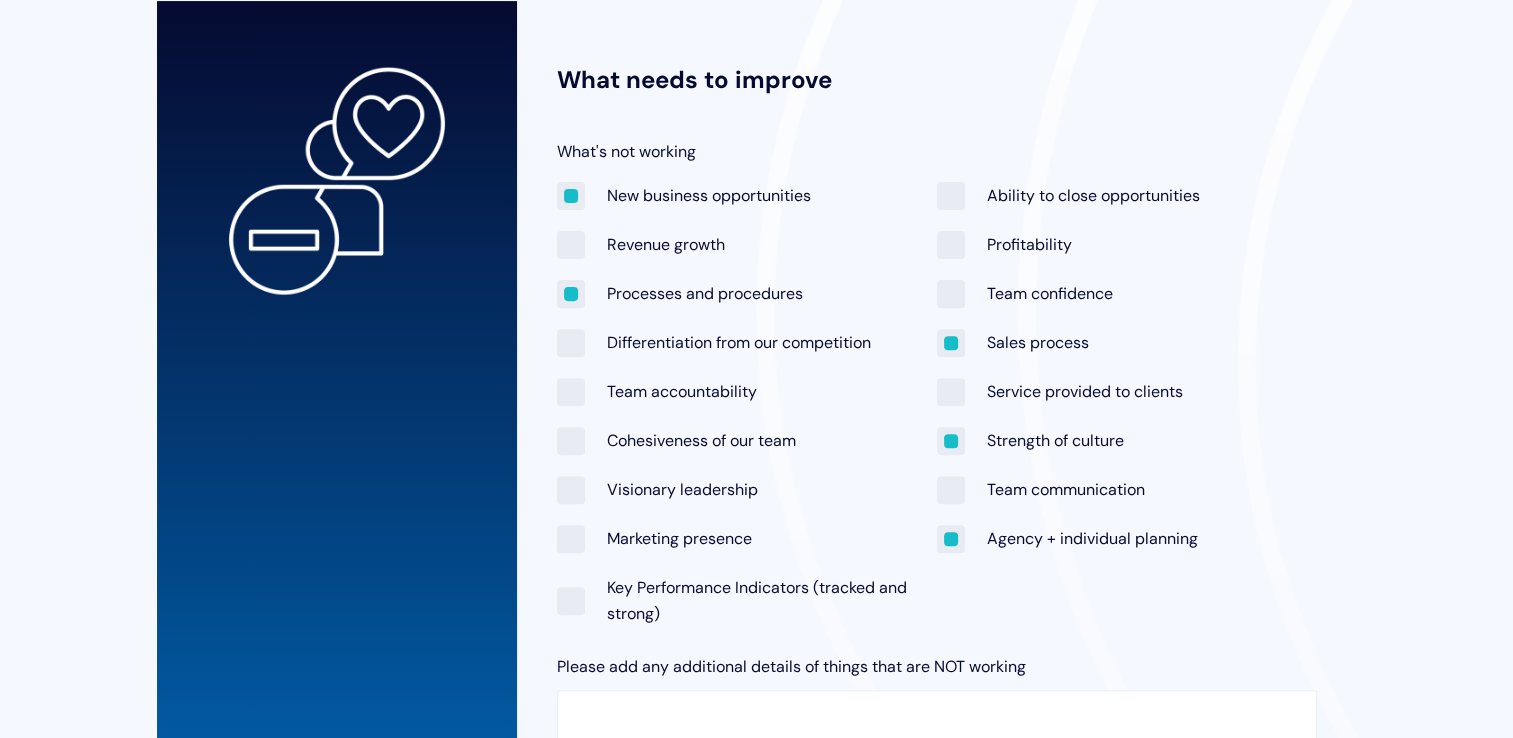 checkbox on "true" 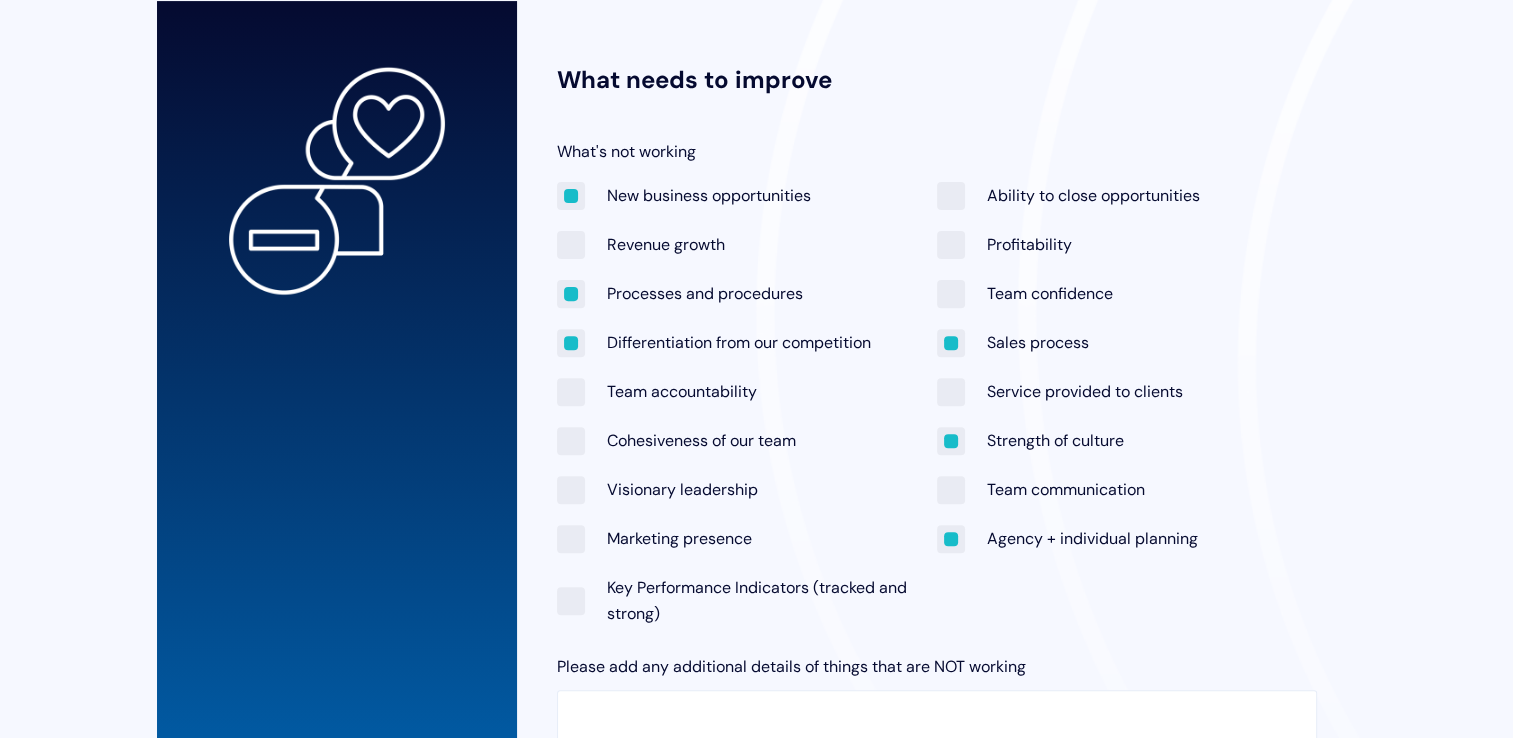 click on "Team accountability" at bounding box center [747, 391] 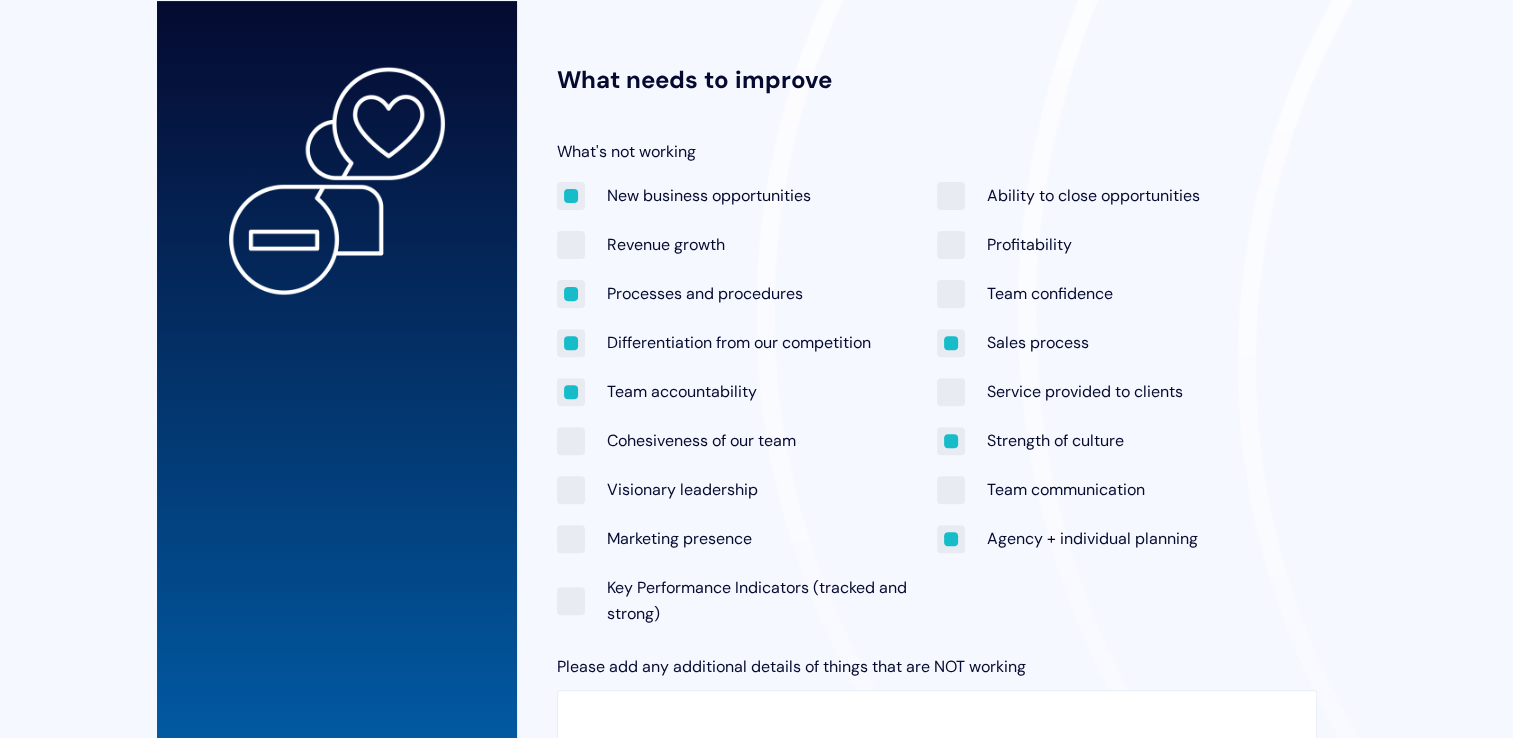 click on "Cohesiveness of our team" at bounding box center [676, 440] 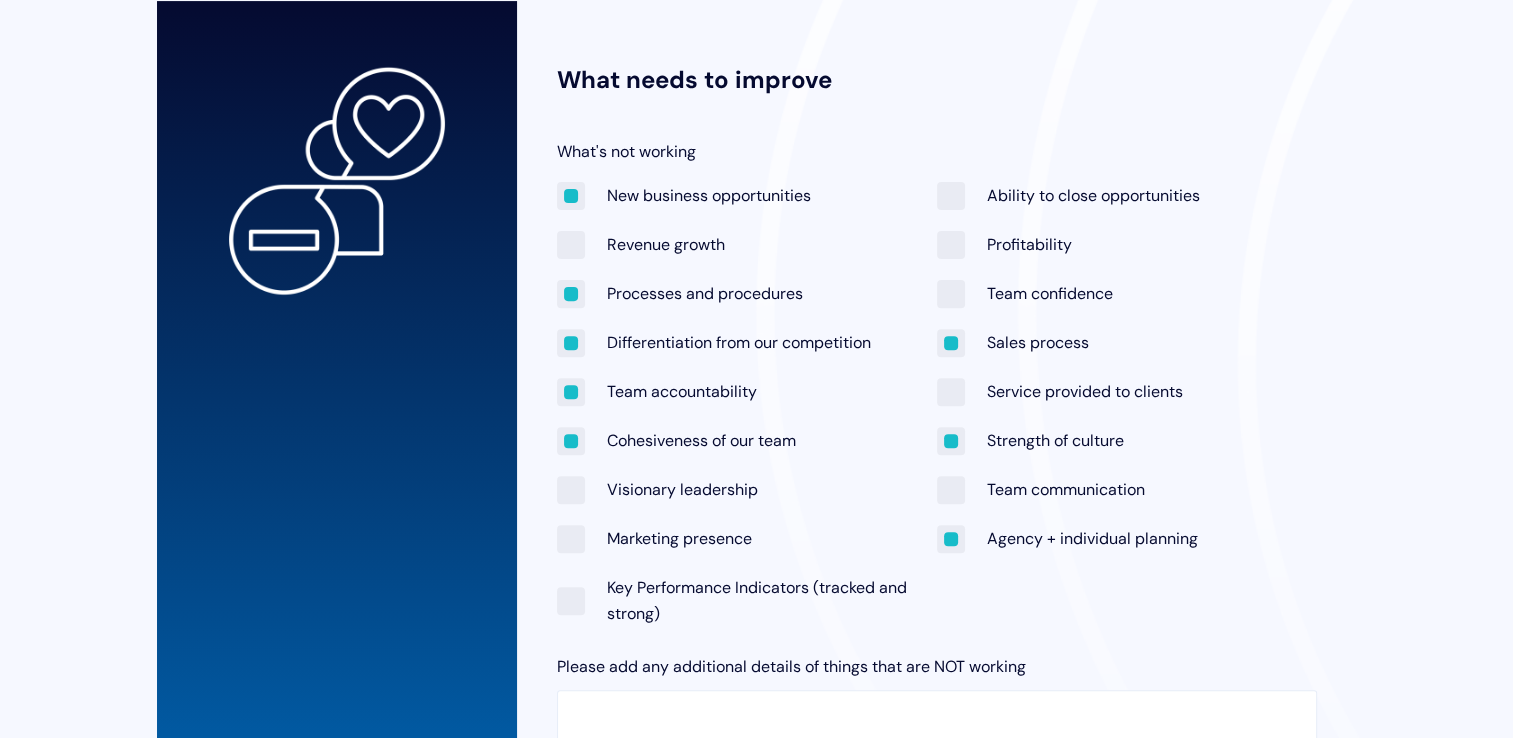 click on "Visionary leadership" at bounding box center (657, 489) 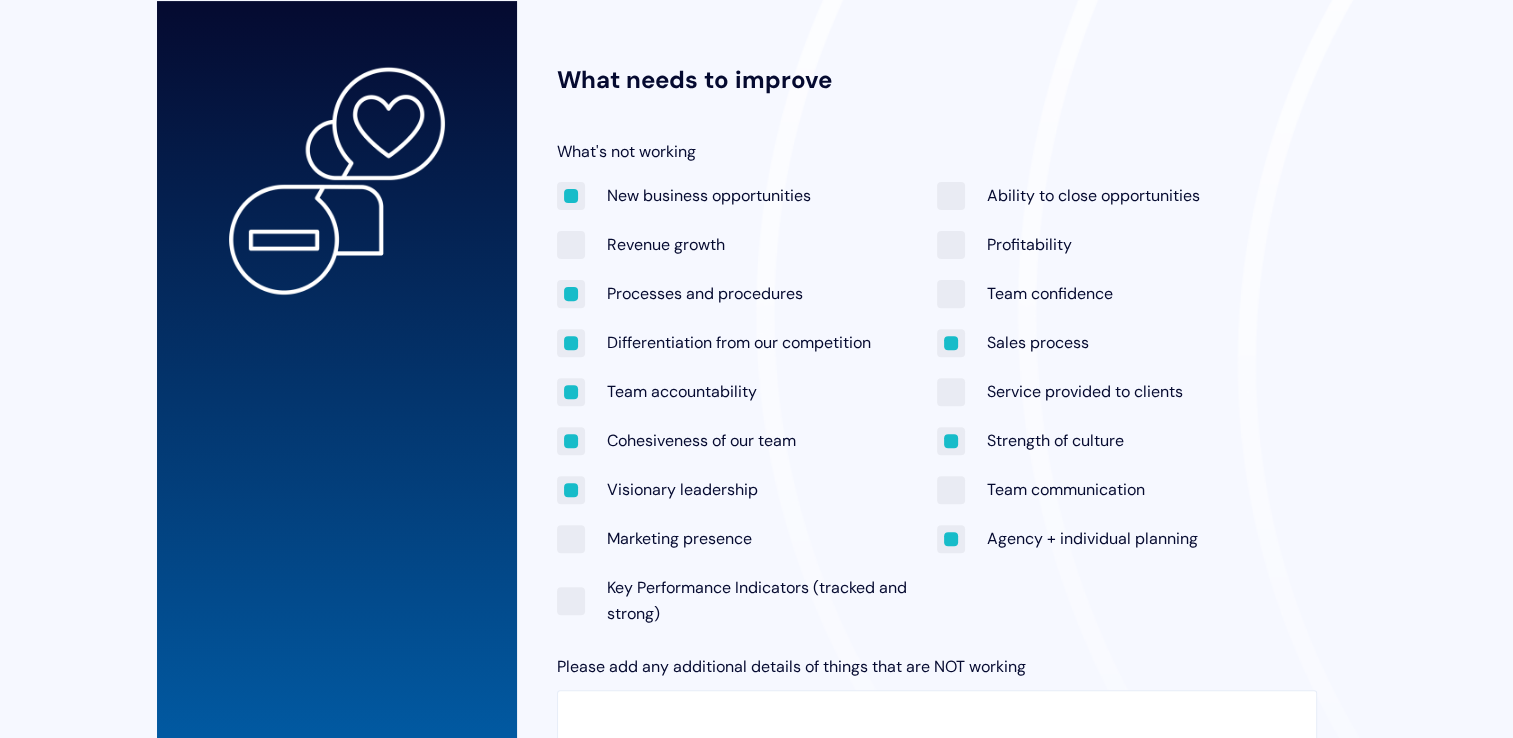 checkbox on "true" 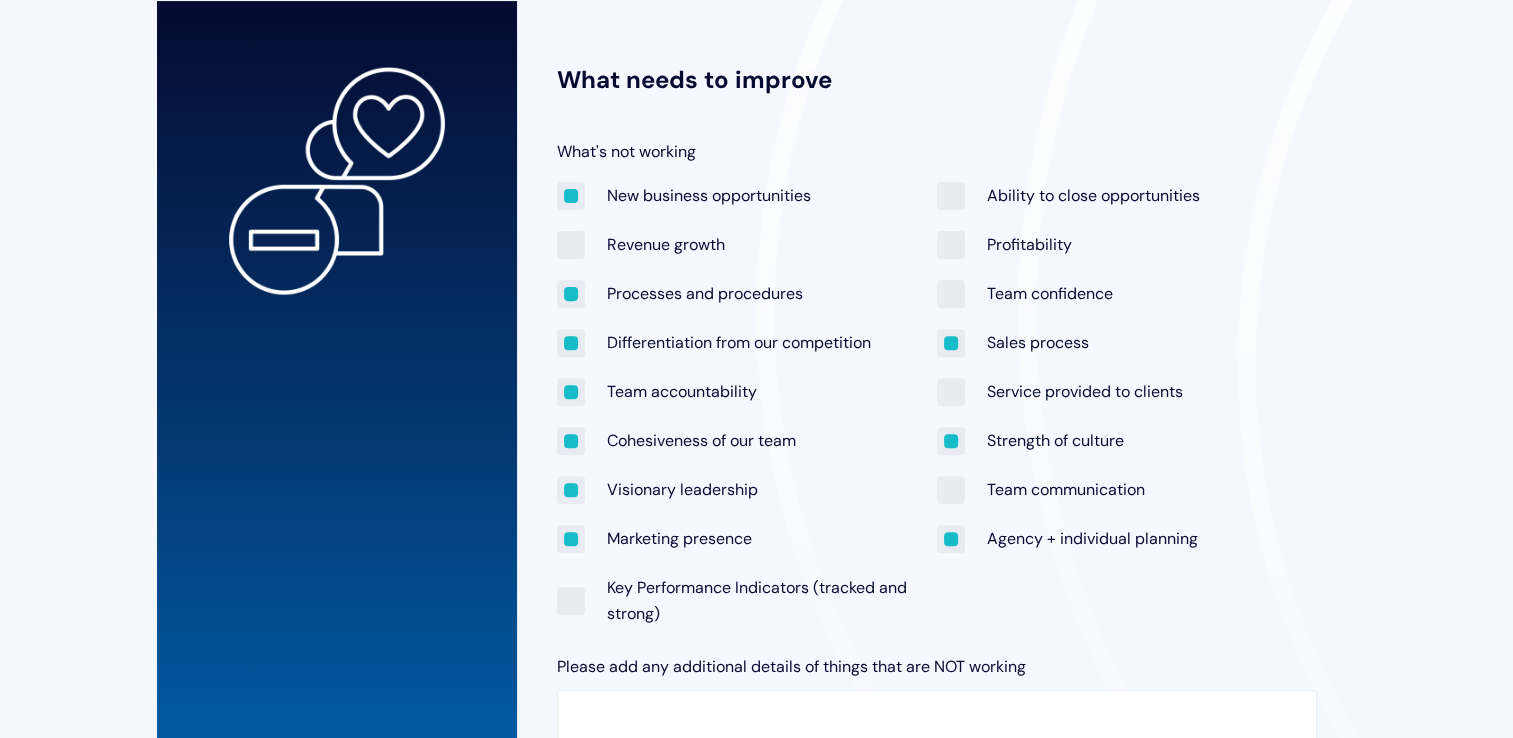 checkbox on "true" 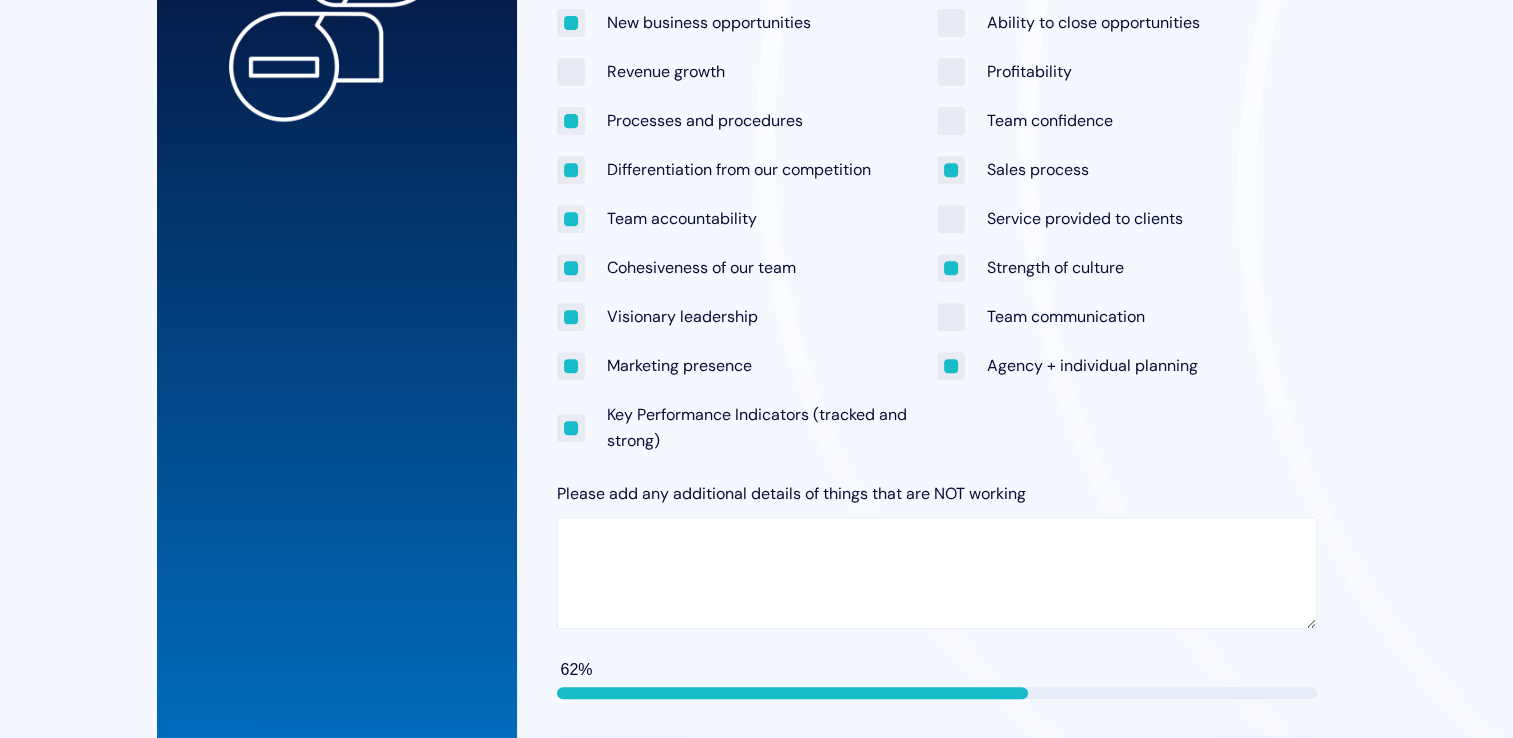 scroll, scrollTop: 819, scrollLeft: 0, axis: vertical 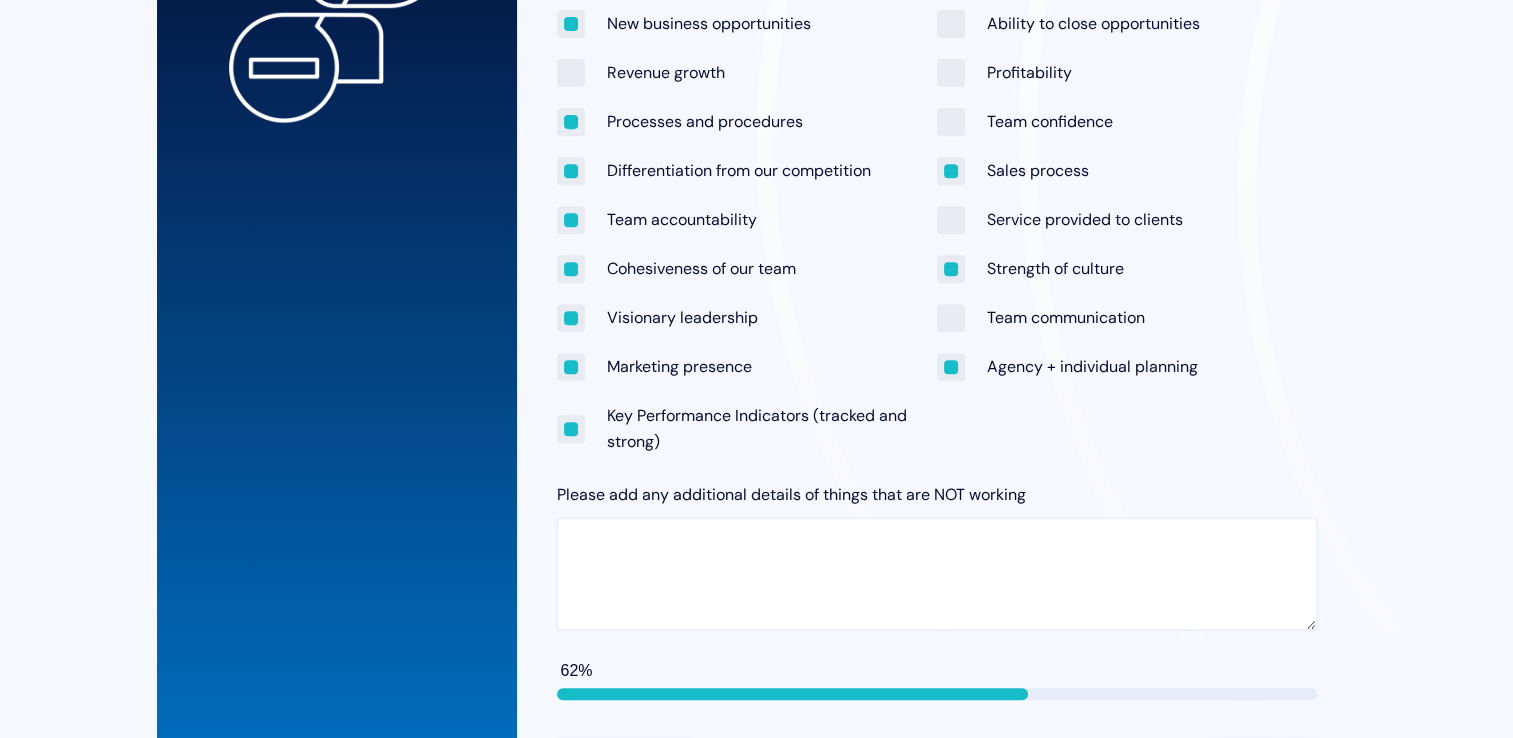 click on "Please add any additional details of things that are NOT working" at bounding box center (937, 574) 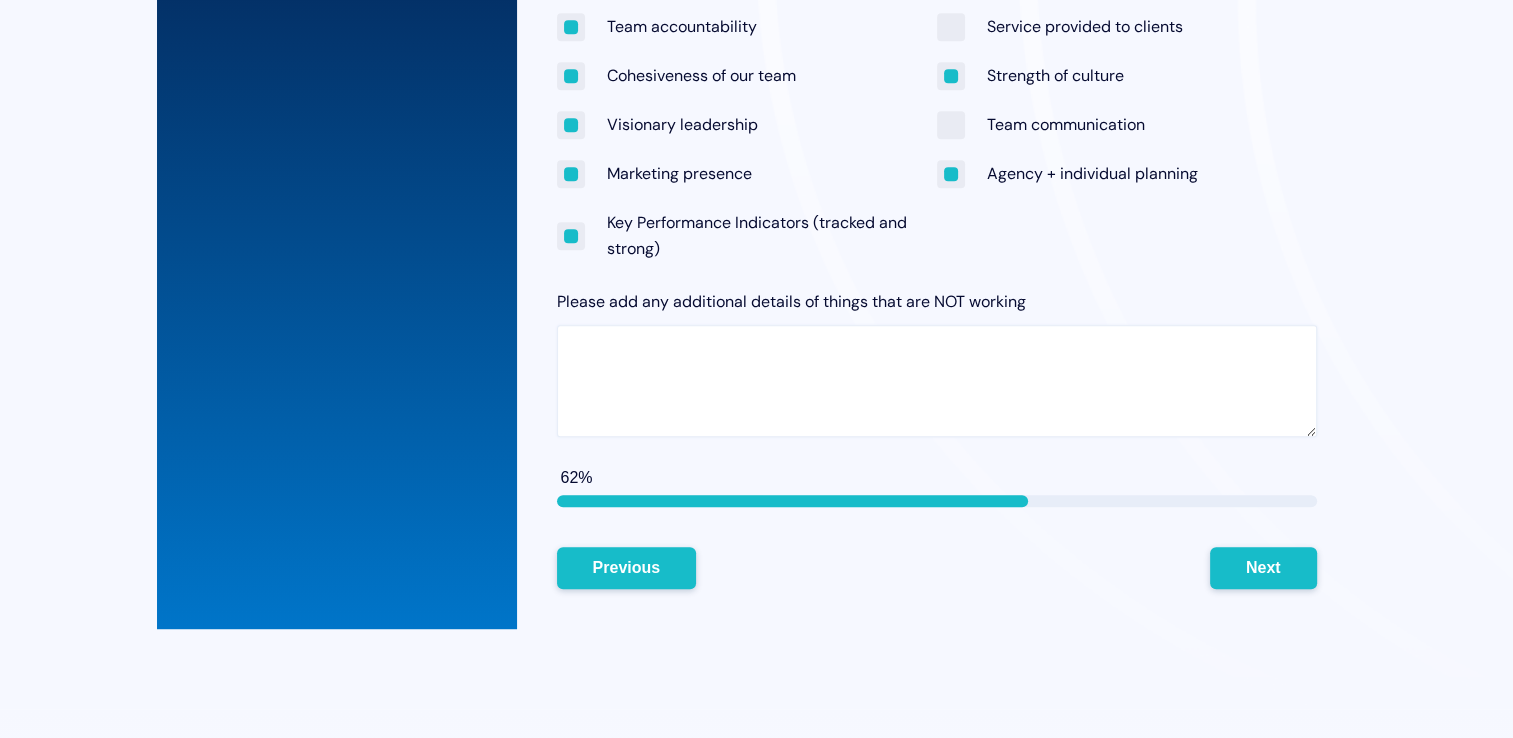 scroll, scrollTop: 1011, scrollLeft: 0, axis: vertical 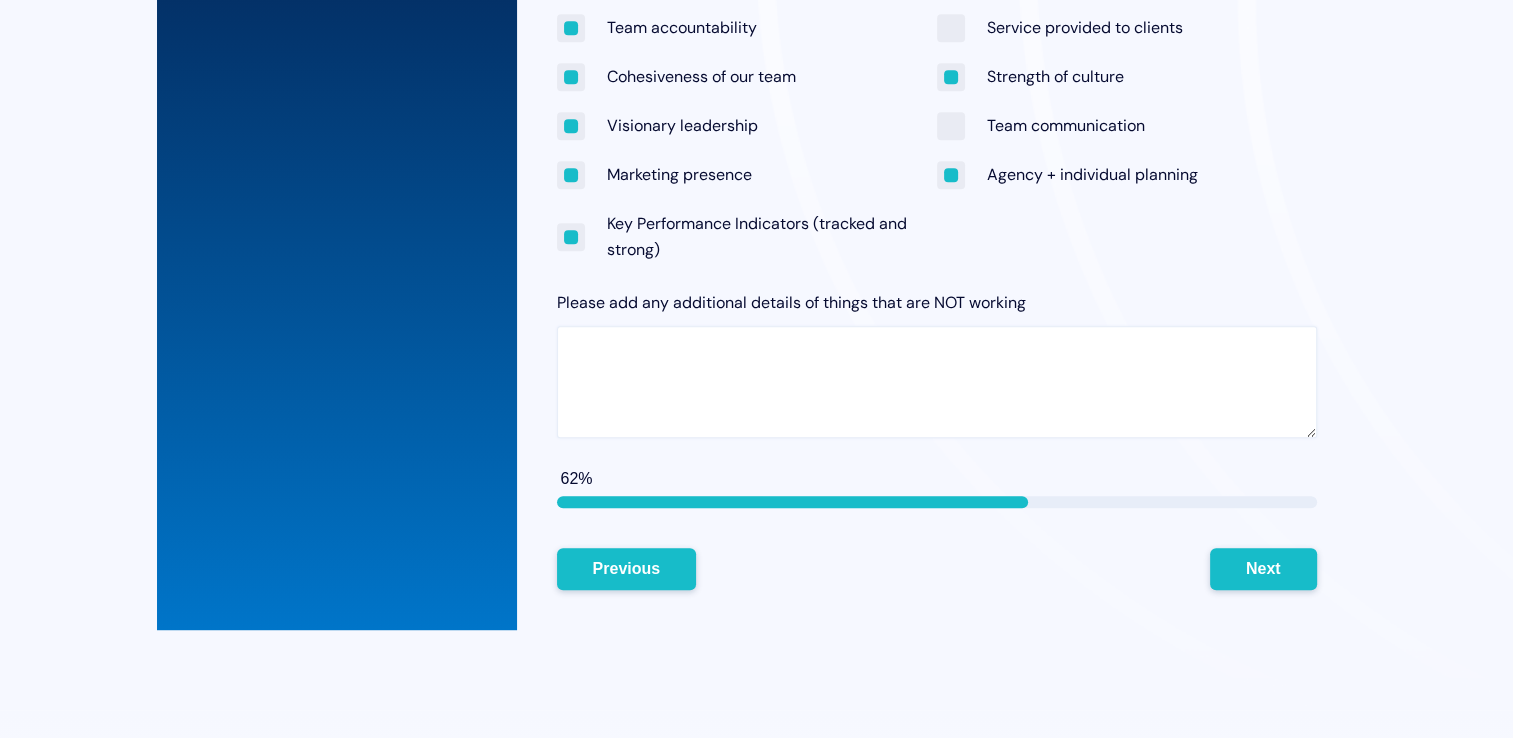 click on "Please add any additional details of things that are NOT working" at bounding box center (937, 382) 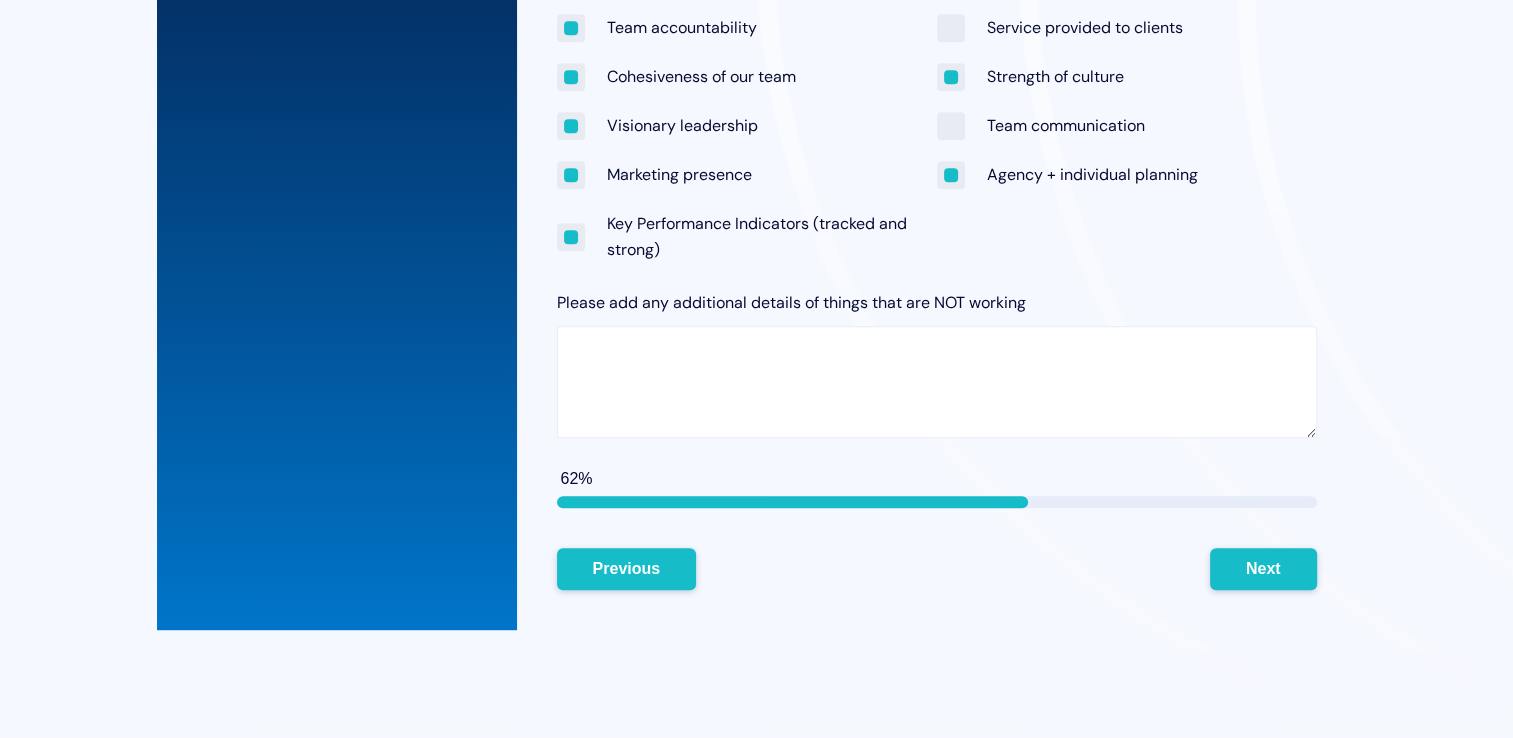 click on "What needs to improve What's not working New business opportunities Ability to close opportunities Revenue growth Profitability Processes and procedures Team confidence Differentiation from our competition Sales process Team accountability Service provided to clients Cohesiveness of our team Strength of culture Visionary leadership Team communication Marketing presence Agency + individual planning Key Performance Indicators (tracked and strong) Please add any additional details of things that are NOT working 62% Previous Next" at bounding box center (937, 133) 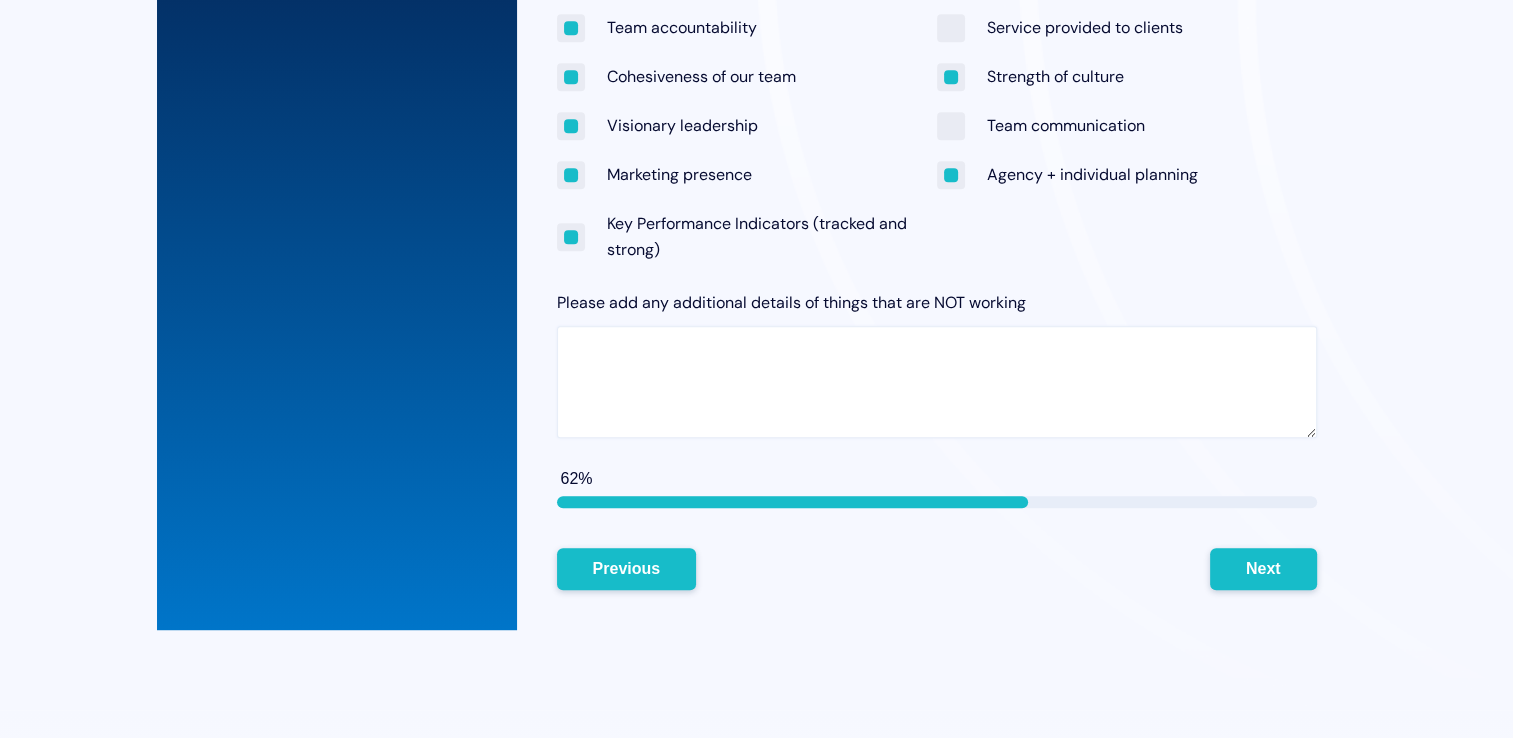 click on "Please add any additional details of things that are NOT working" at bounding box center [937, 382] 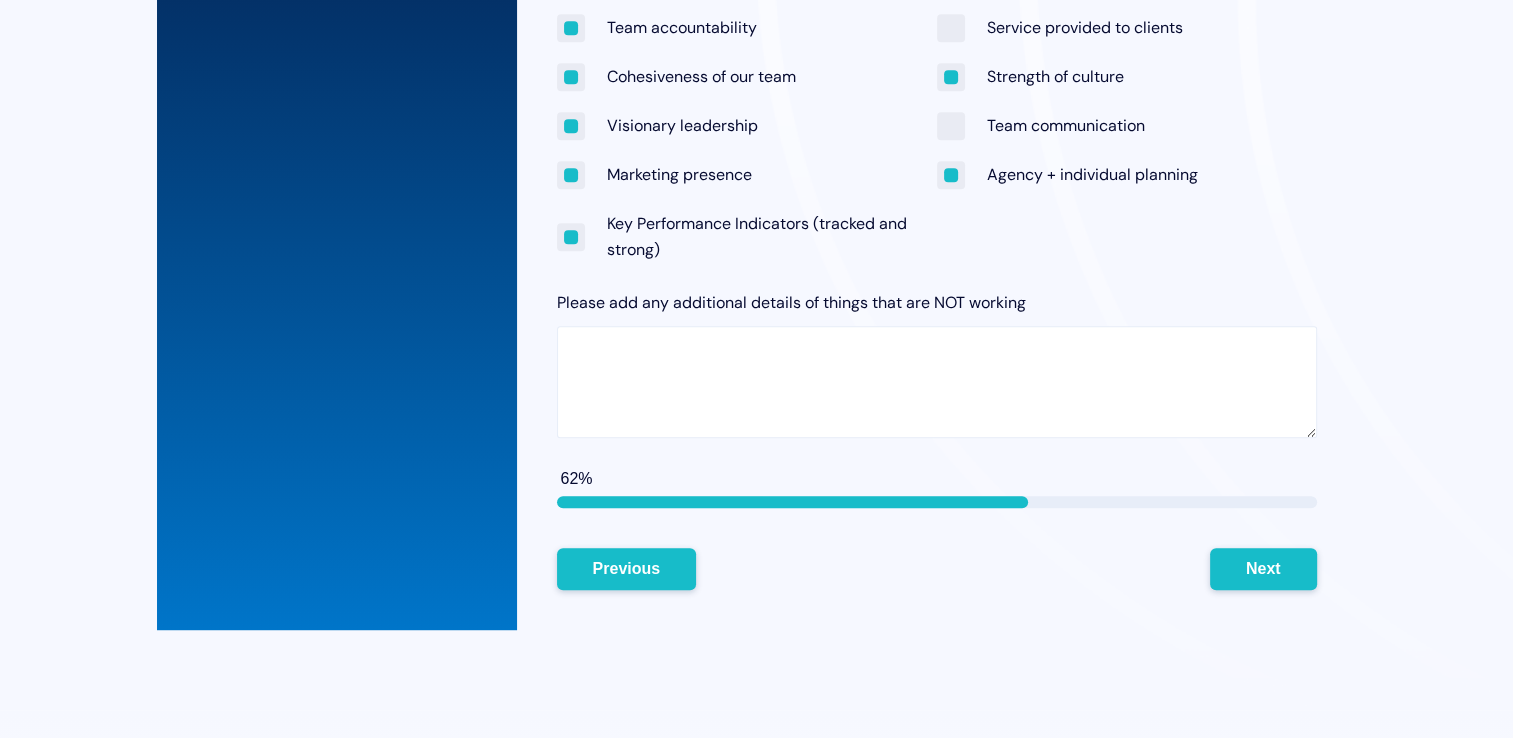 click on "First Name [PERSON_NAME] Last Name [PERSON_NAME] Company Name Ascent Insurance Group Email * [PERSON_NAME][EMAIL_ADDRESS][DOMAIN_NAME] 62% Next Who you are [DATE]
Please provide a brief description of your current organization.
Some things to consider as you paint this picture: location, number of total team members, number of producers, year-over-year growth rate for the last three years, and total annualized revenue. Who you are 3 locations, 37 team members total (10 are partners, 11 producers, does not include 2 virtual assistants).
We are targeting an [DEMOGRAPHIC_DATA] of 30%.
6.683 Million as of [DATE] total revenue. 62% Previous Next Where you want to be [DATE]
Imagine it’s [DATE], and you have just finished the most successful three-year run in your agency’s history. In fact, it was so successful that you will have a big all-team celebration. What are some of the specific successes you’ll be celebrating?
[DATE] . . . 62% Previous Next What's currently working What’s working?" at bounding box center [756, 133] 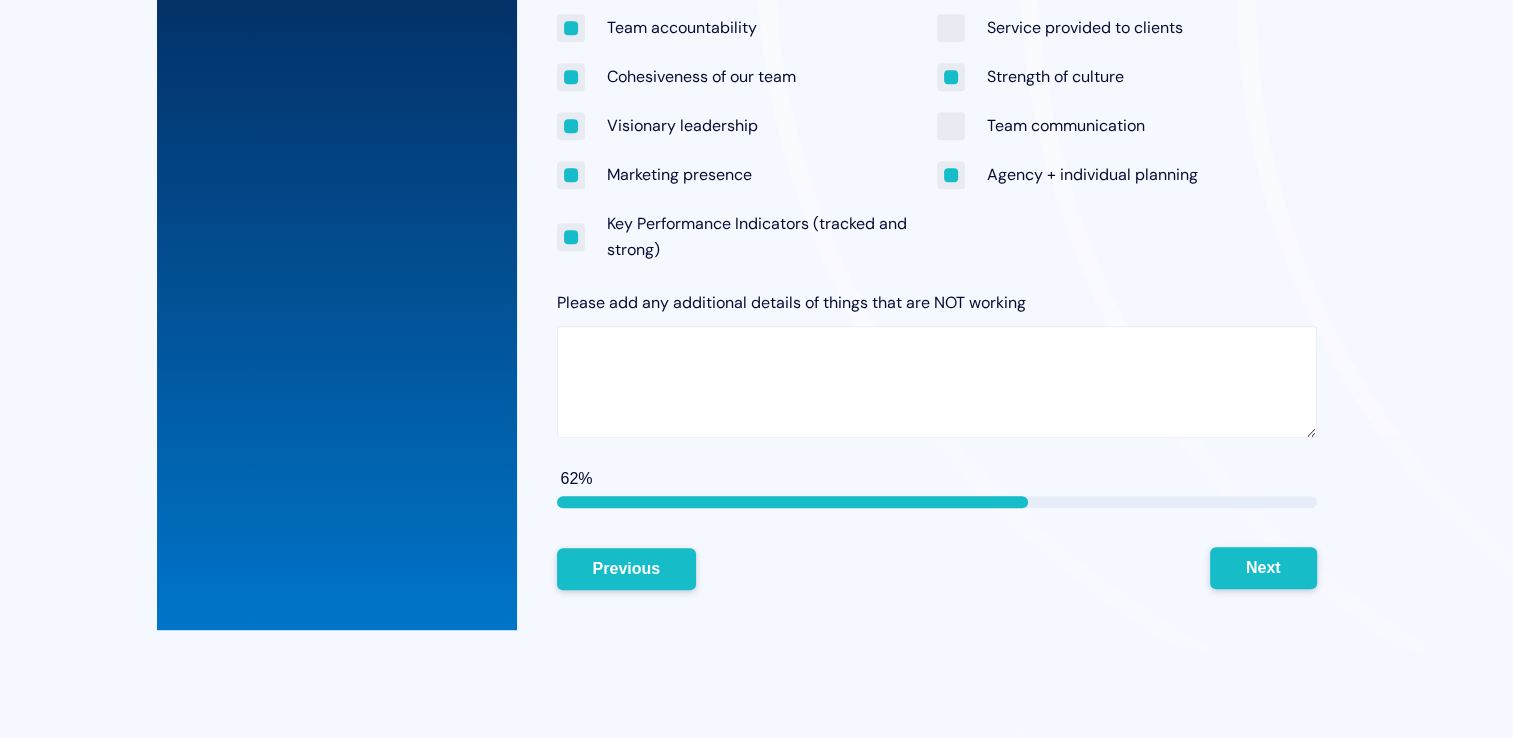 click on "Next" at bounding box center (1263, 568) 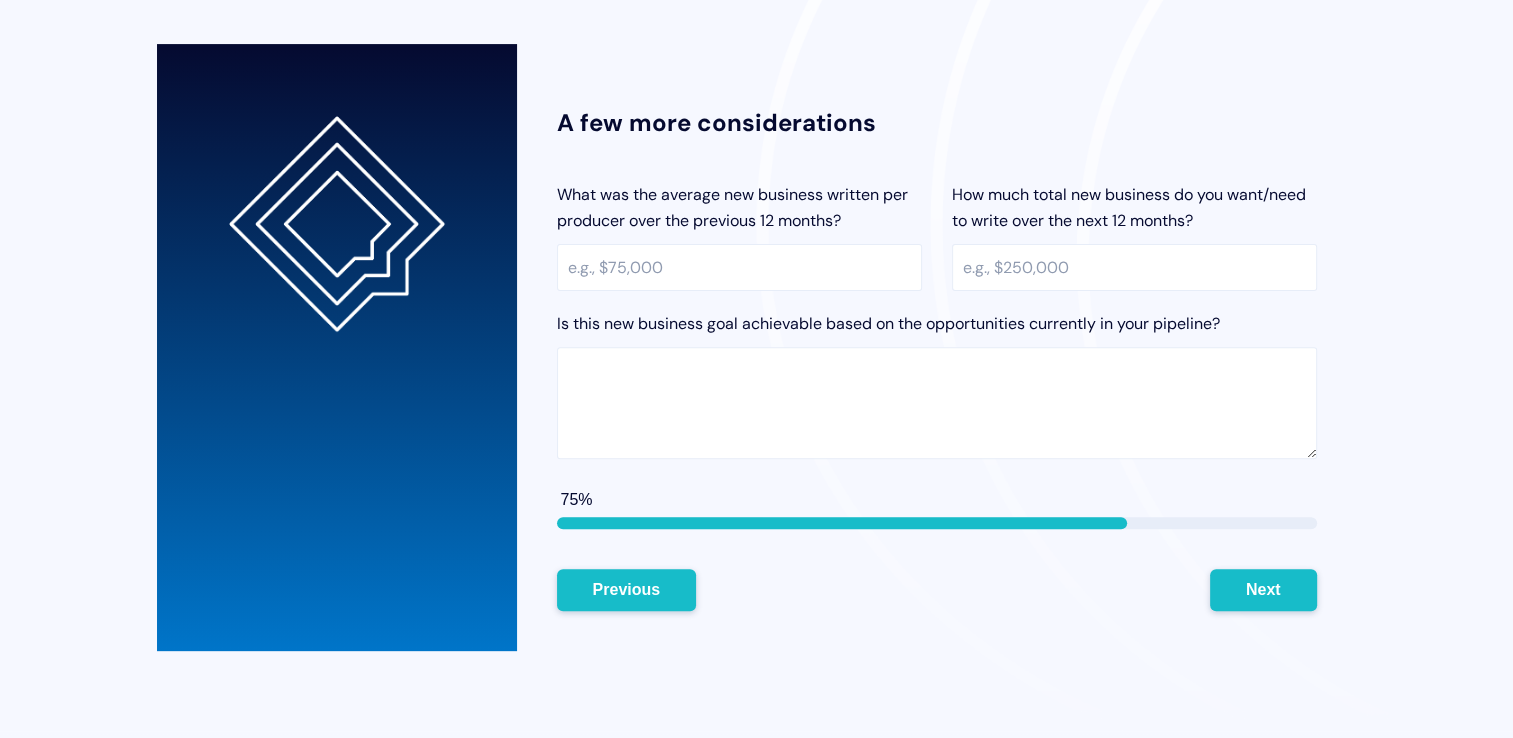 scroll, scrollTop: 607, scrollLeft: 0, axis: vertical 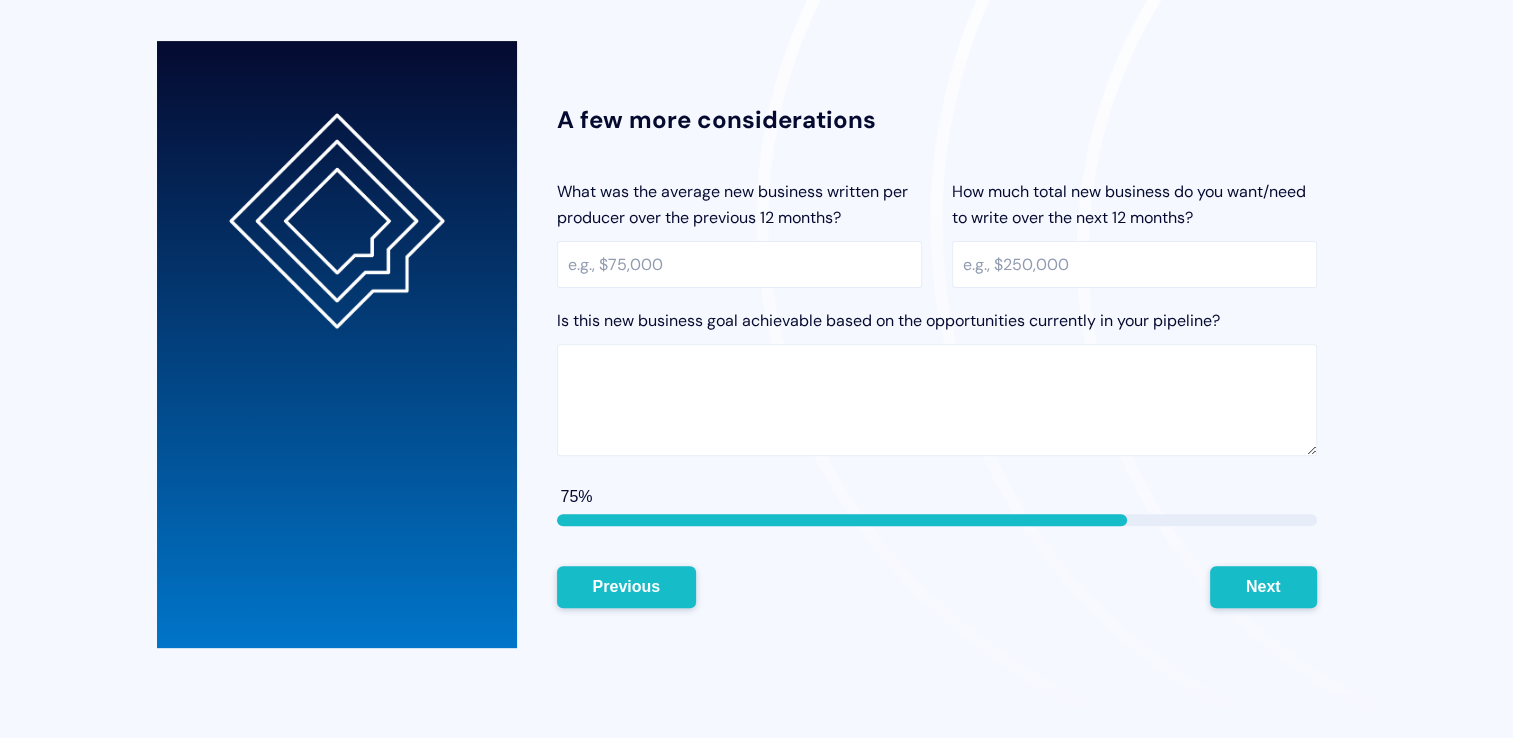 click on "First Name [PERSON_NAME] Last Name [PERSON_NAME] Company Name Ascent Insurance Group Email * [PERSON_NAME][EMAIL_ADDRESS][DOMAIN_NAME] 75% Next Who you are [DATE]
Please provide a brief description of your current organization.
Some things to consider as you paint this picture: location, number of total team members, number of producers, year-over-year growth rate for the last three years, and total annualized revenue. Who you are 3 locations, 37 team members total (10 are partners, 11 producers, does not include 2 virtual assistants).
We are targeting an [DEMOGRAPHIC_DATA] of 30%.
6.683 Million as of [DATE] total revenue. 75% Previous Next Where you want to be [DATE]
Imagine it’s [DATE], and you have just finished the most successful three-year run in your agency’s history. In fact, it was so successful that you will have a big all-team celebration. What are some of the specific successes you’ll be celebrating?
[DATE] . . . 75% Previous Next What's currently working What’s working?" at bounding box center [756, 344] 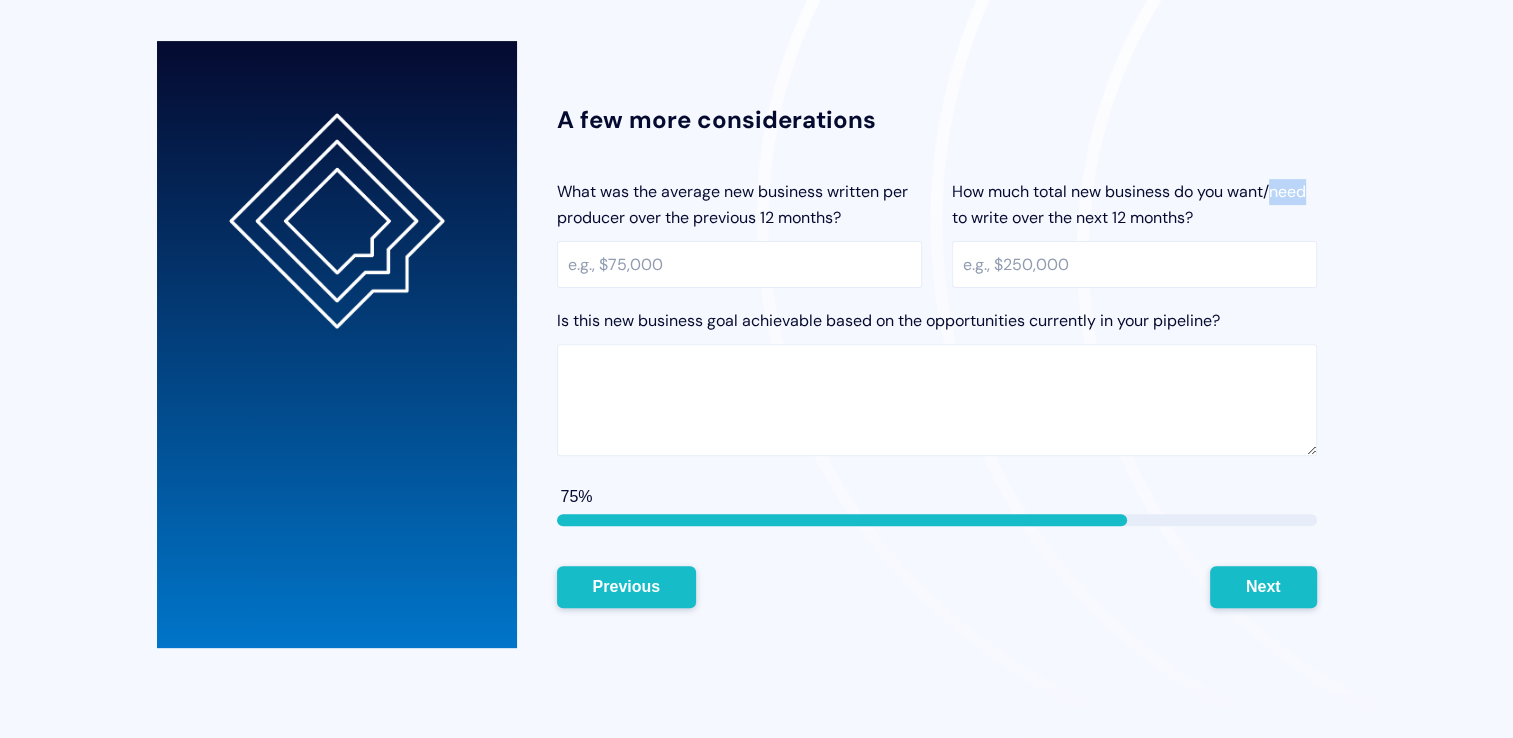 drag, startPoint x: 1388, startPoint y: 167, endPoint x: 1468, endPoint y: 190, distance: 83.240616 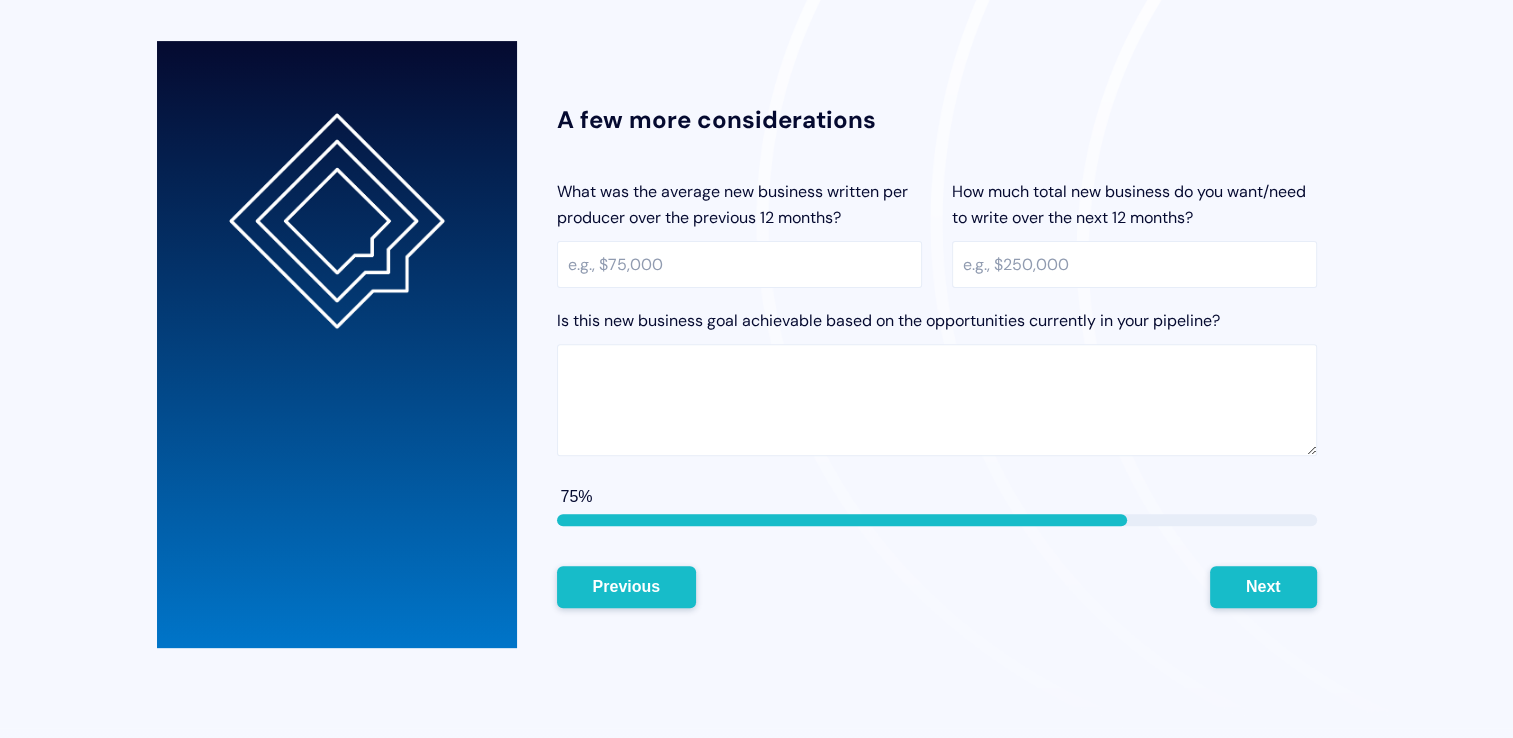 click on "First Name [PERSON_NAME] Last Name [PERSON_NAME] Company Name Ascent Insurance Group Email * [PERSON_NAME][EMAIL_ADDRESS][DOMAIN_NAME] 75% Next Who you are [DATE]
Please provide a brief description of your current organization.
Some things to consider as you paint this picture: location, number of total team members, number of producers, year-over-year growth rate for the last three years, and total annualized revenue. Who you are 3 locations, 37 team members total (10 are partners, 11 producers, does not include 2 virtual assistants).
We are targeting an [DEMOGRAPHIC_DATA] of 30%.
6.683 Million as of [DATE] total revenue. 75% Previous Next Where you want to be [DATE]
Imagine it’s [DATE], and you have just finished the most successful three-year run in your agency’s history. In fact, it was so successful that you will have a big all-team celebration. What are some of the specific successes you’ll be celebrating?
[DATE] . . . 75% Previous Next What's currently working What’s working?" at bounding box center (756, 344) 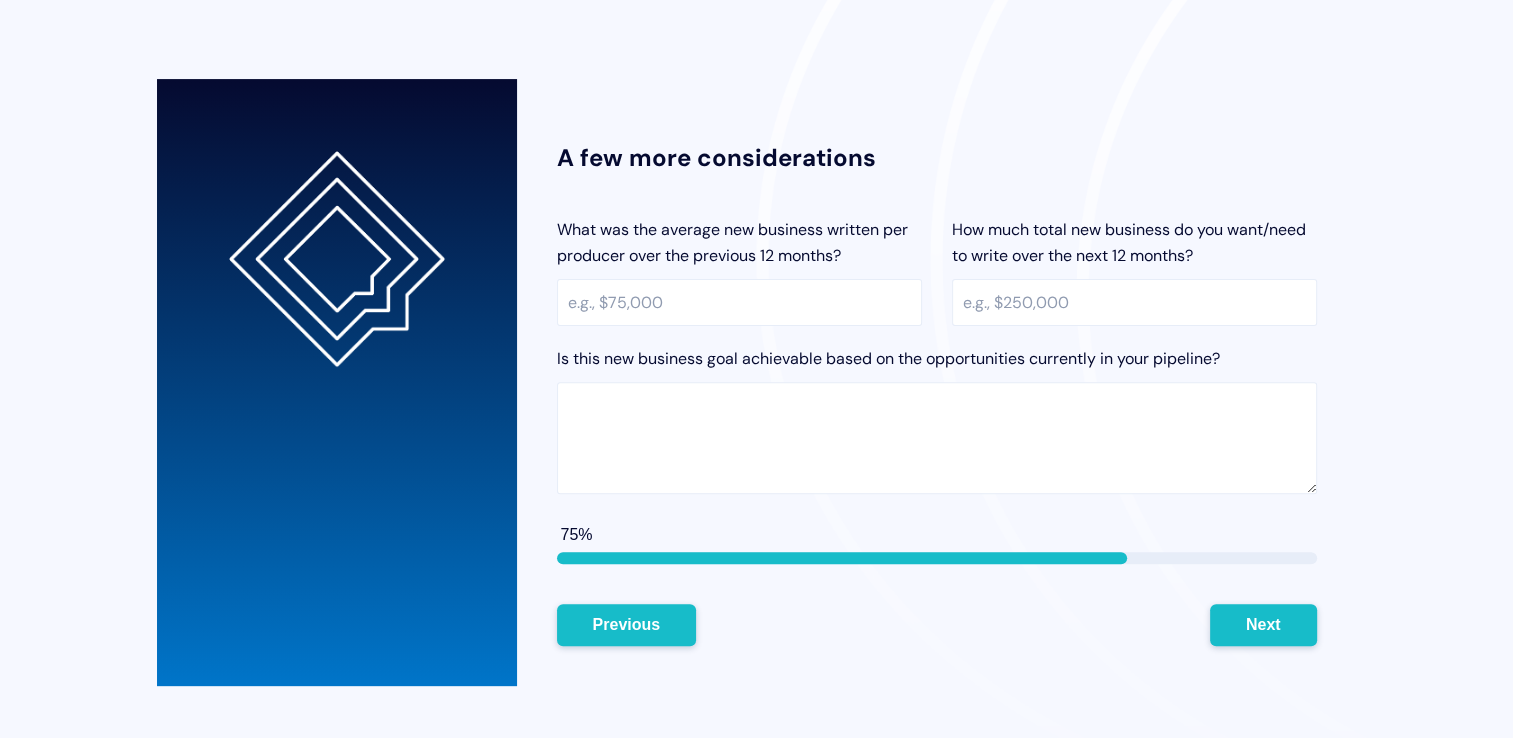 scroll, scrollTop: 568, scrollLeft: 0, axis: vertical 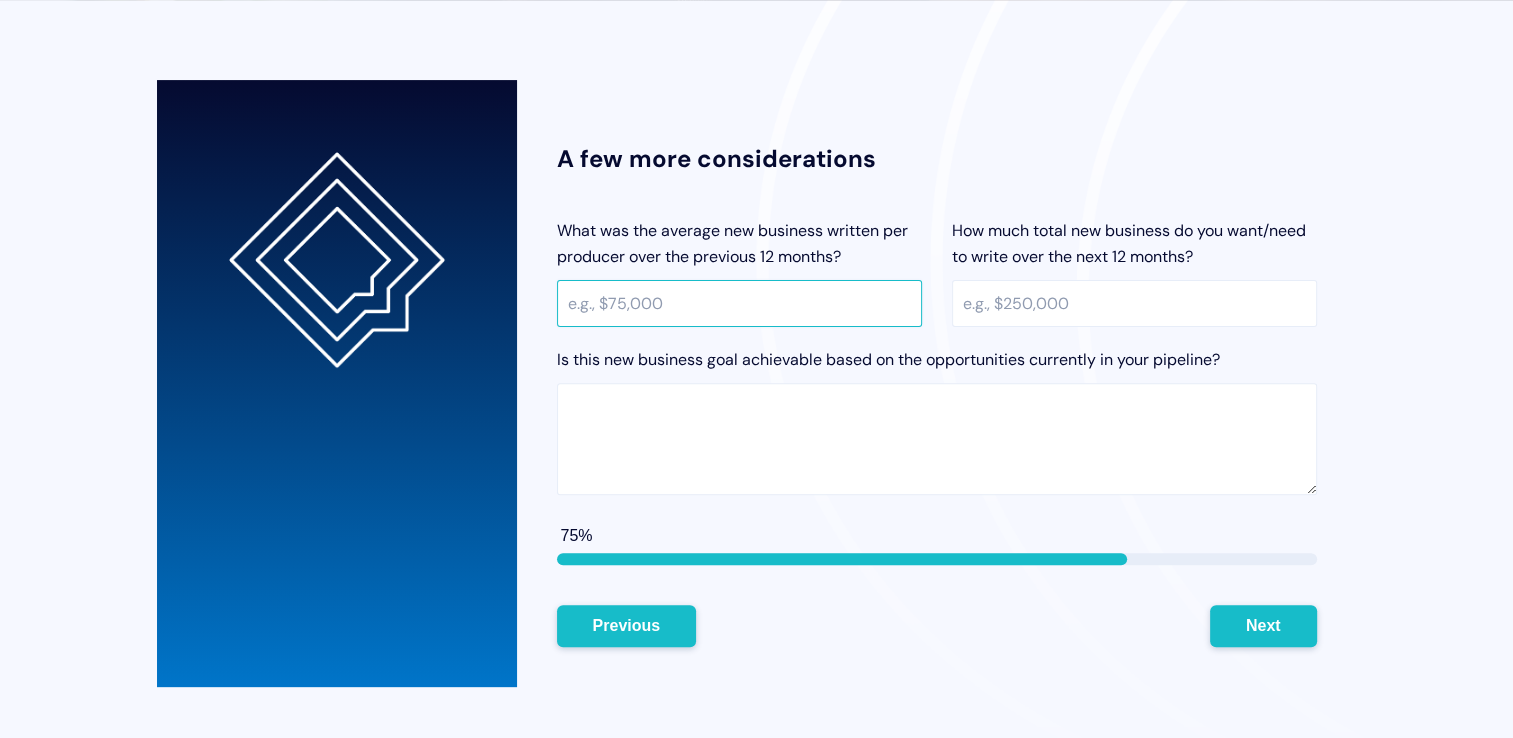 click on "What was the average new business written per producer over the previous 12 months?" at bounding box center [739, 303] 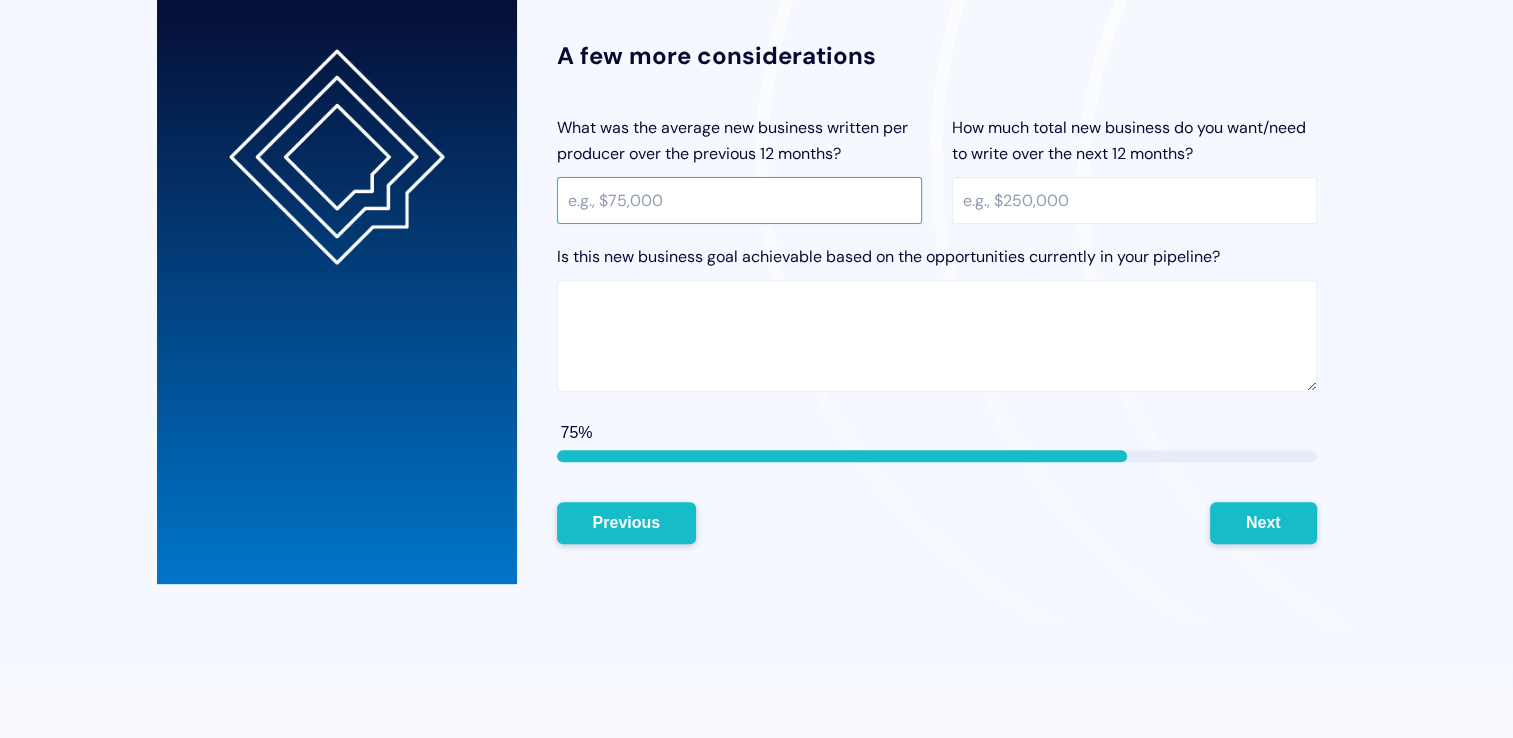 scroll, scrollTop: 670, scrollLeft: 0, axis: vertical 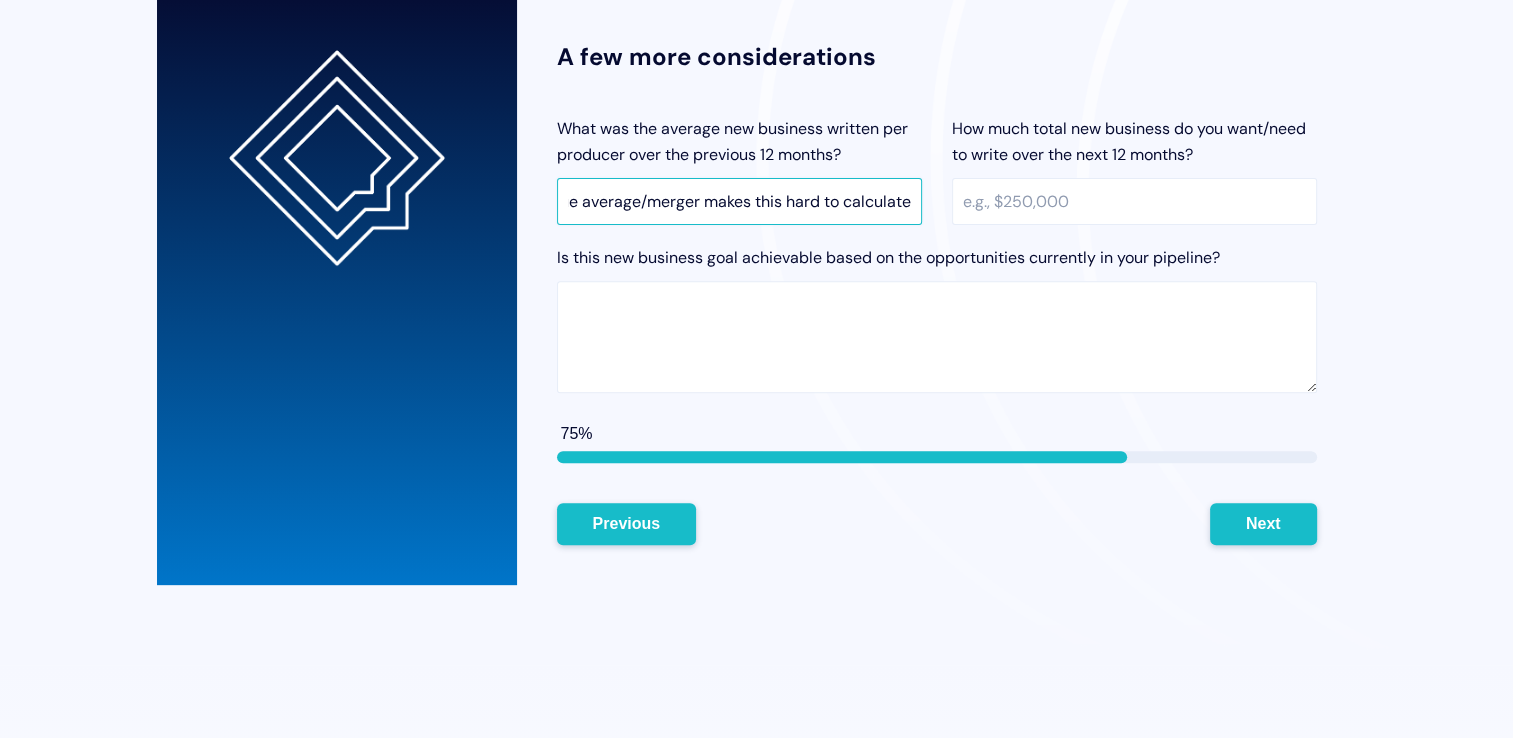 type on "$60,000 in revenue average/merger makes this hard to calculate" 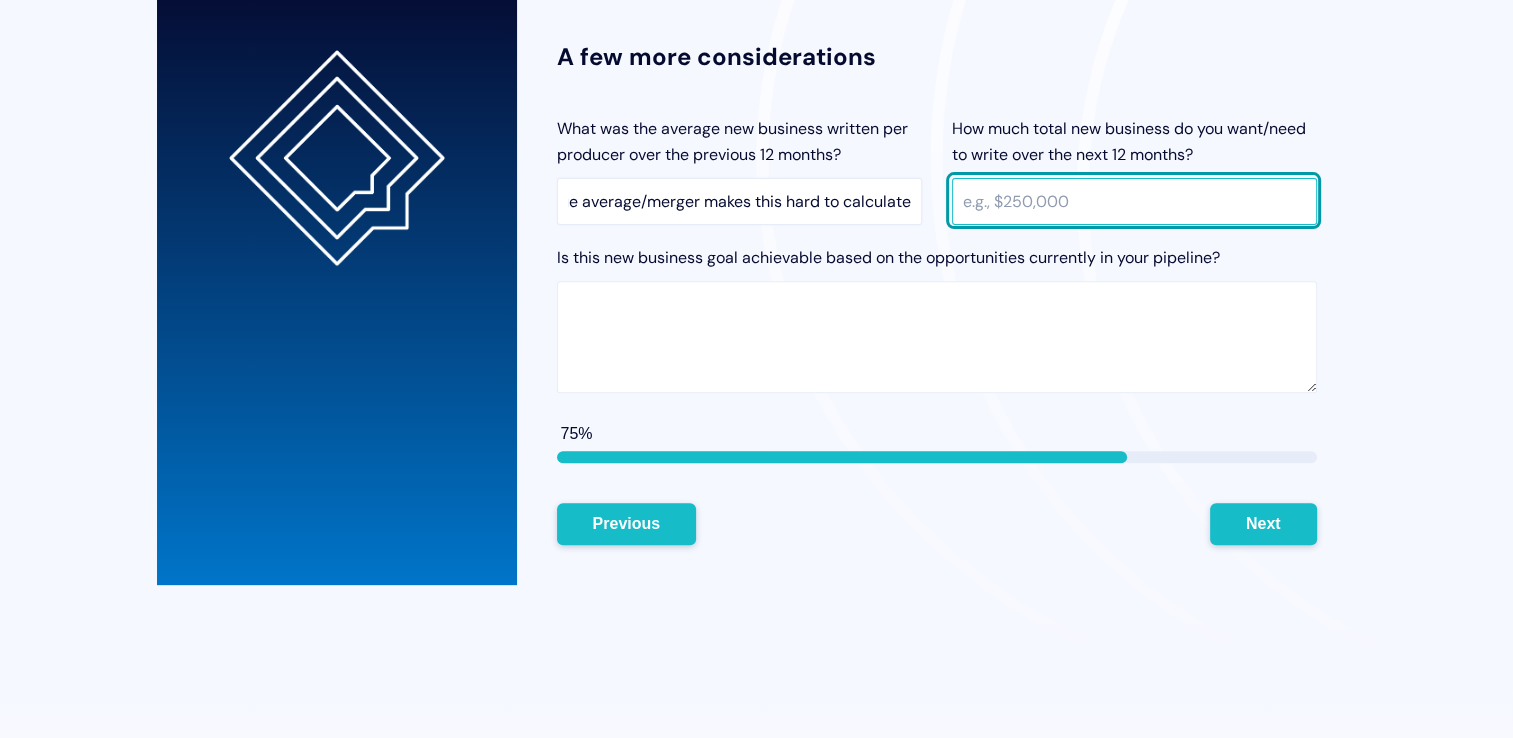 scroll, scrollTop: 0, scrollLeft: 0, axis: both 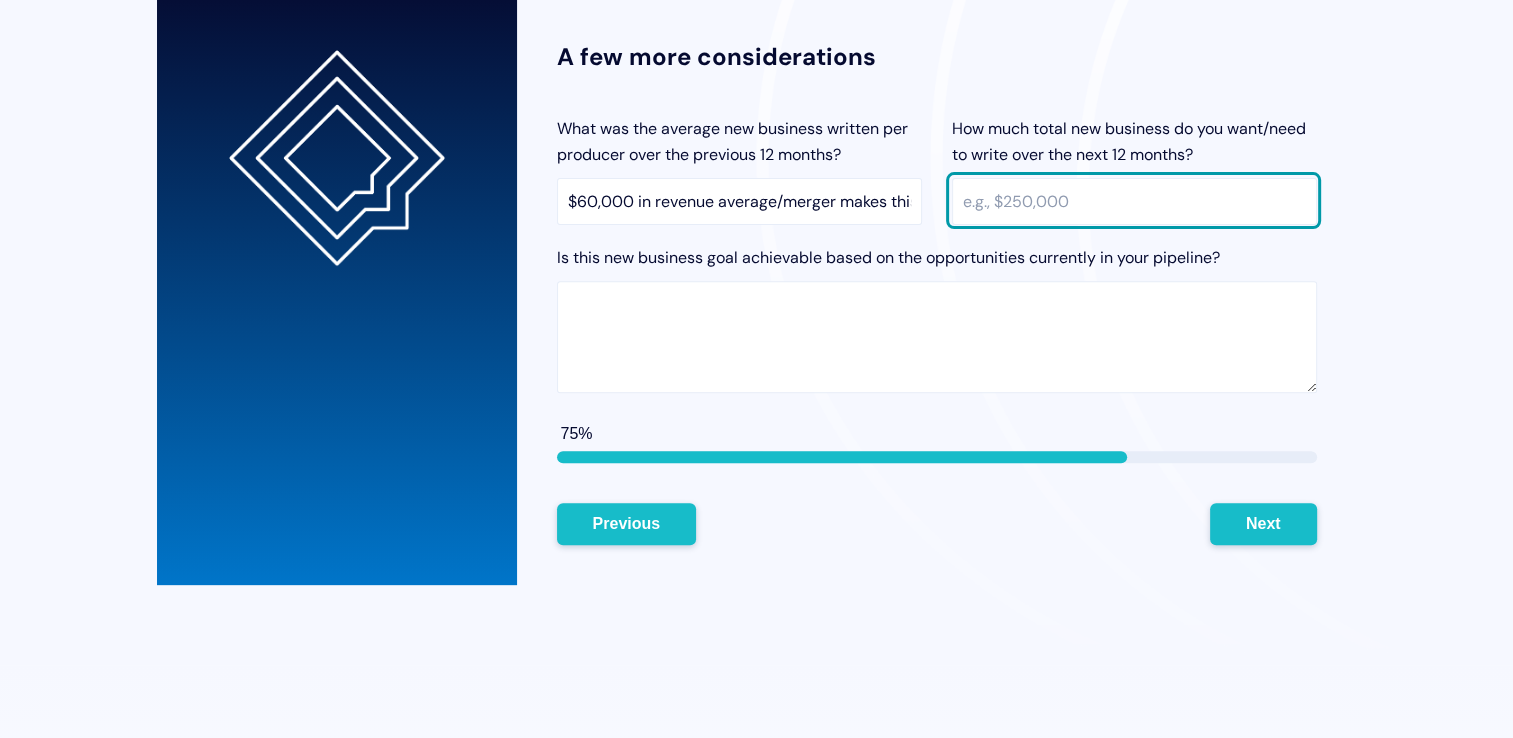 click on "Is this new business goal achievable based on the opportunities currently in your pipeline?" at bounding box center (937, 323) 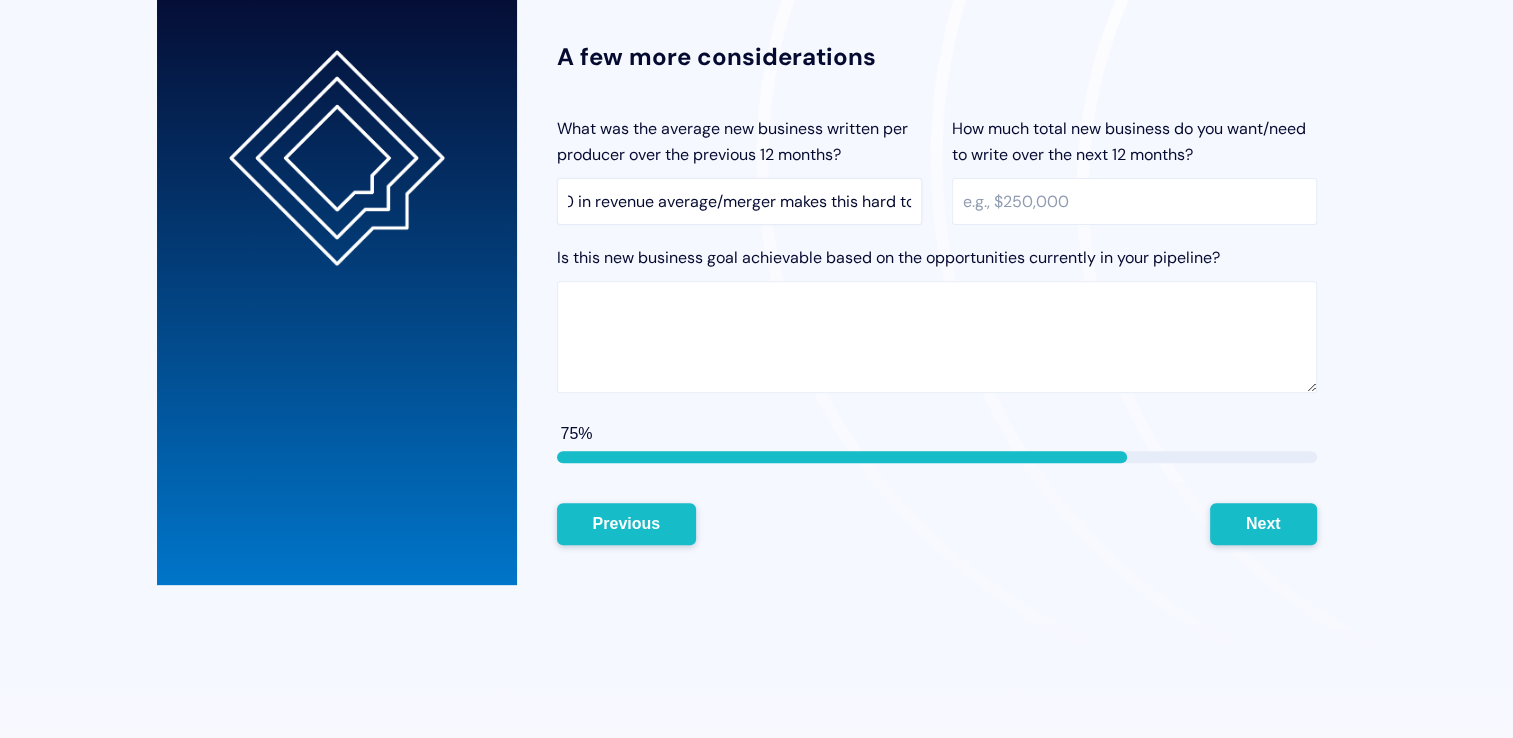 scroll, scrollTop: 0, scrollLeft: 136, axis: horizontal 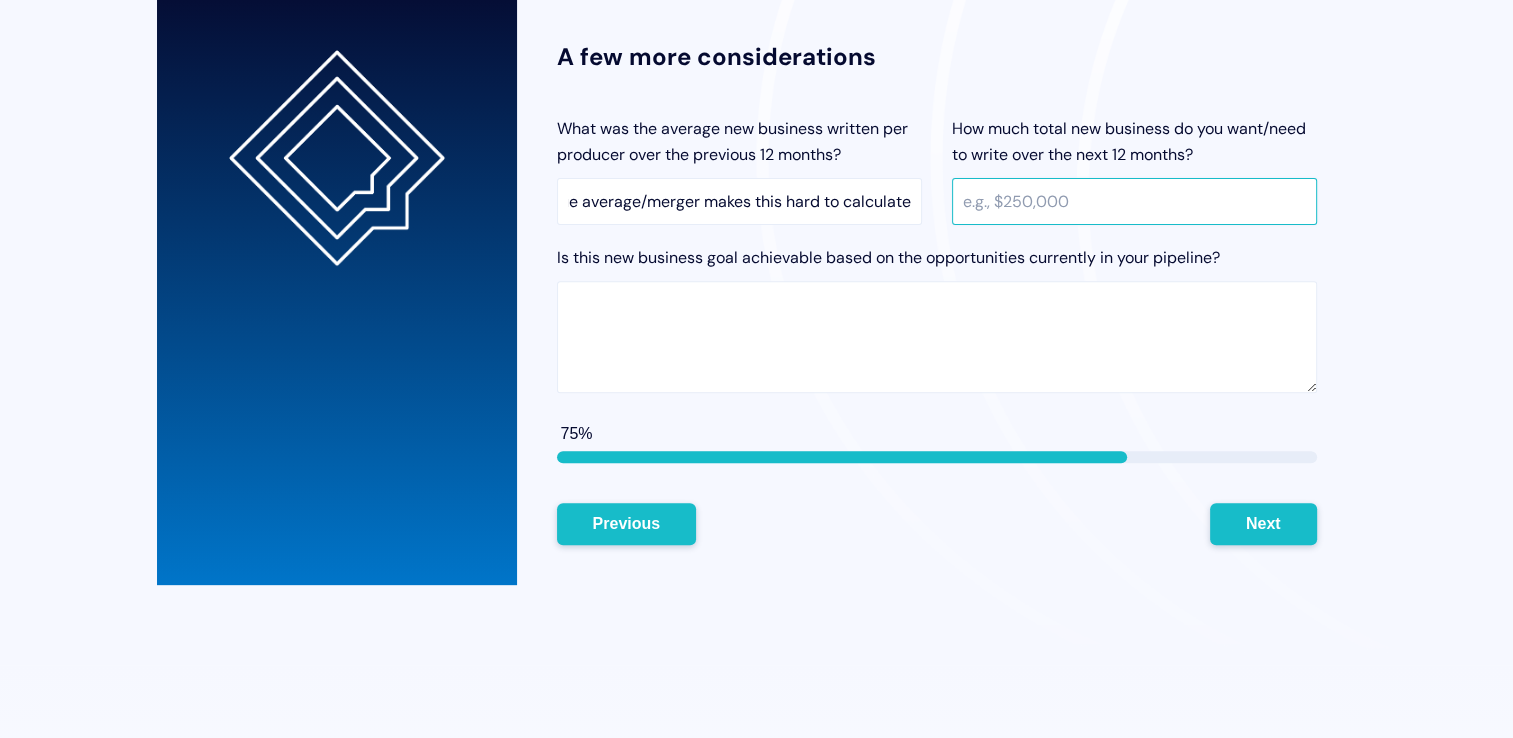 click on "How much total new business do you want/need to write over the next 12 months?" at bounding box center (1134, 201) 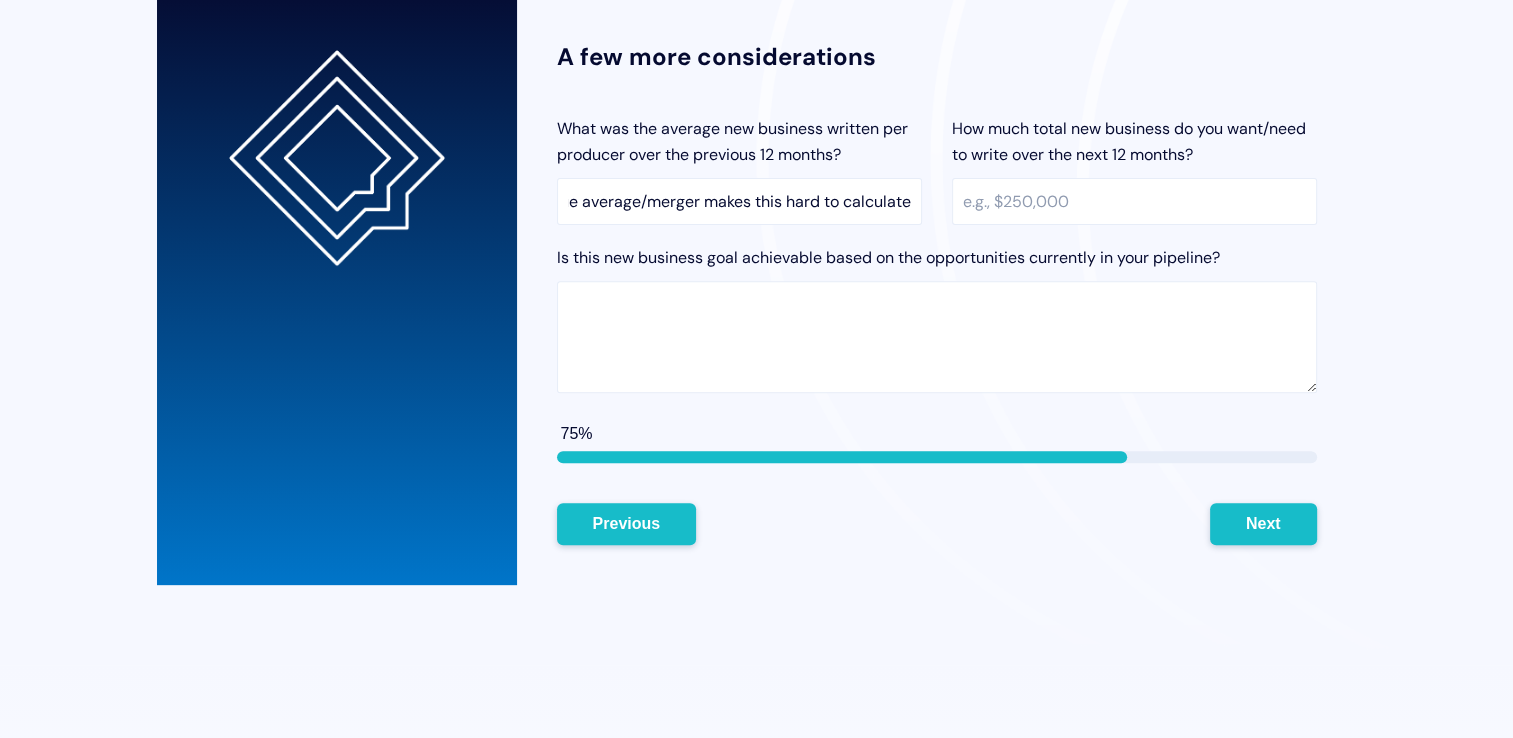 click on "How much total new business do you want/need to write over the next 12 months?" at bounding box center [1129, 141] 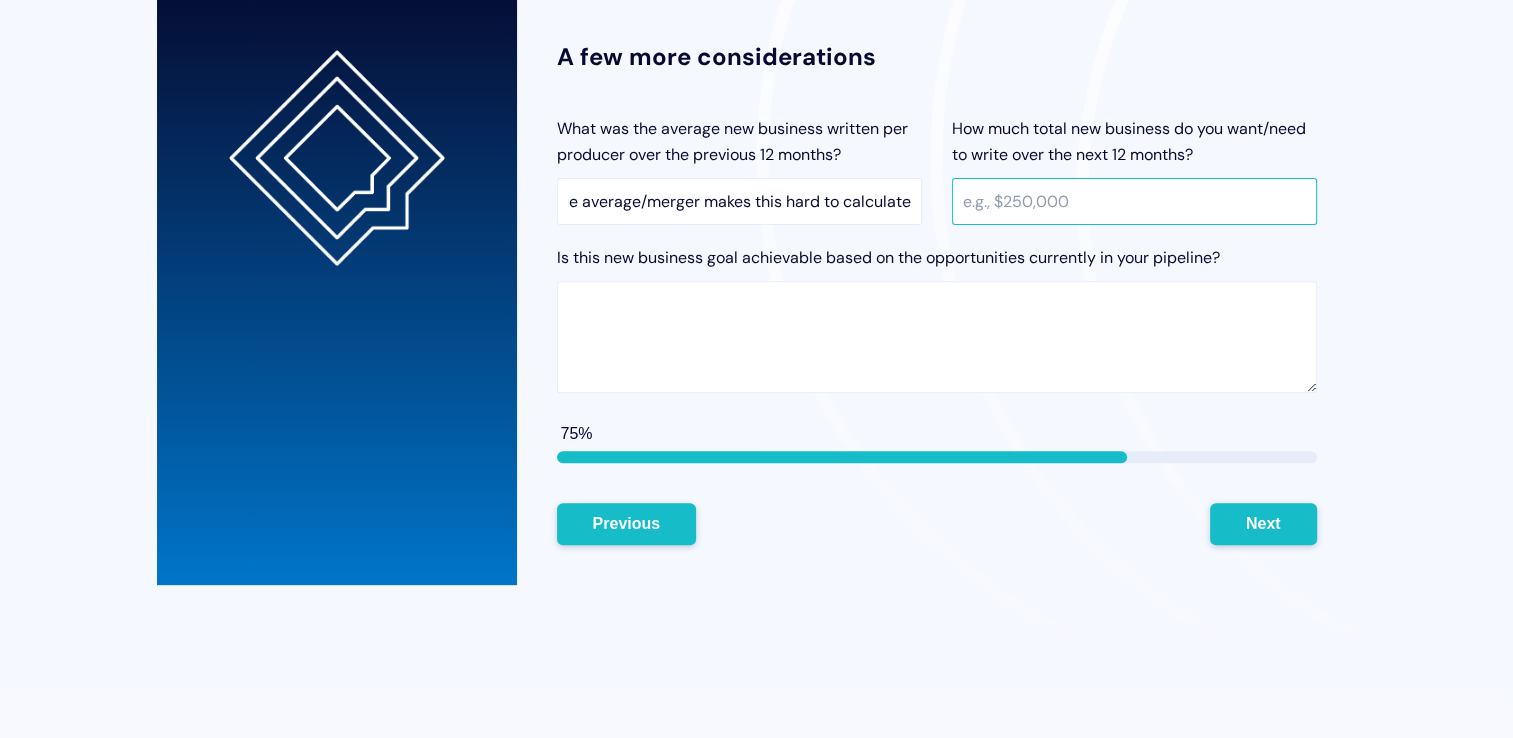 click on "How much total new business do you want/need to write over the next 12 months?" at bounding box center [1134, 201] 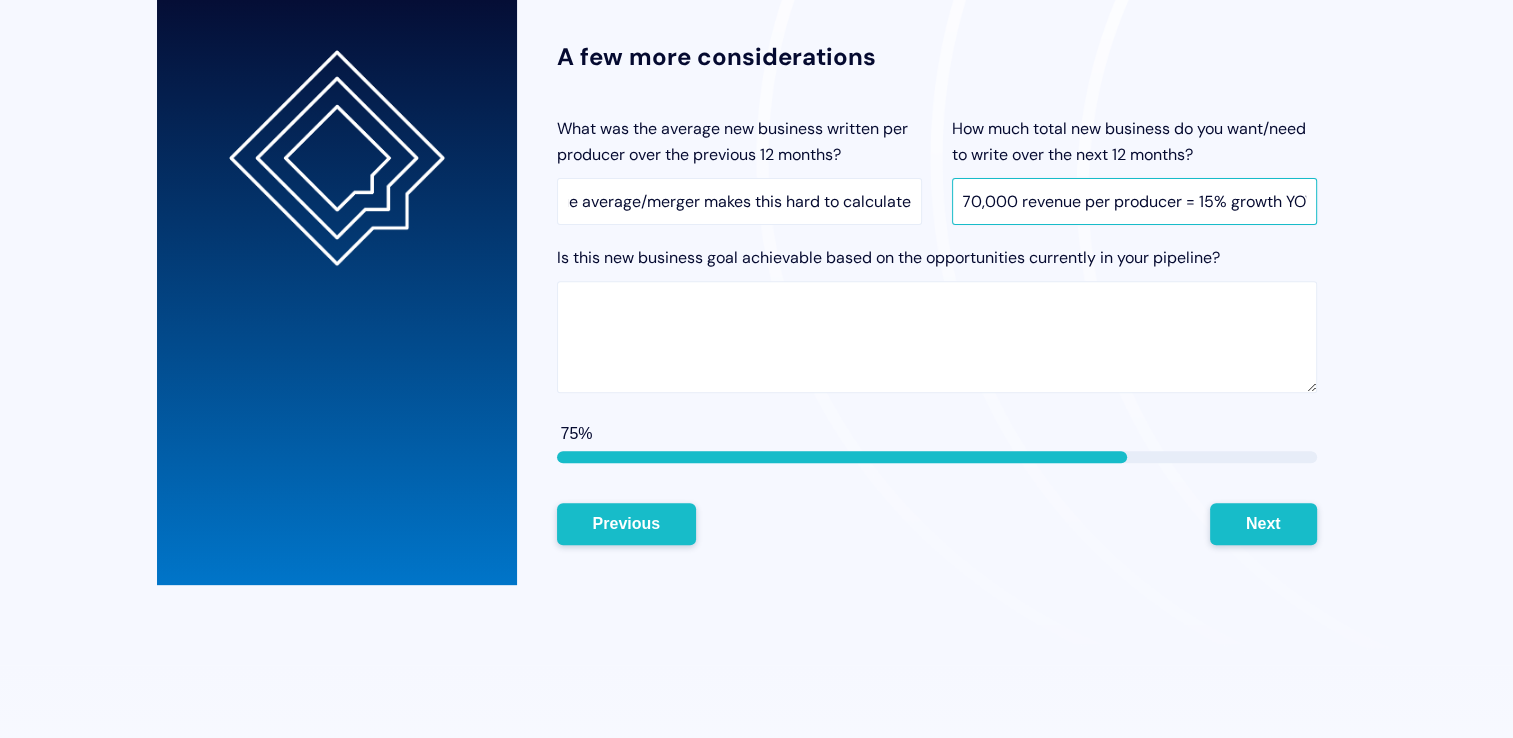 scroll, scrollTop: 0, scrollLeft: 19, axis: horizontal 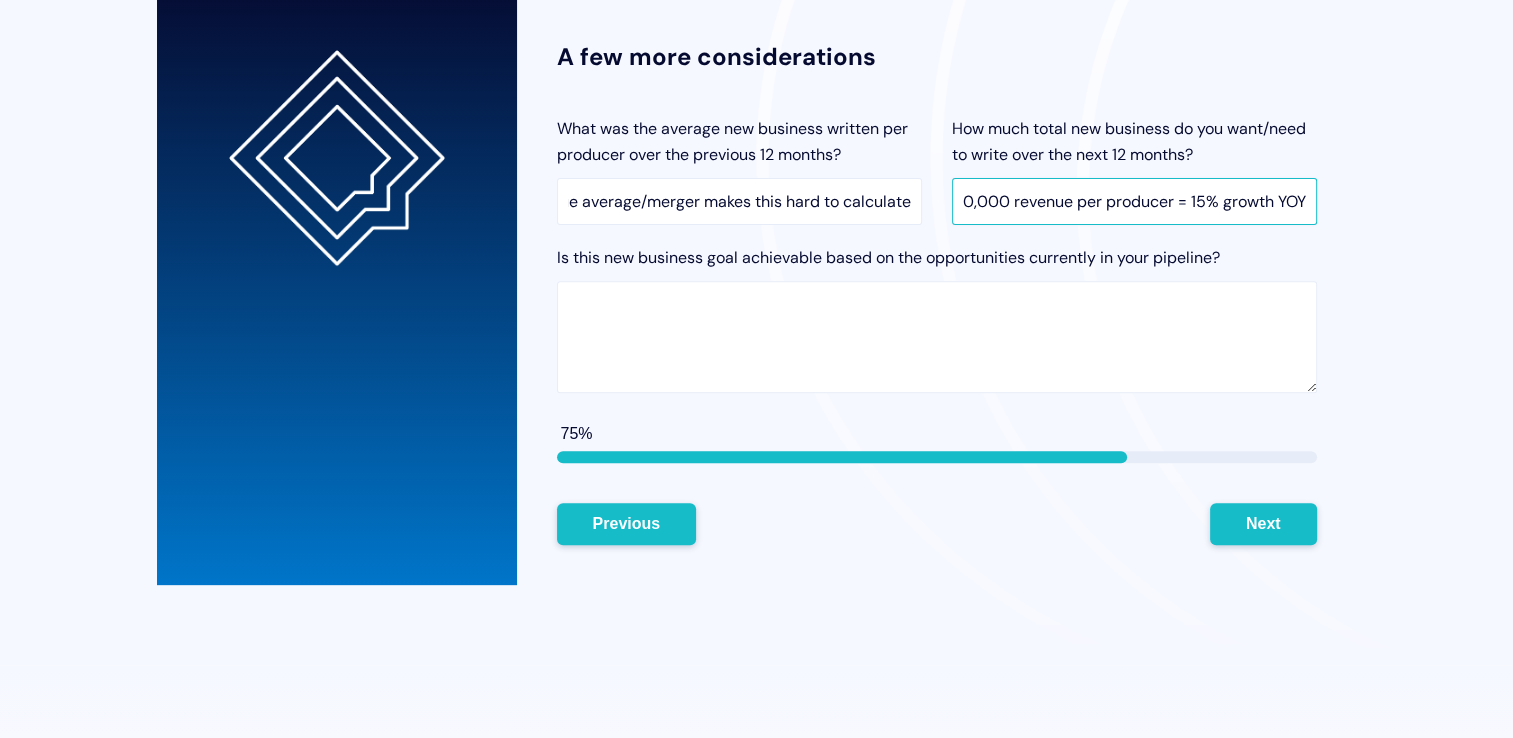 click on "$70,000 revenue per producer = 15% growth YOY" at bounding box center [1134, 201] 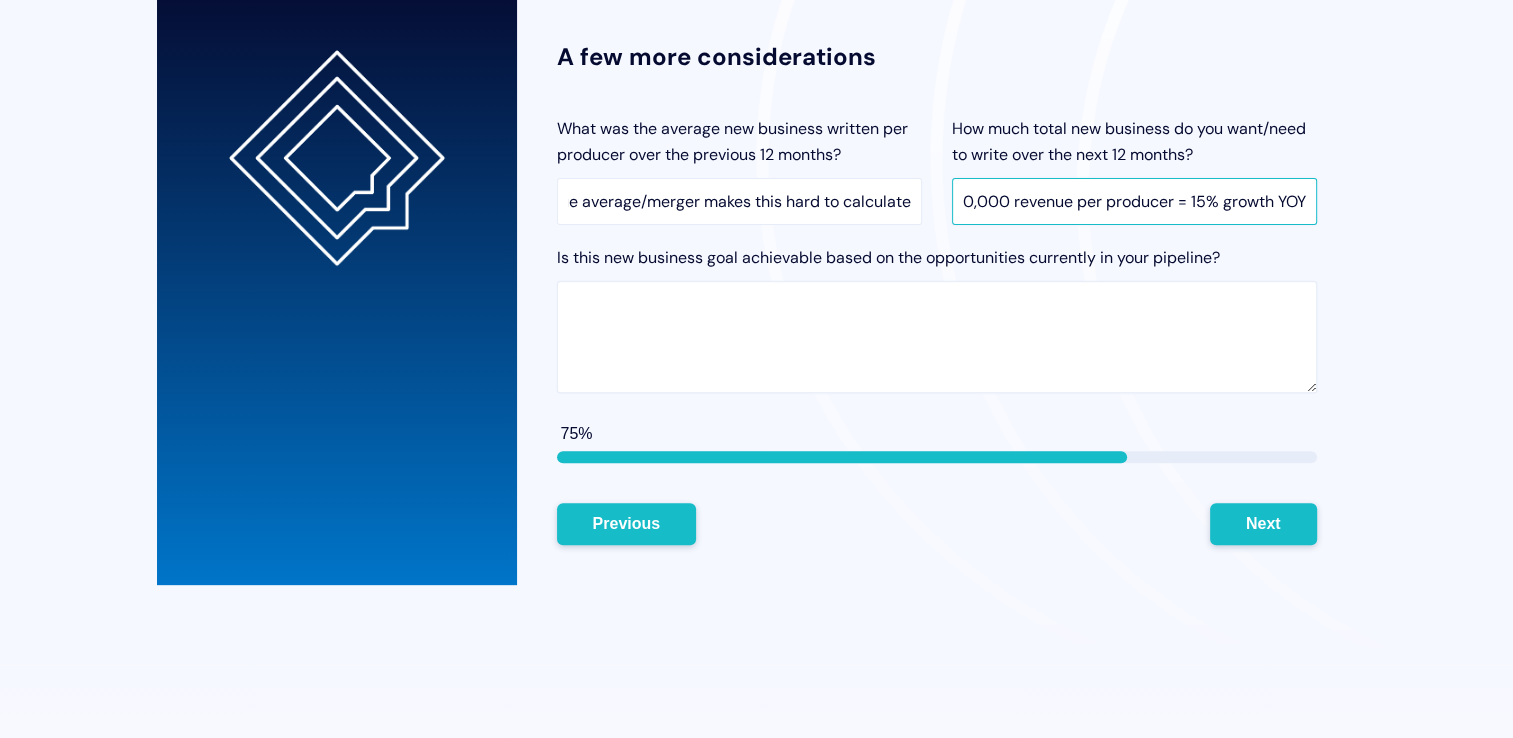 type on "$70,000 revenue per producer = 15% growth YOY" 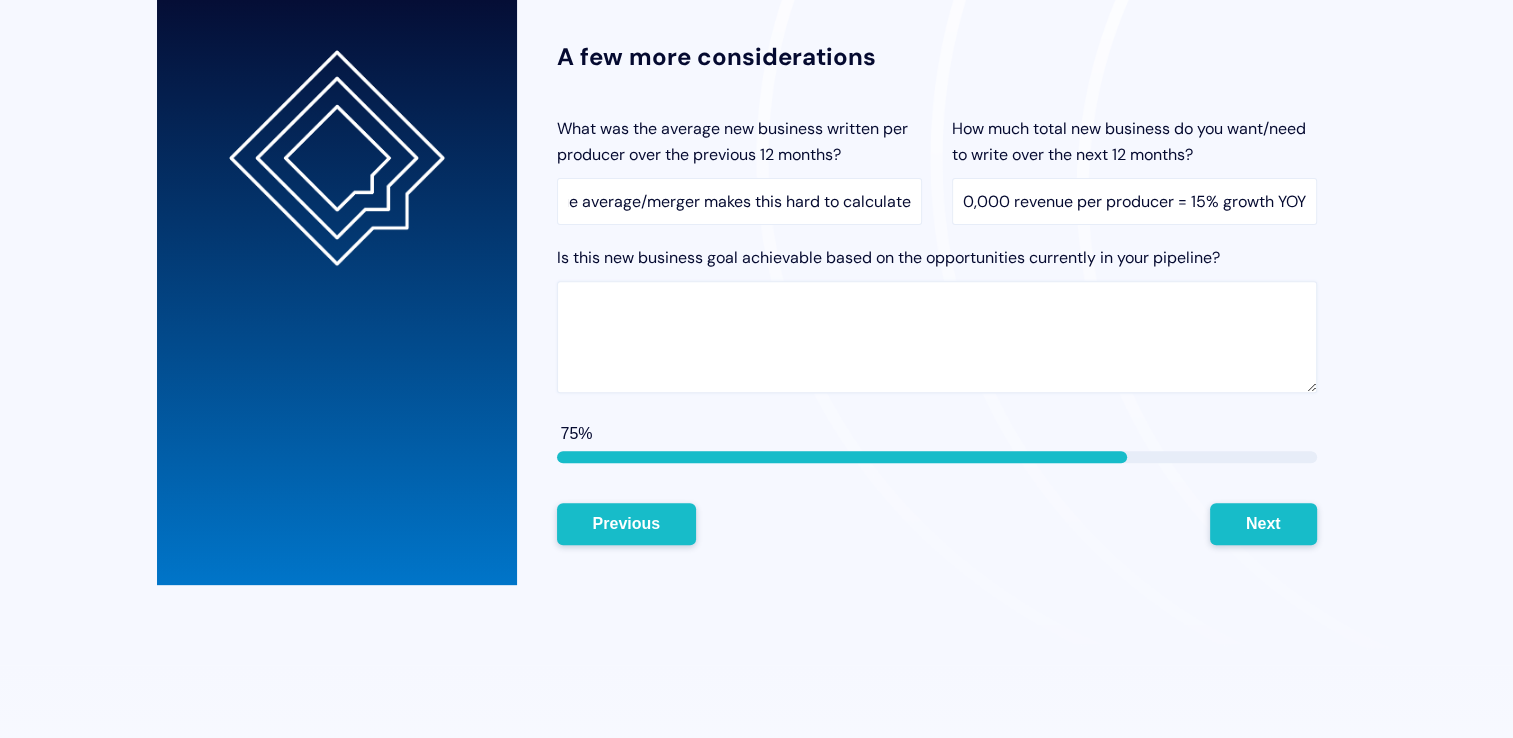 scroll, scrollTop: 0, scrollLeft: 0, axis: both 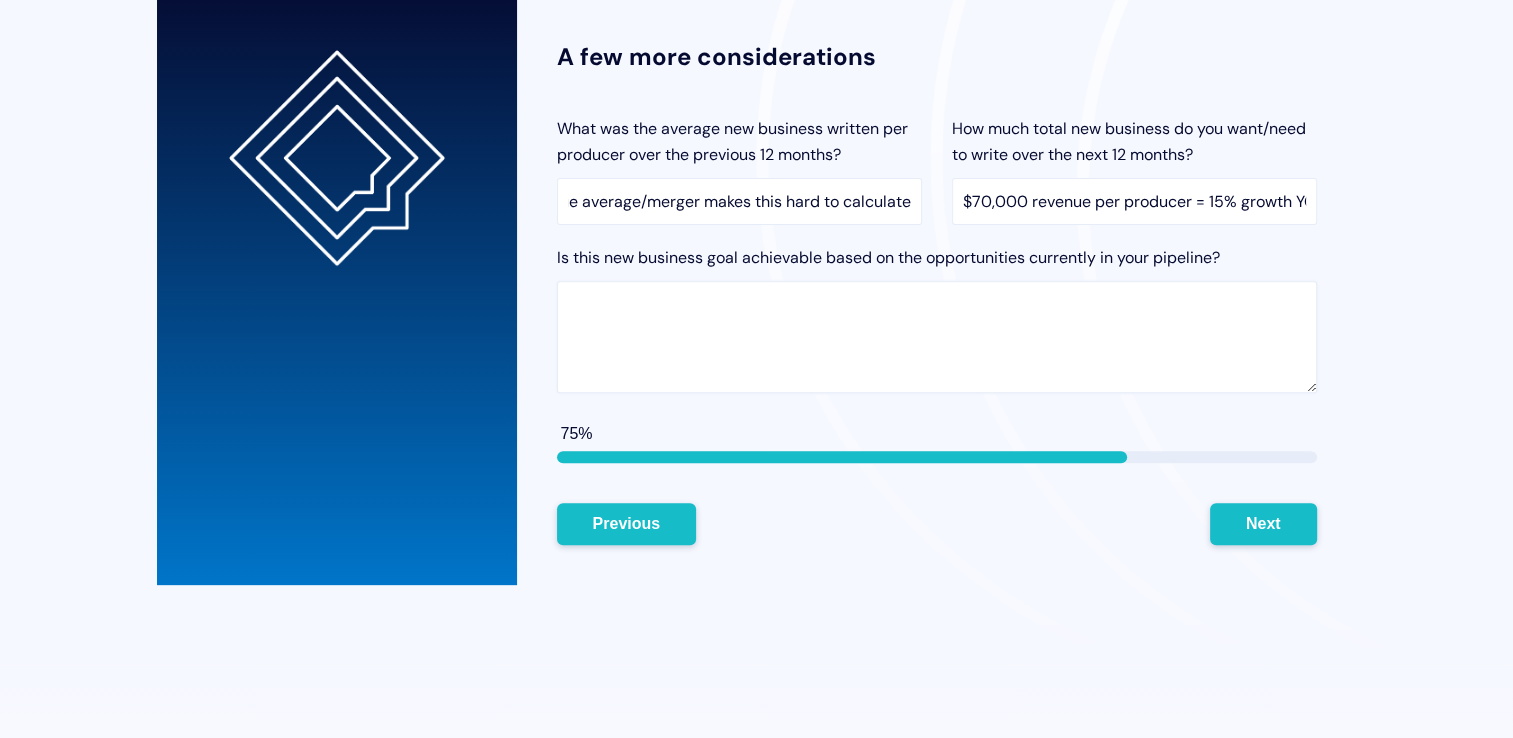 click on "Is this new business goal achievable based on the opportunities currently in your pipeline?" at bounding box center (937, 337) 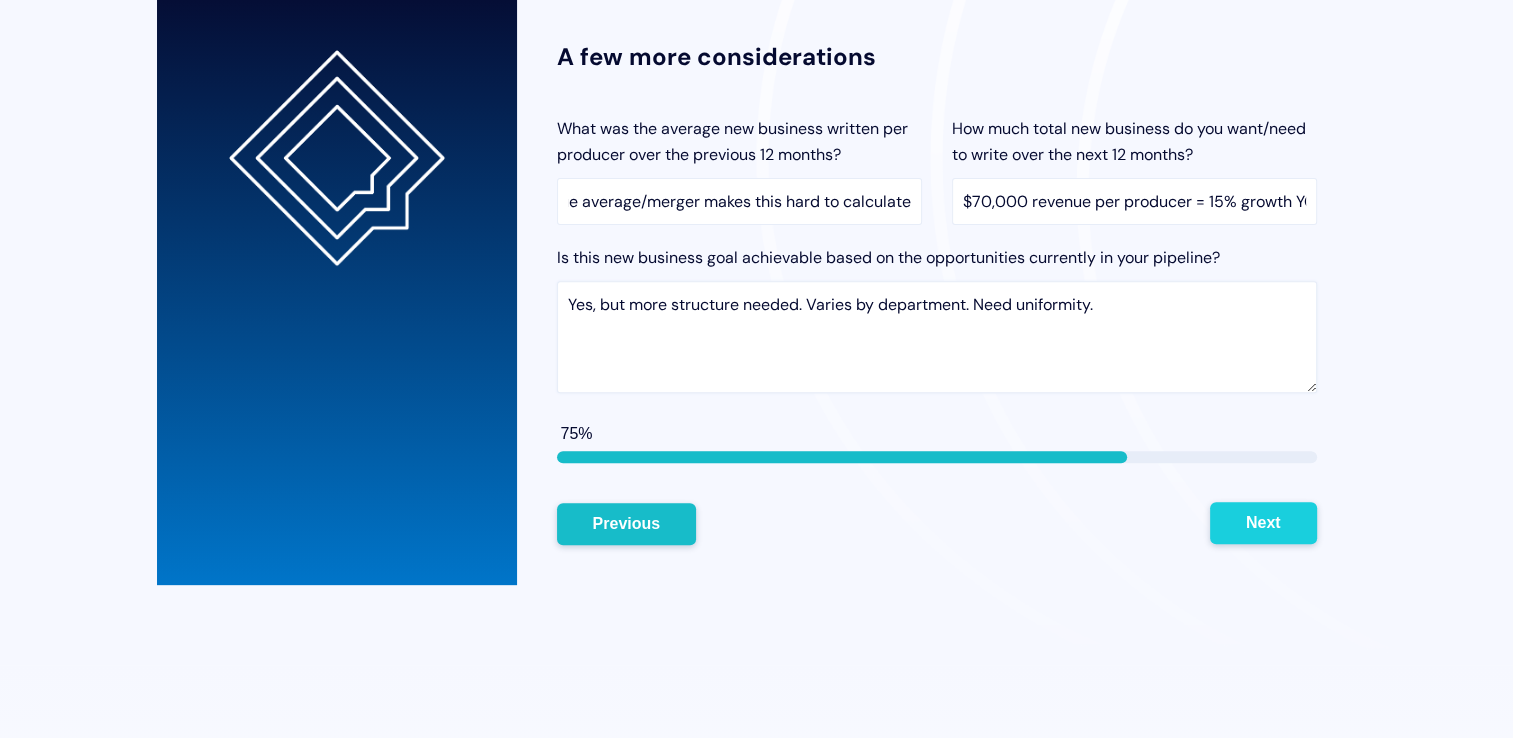 type on "Yes, but more structure needed. Varies by department. Need uniformity." 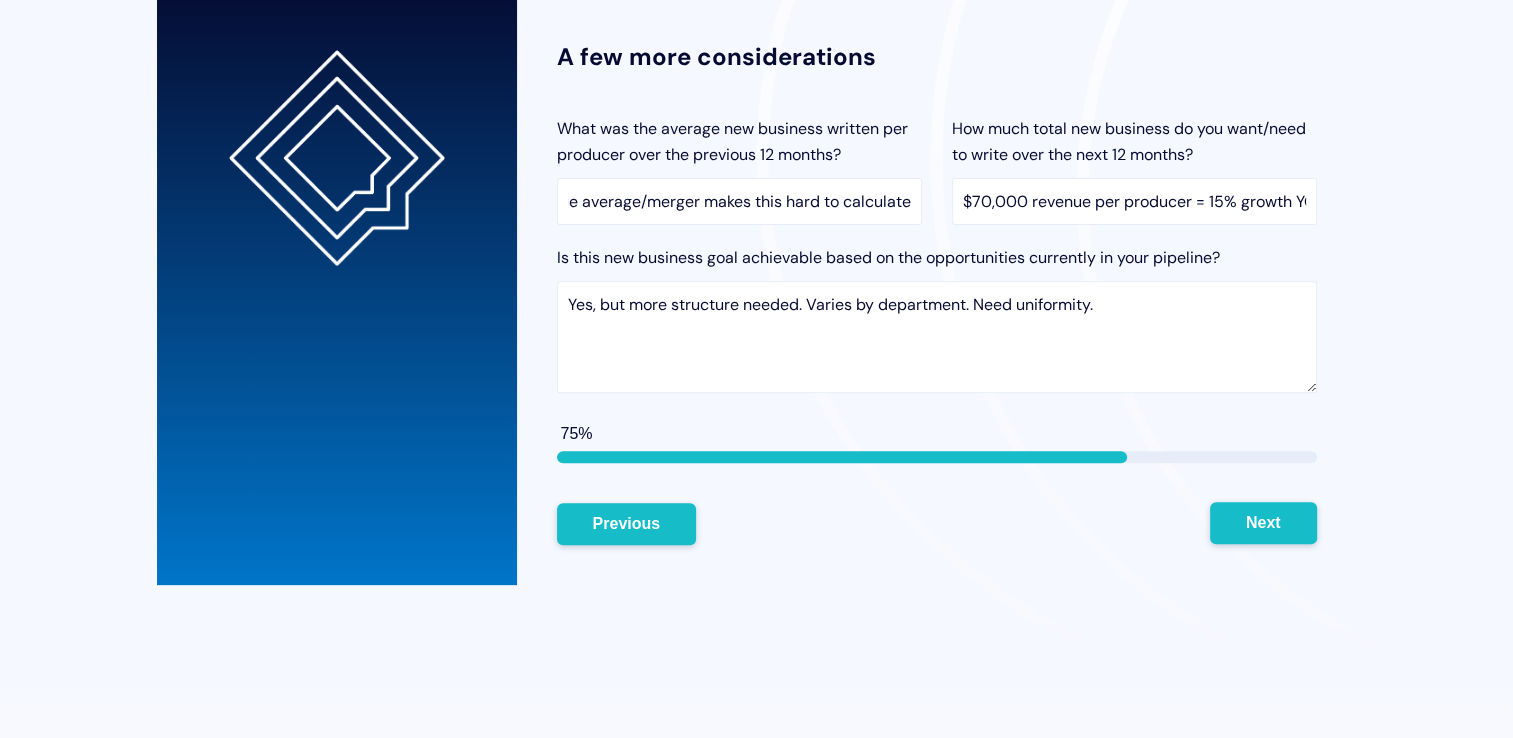 click on "Next" at bounding box center [1263, 523] 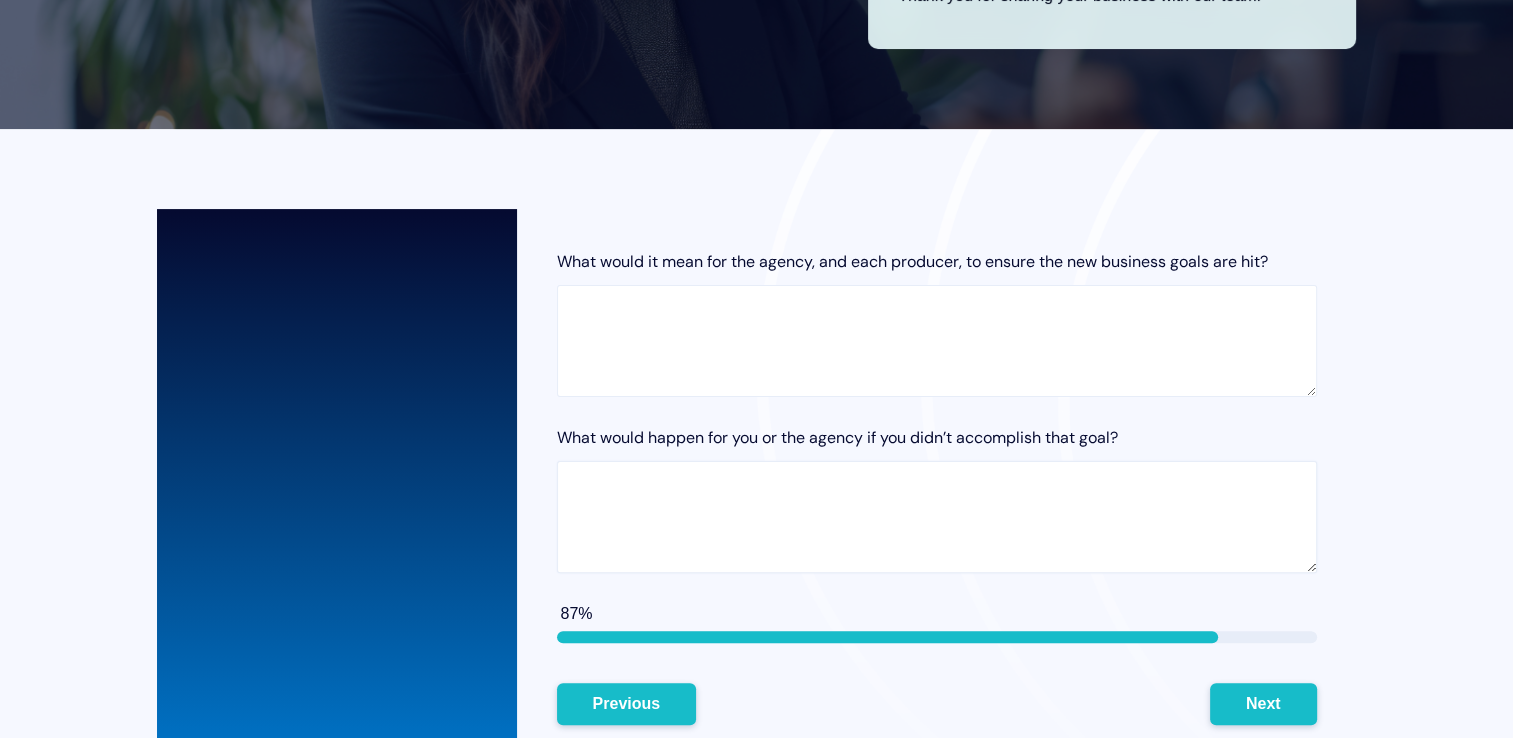 scroll, scrollTop: 440, scrollLeft: 0, axis: vertical 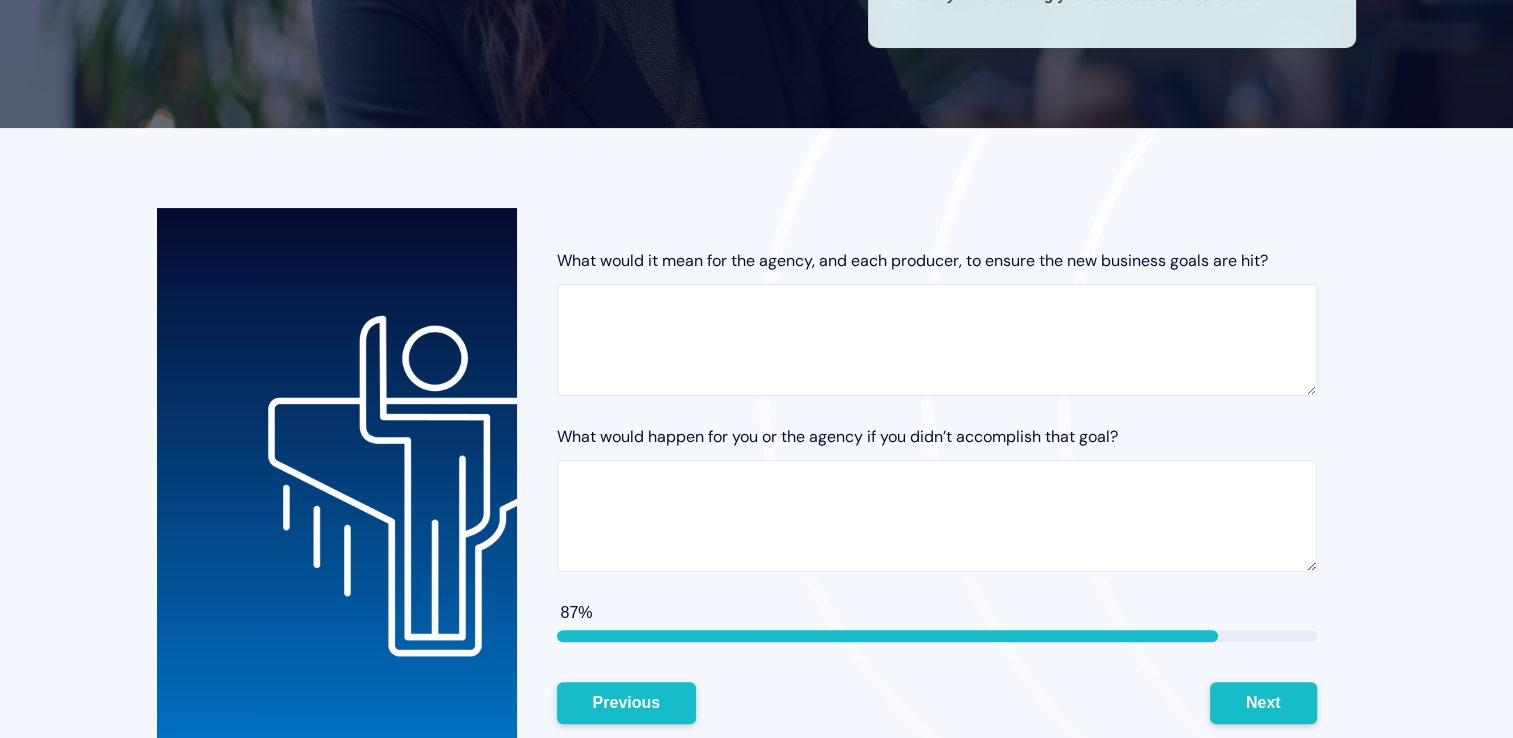 click on "What would it mean for the agency, and each producer, to ensure the new business goals are hit?" at bounding box center [937, 340] 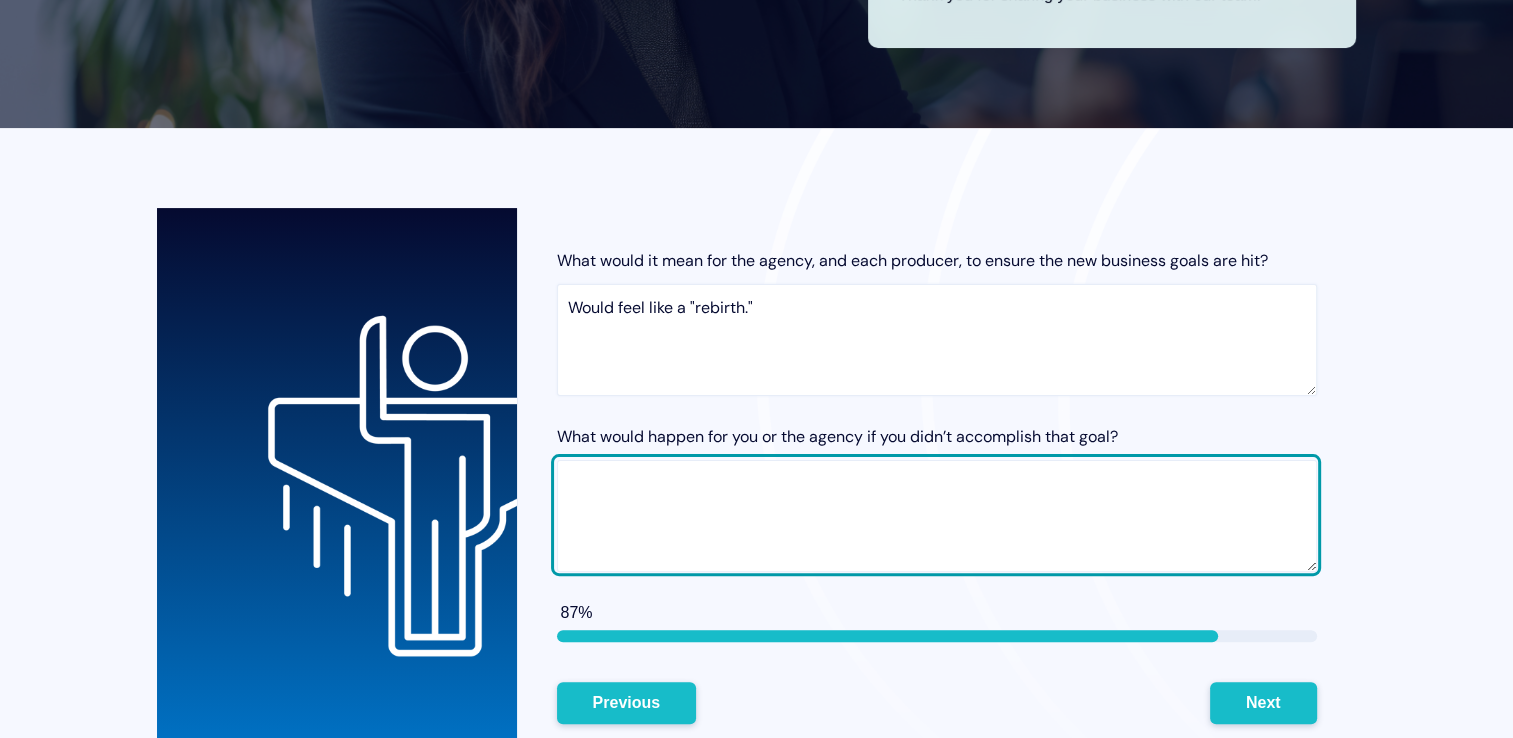 click on "Would feel like a "rebirth."" at bounding box center (937, 340) 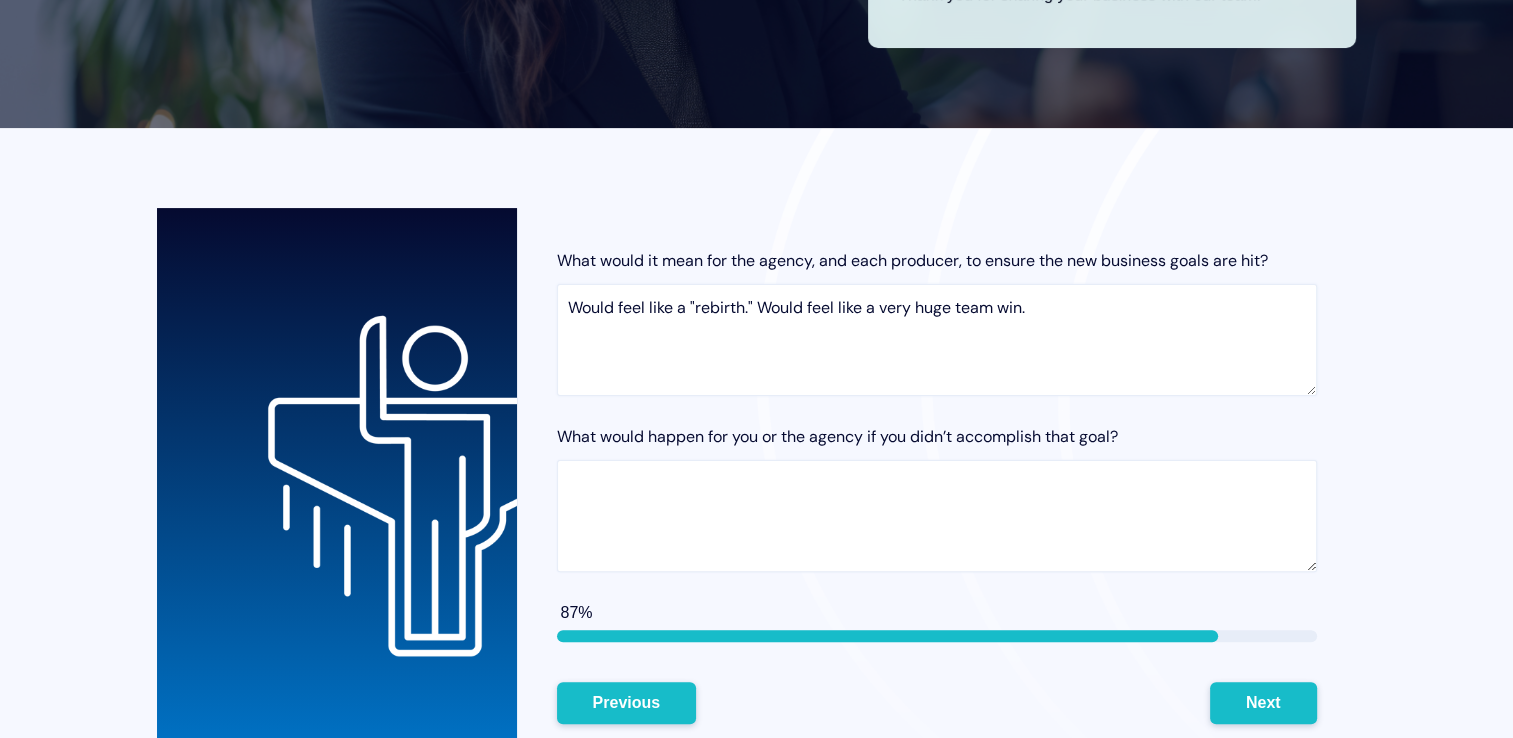 type on "Would feel like a "rebirth." Would feel like a very huge team win." 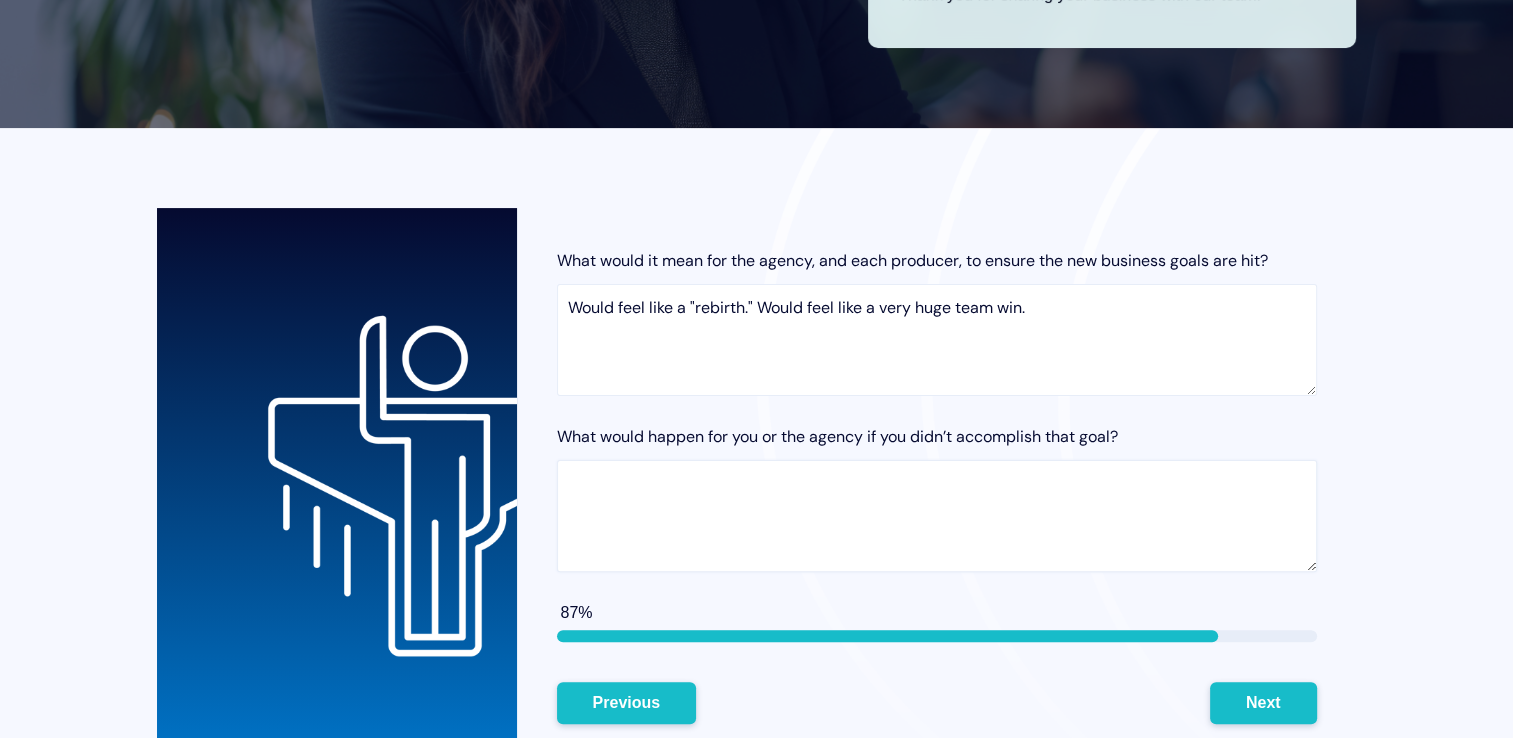click on "What would happen for you or the agency if you didn’t accomplish that goal?" at bounding box center (937, 516) 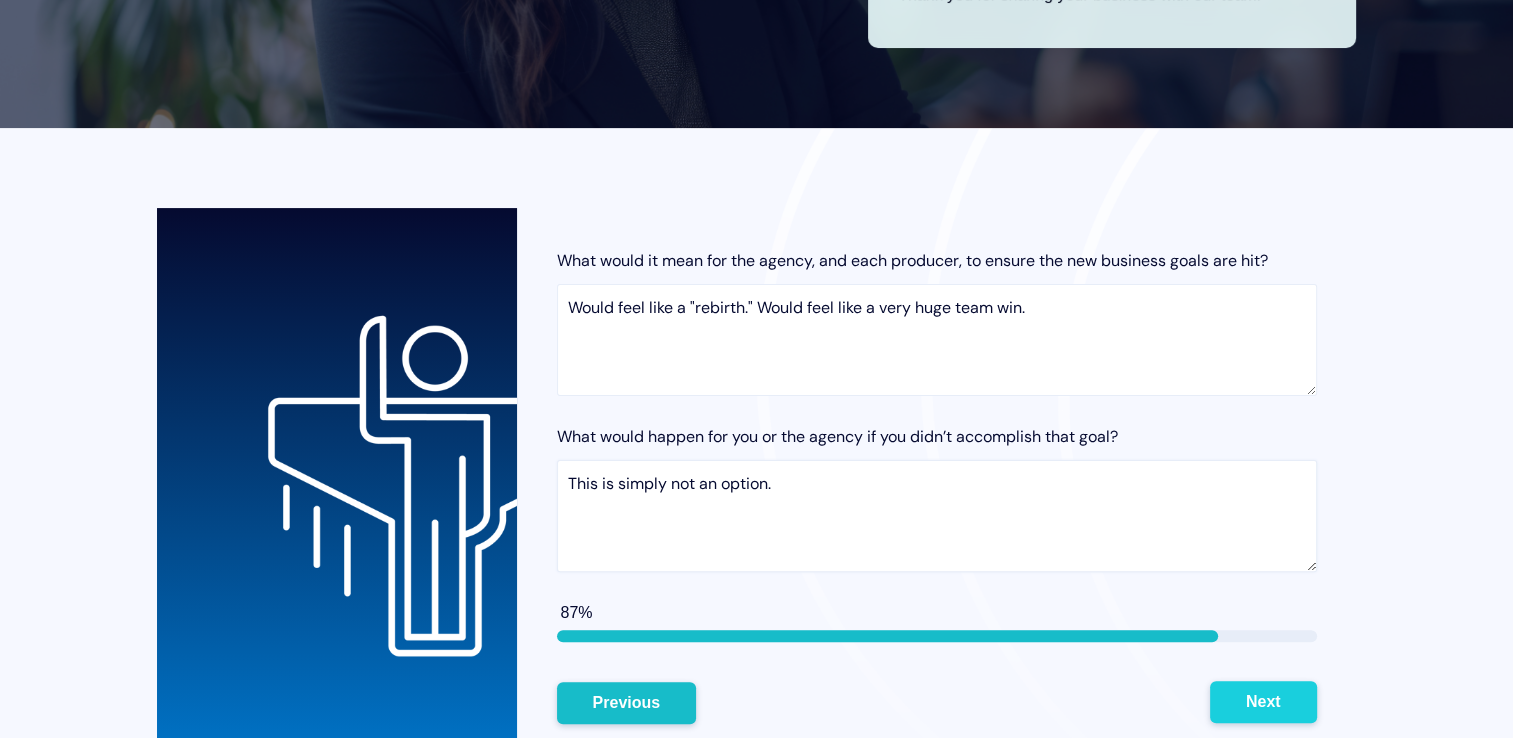 type on "This is simply not an option." 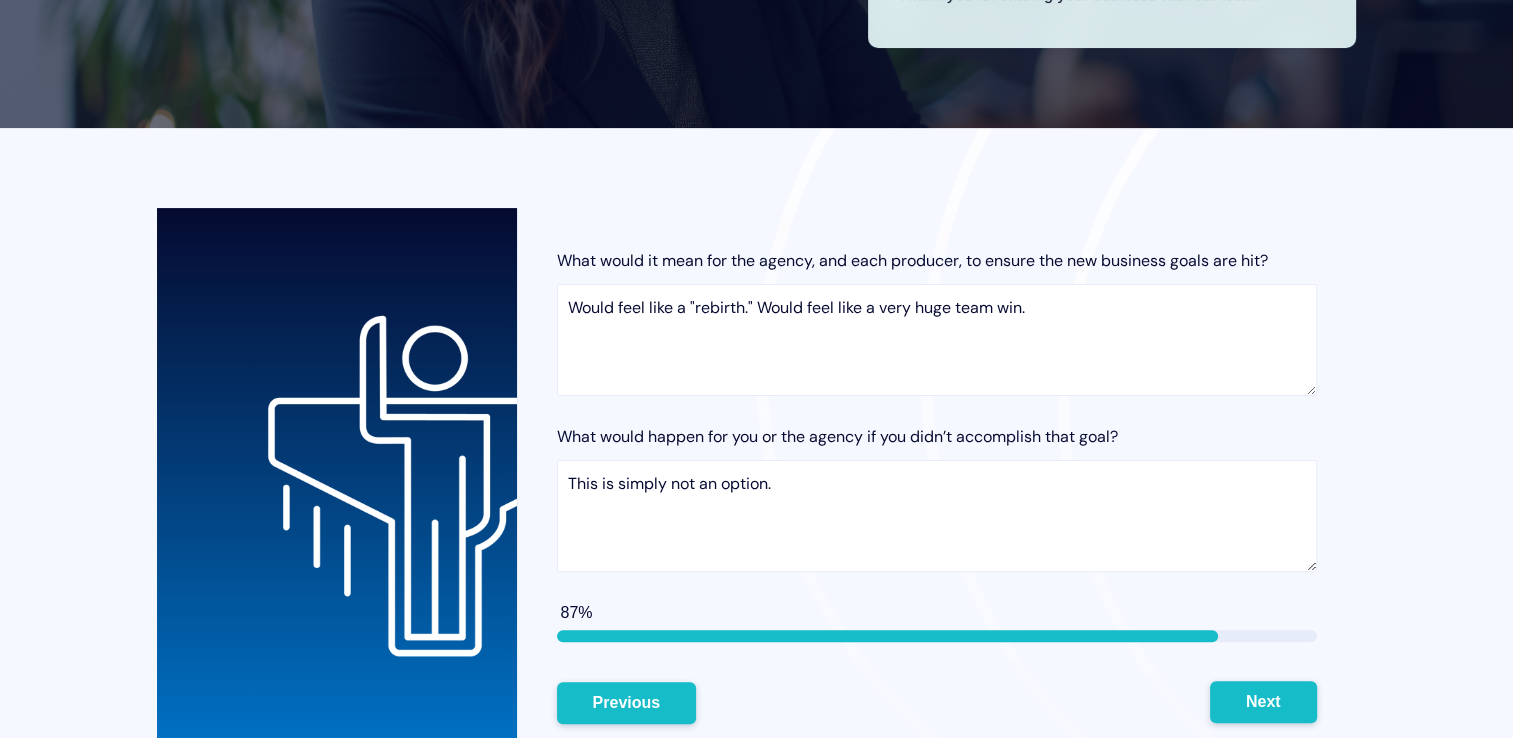 click on "Next" at bounding box center (1263, 702) 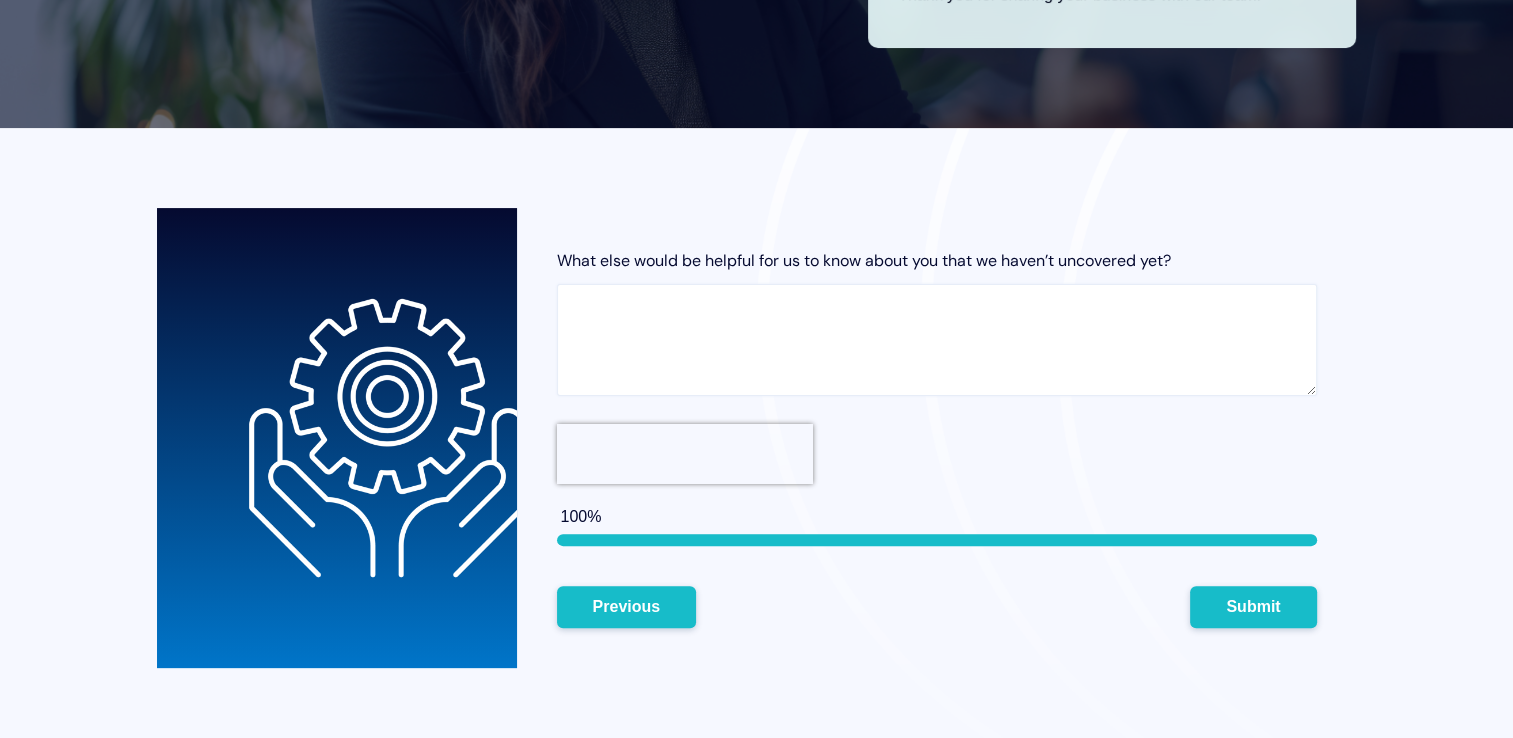 click on "What else would be helpful for us to know about you that we haven’t uncovered yet?" at bounding box center [937, 340] 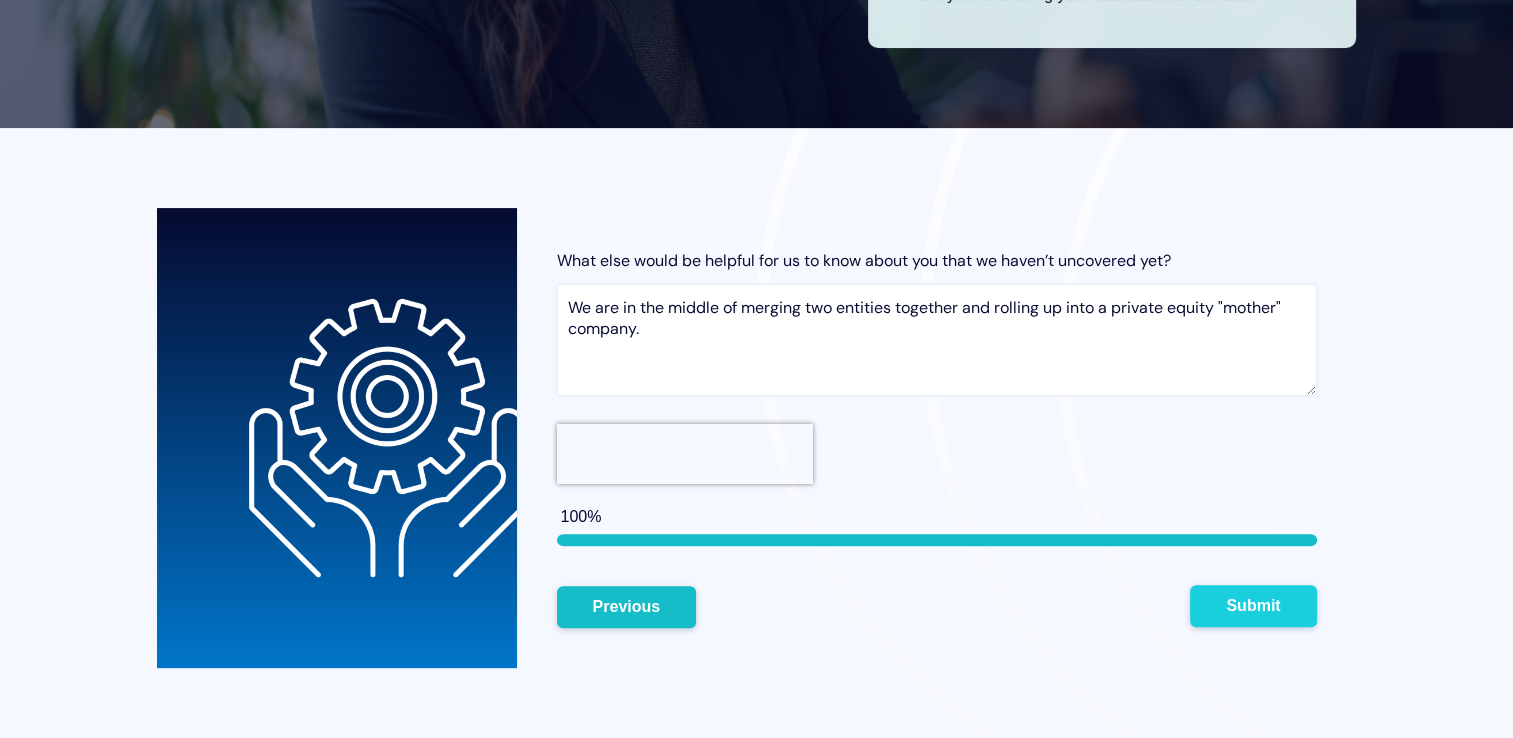 type on "We are in the middle of merging two entities together and rolling up into a private equity "mother" company." 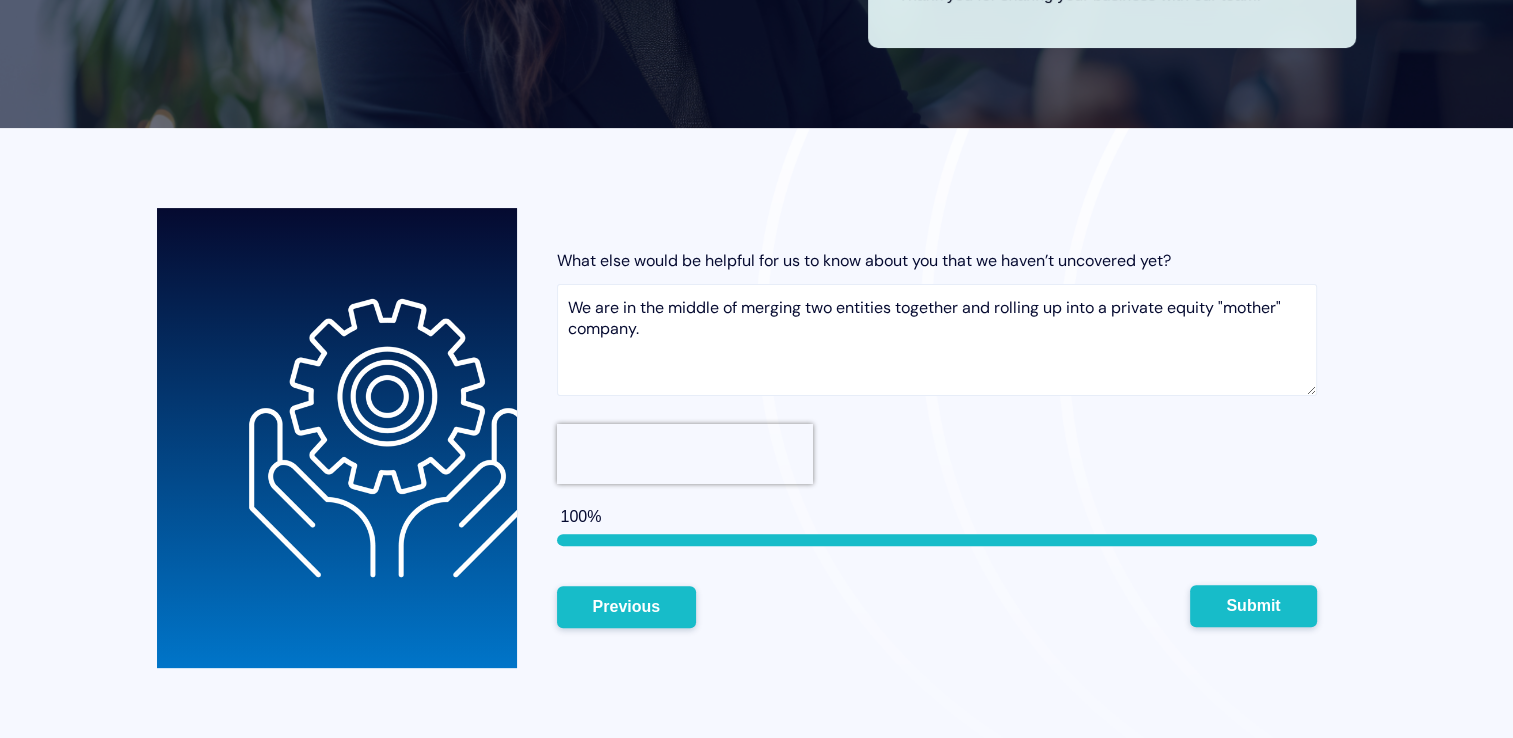 click on "Submit" at bounding box center (1253, 606) 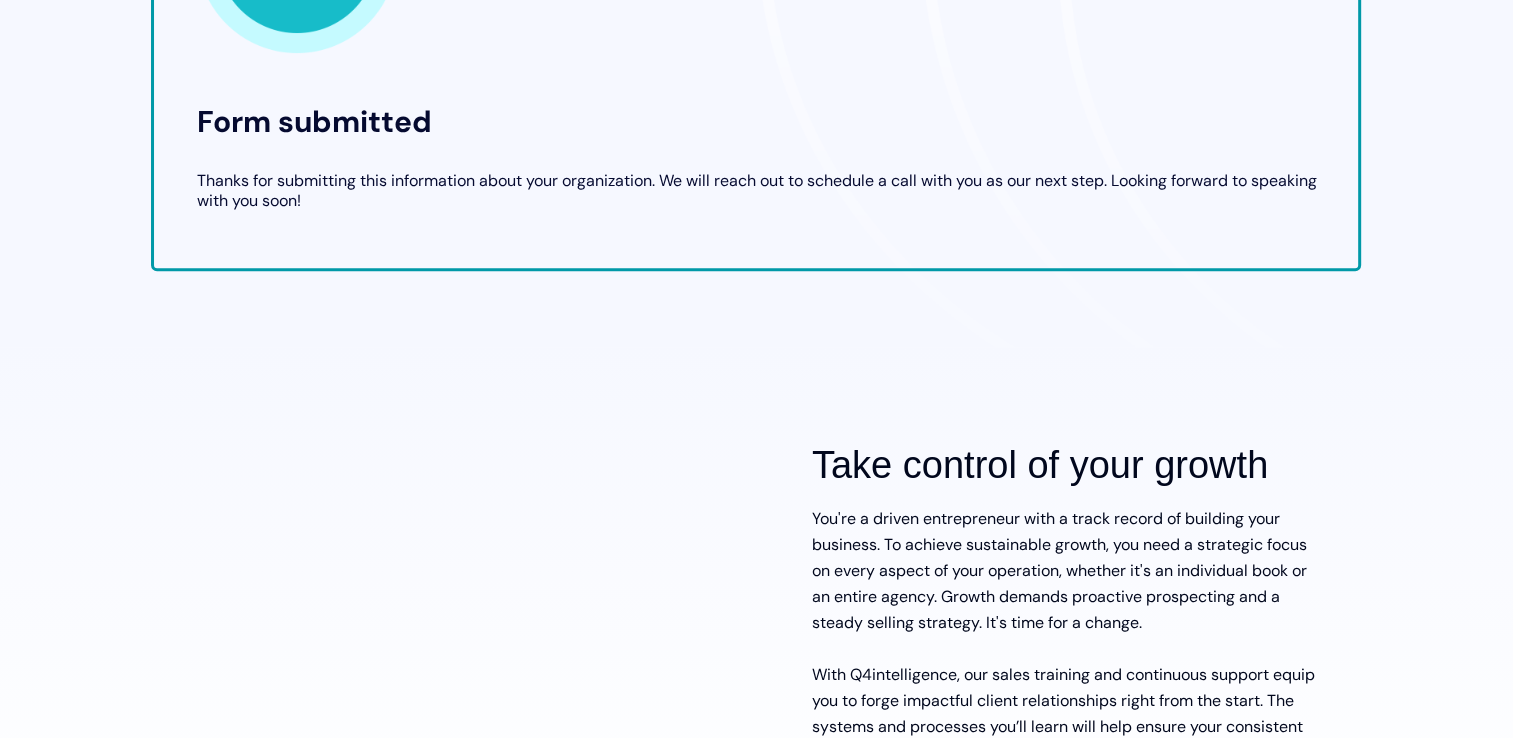 scroll, scrollTop: 836, scrollLeft: 0, axis: vertical 